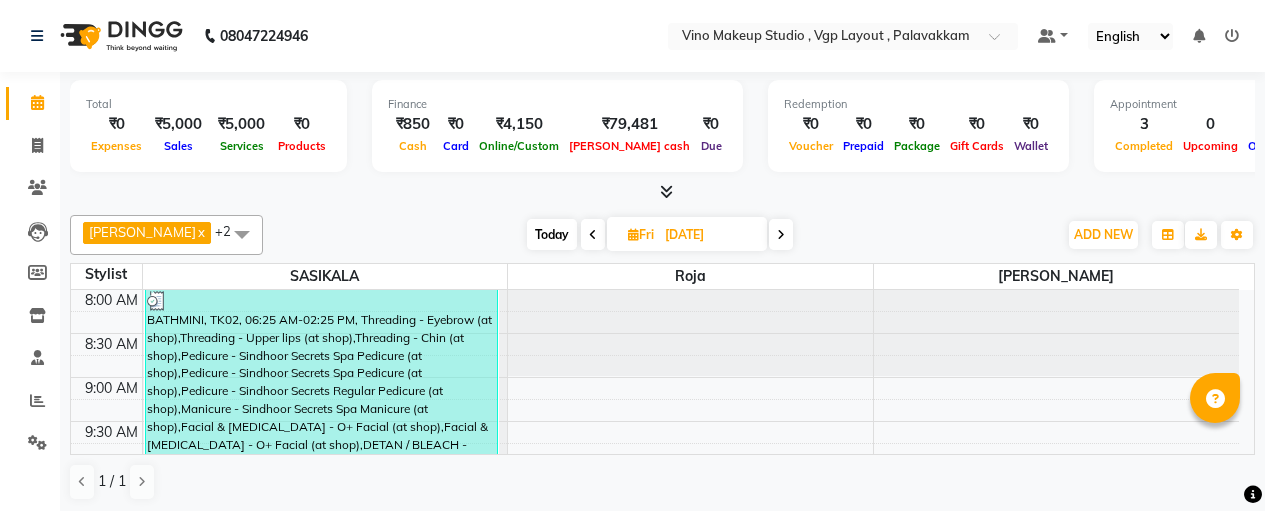 scroll, scrollTop: 0, scrollLeft: 0, axis: both 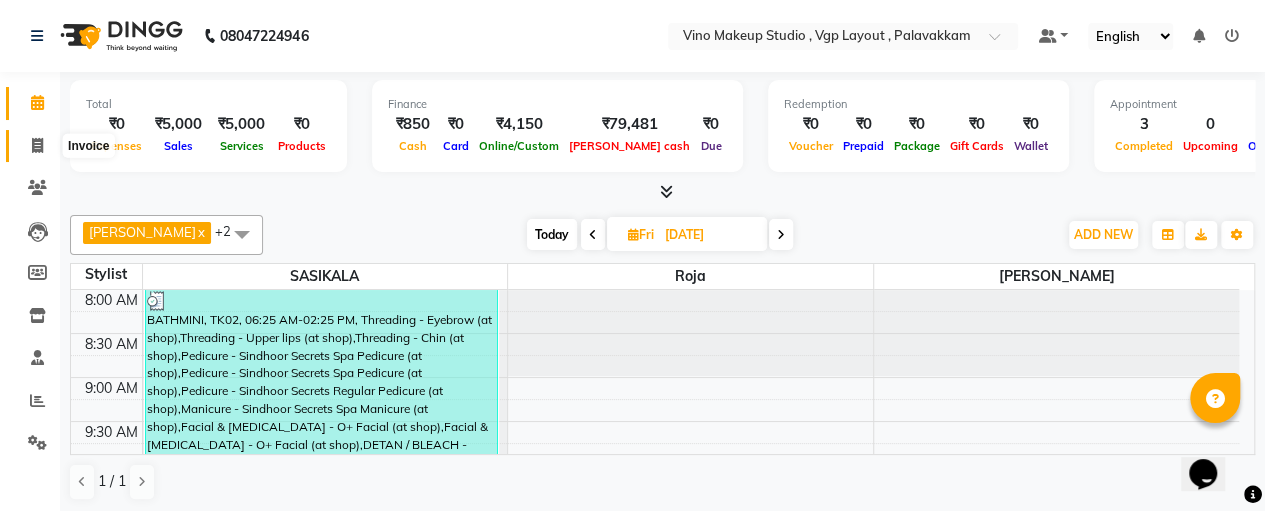 click 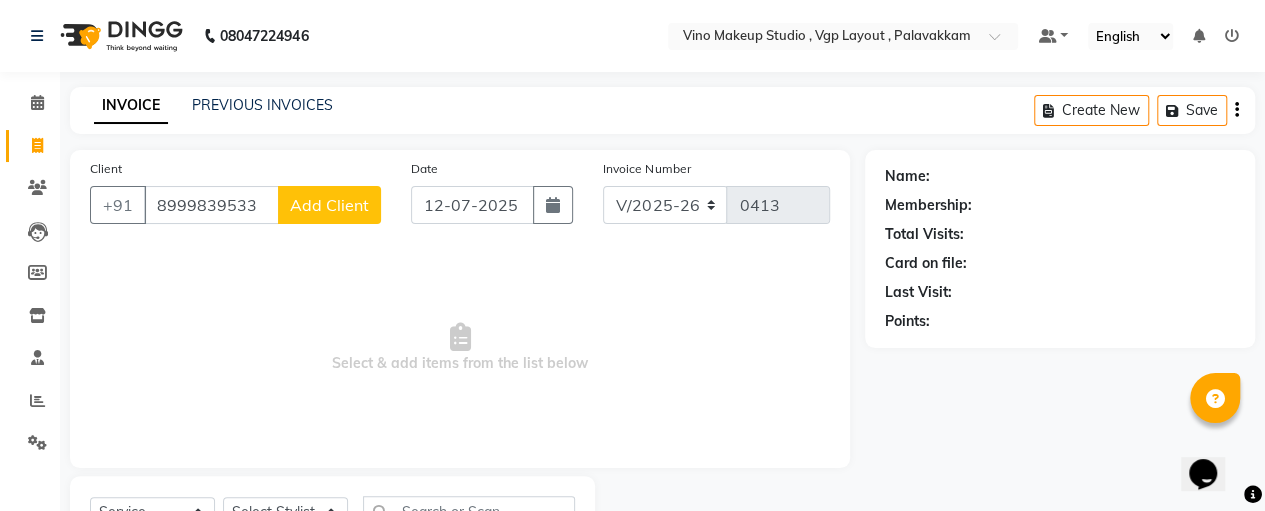 type on "8999839533" 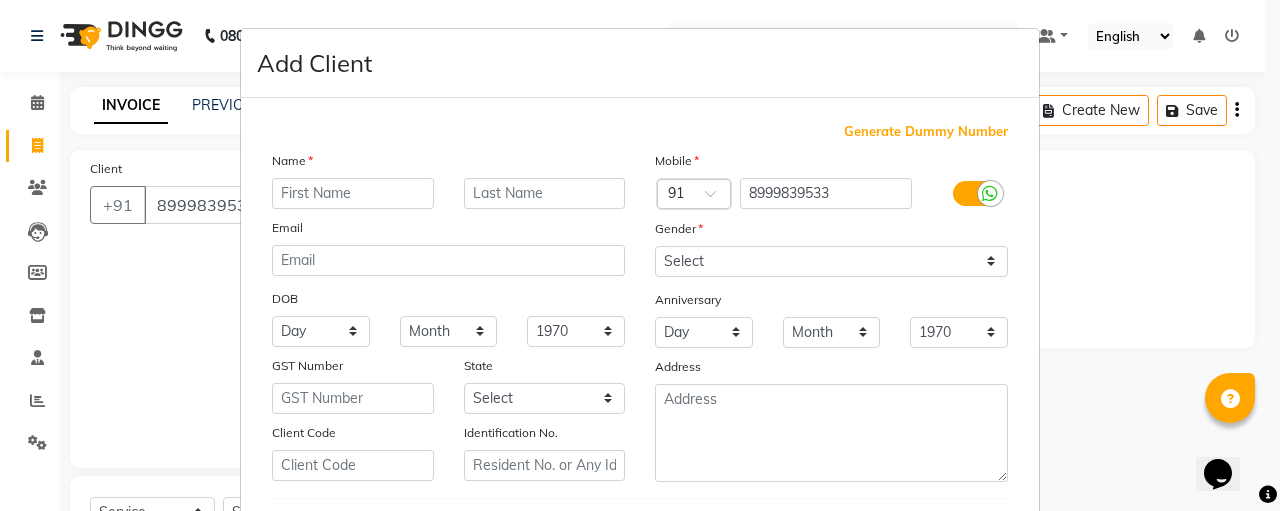 click at bounding box center [353, 193] 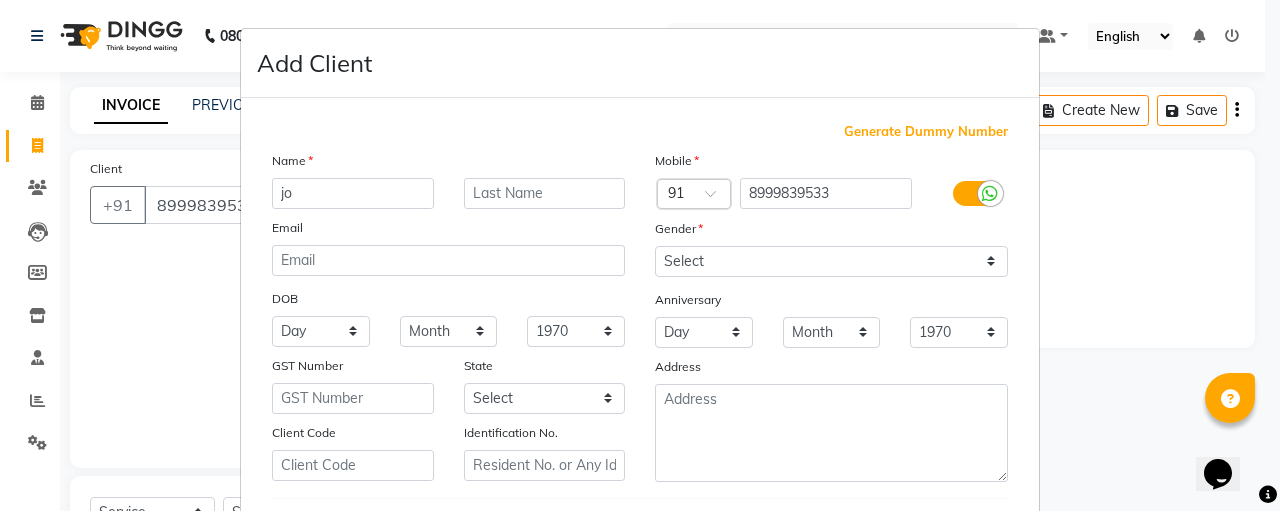 type on "j" 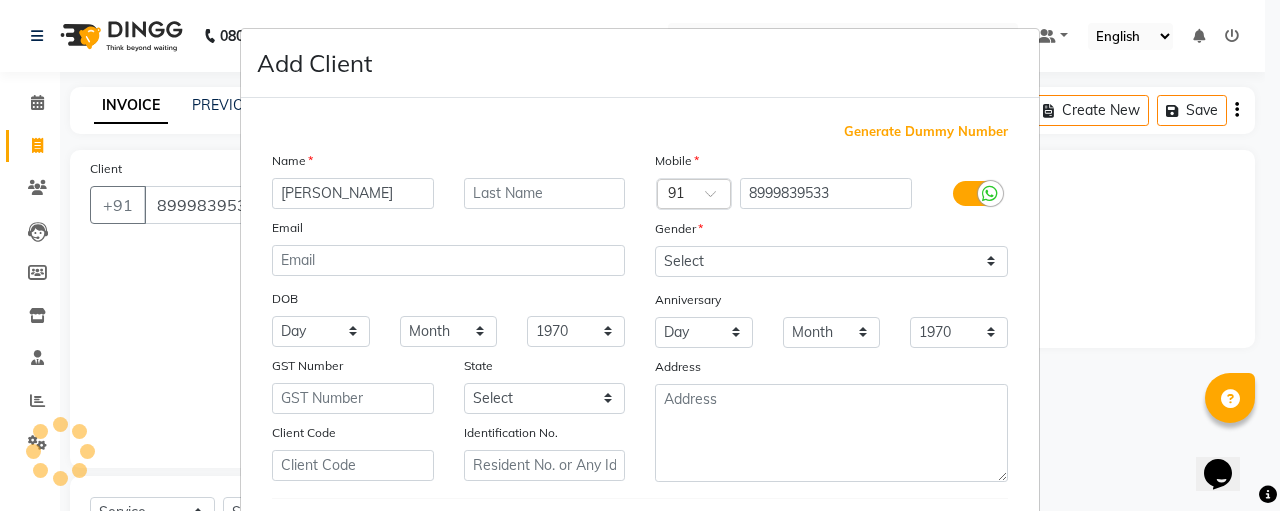 type on "[PERSON_NAME]" 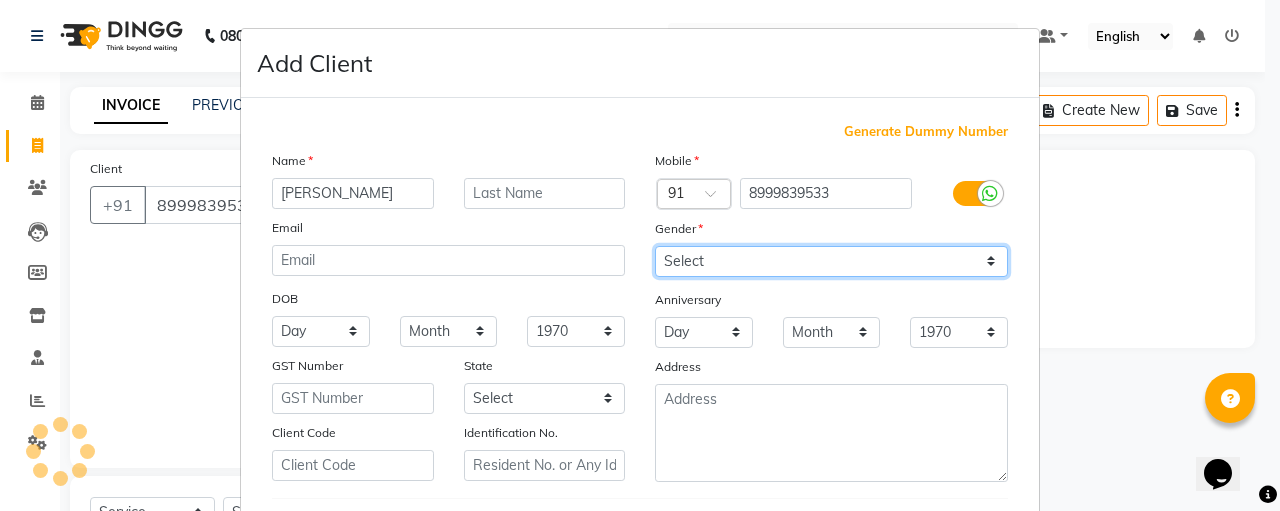 click on "Select [DEMOGRAPHIC_DATA] [DEMOGRAPHIC_DATA] Other Prefer Not To Say" at bounding box center (831, 261) 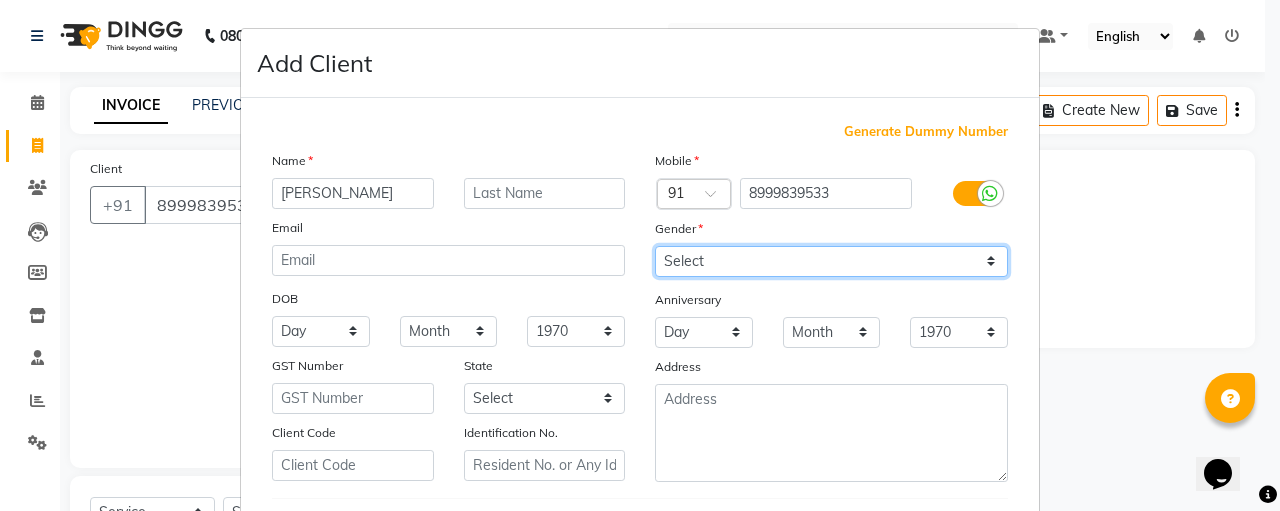 select on "[DEMOGRAPHIC_DATA]" 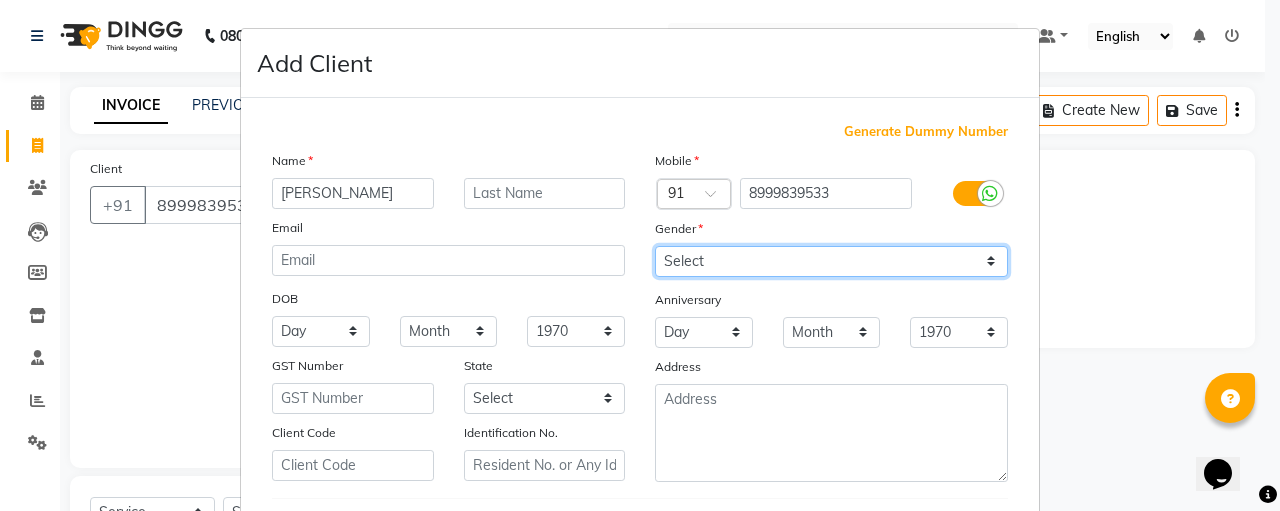 click on "Select [DEMOGRAPHIC_DATA] [DEMOGRAPHIC_DATA] Other Prefer Not To Say" at bounding box center [831, 261] 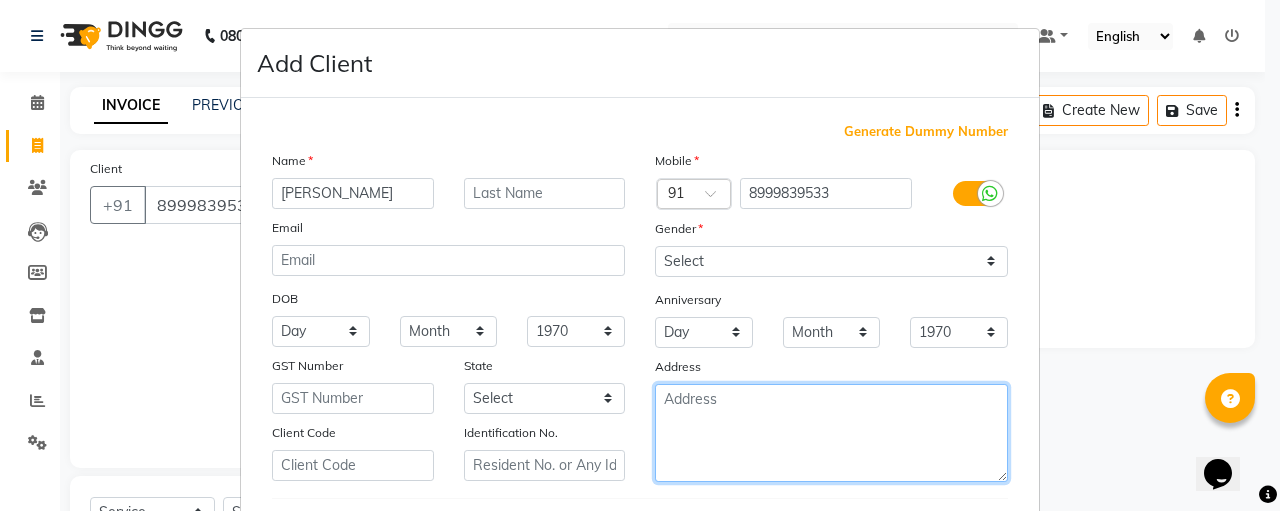 click at bounding box center (831, 433) 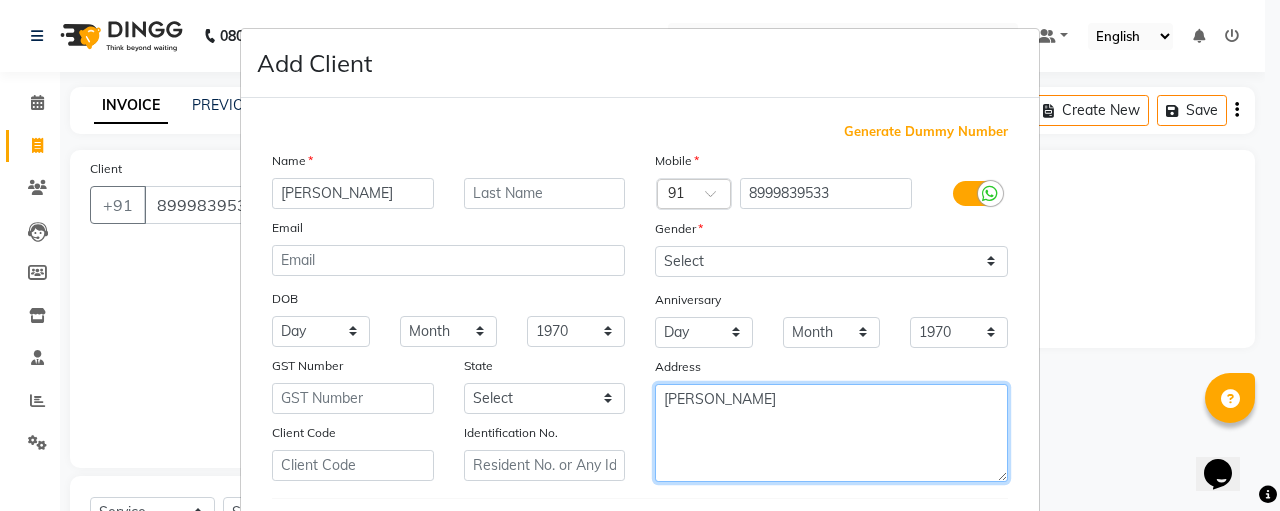 type on "[PERSON_NAME]" 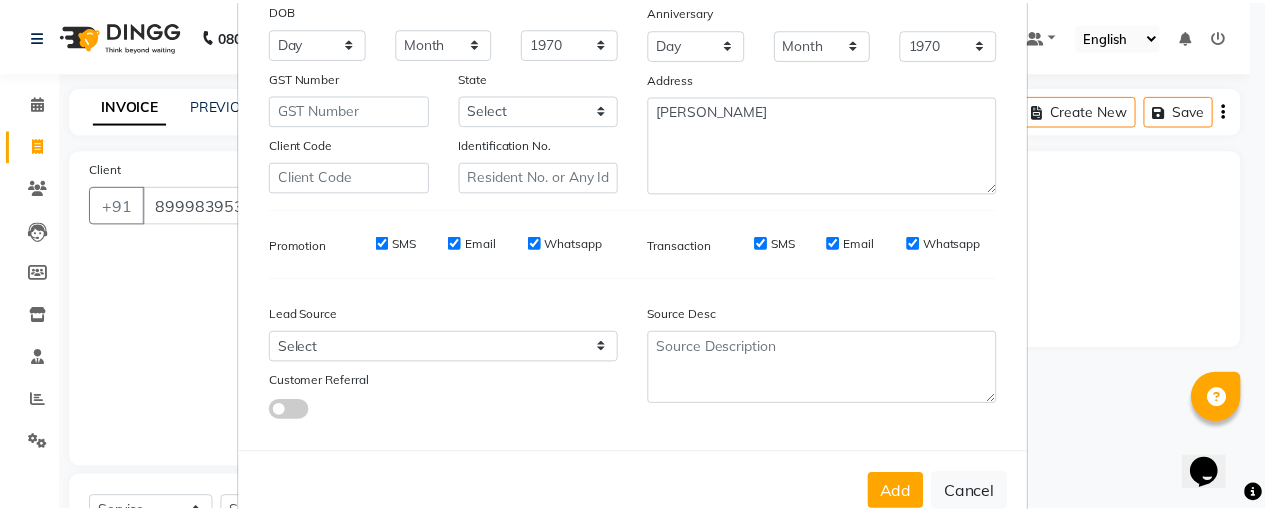 scroll, scrollTop: 293, scrollLeft: 0, axis: vertical 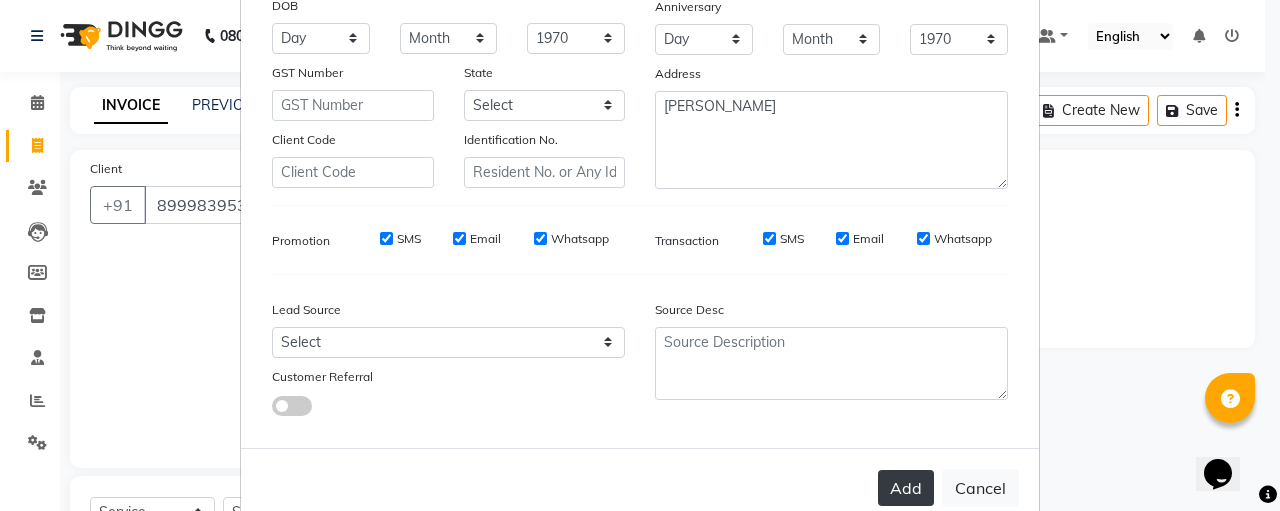 click on "Add" at bounding box center [906, 488] 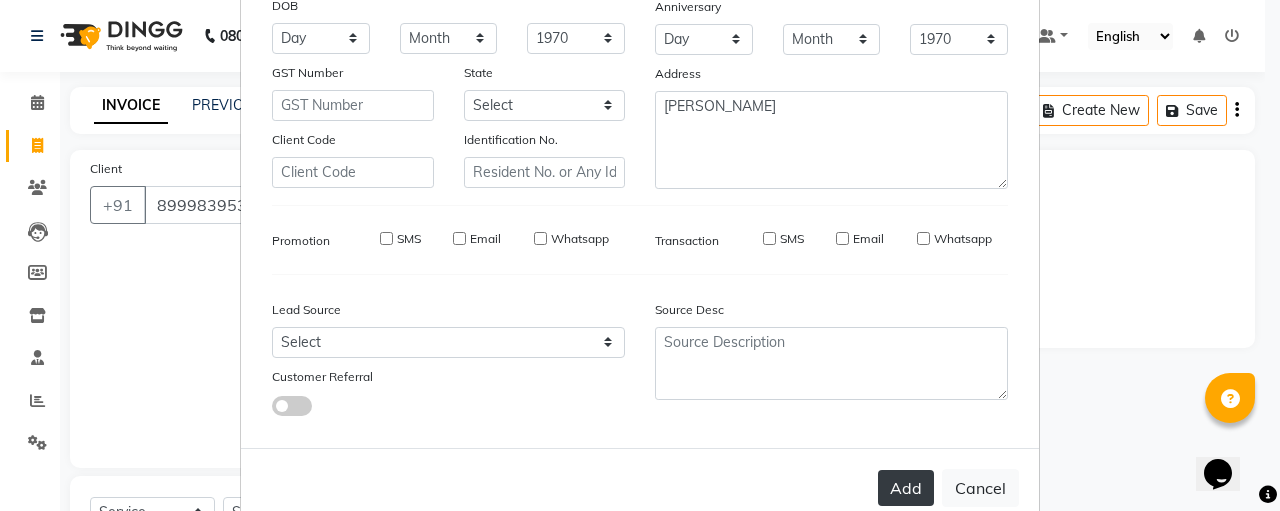 type on "89******33" 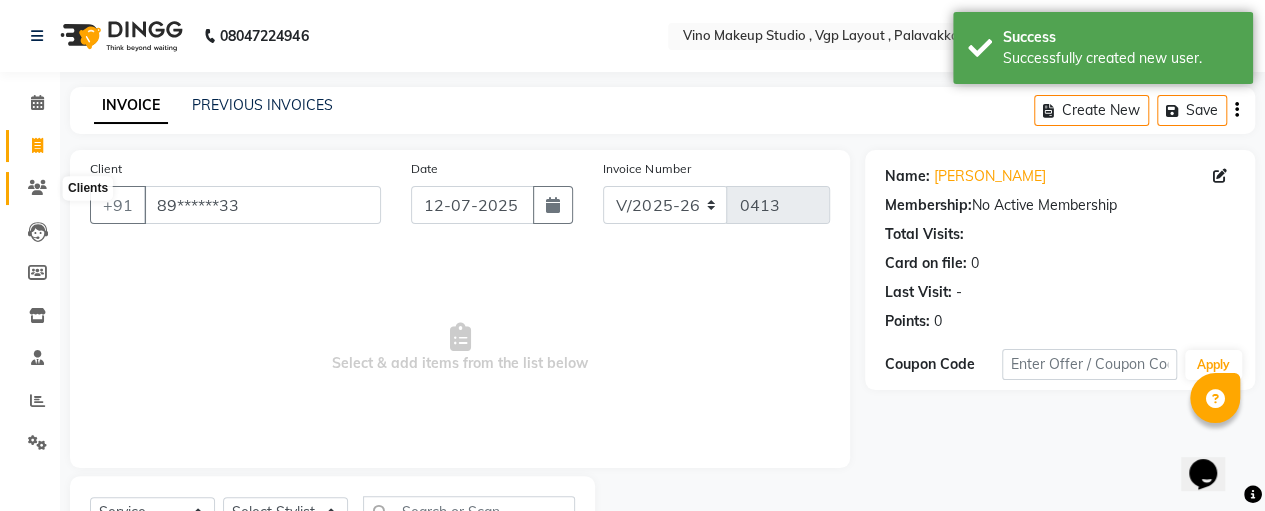 click 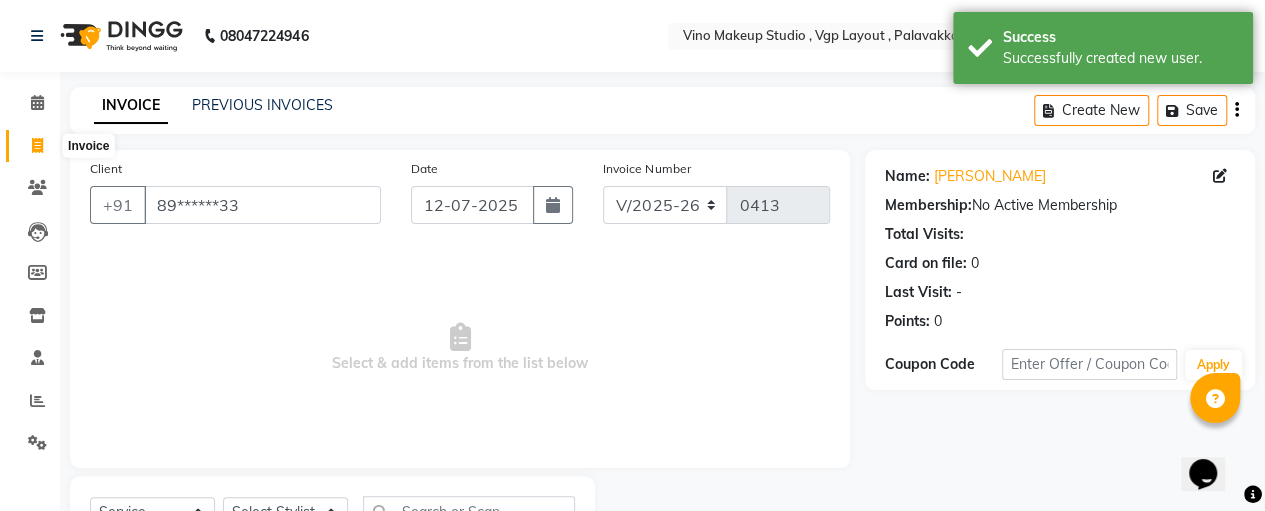 click 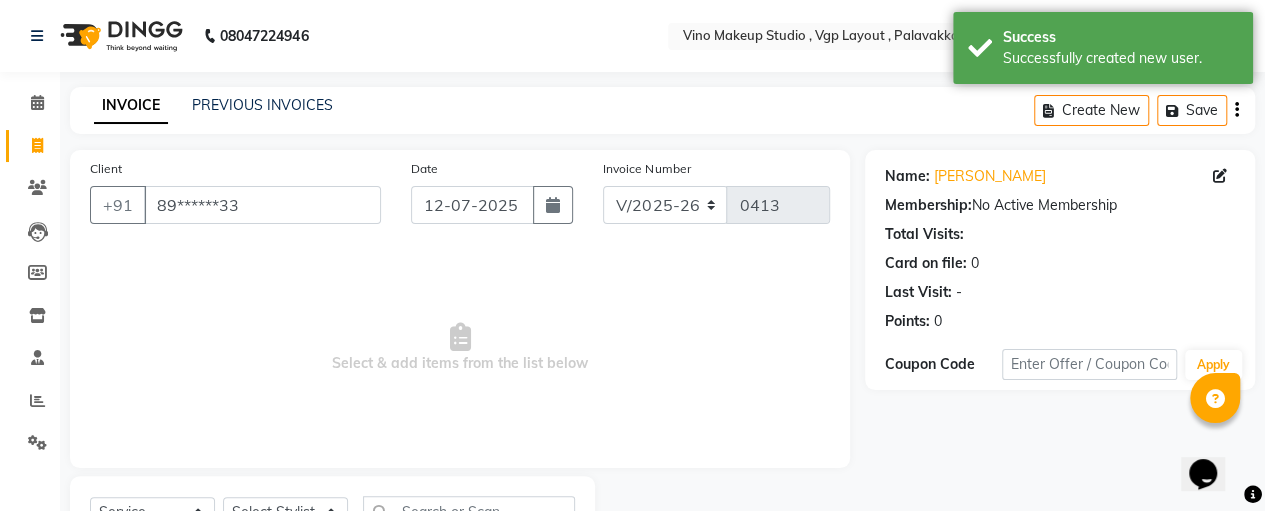 scroll, scrollTop: 89, scrollLeft: 0, axis: vertical 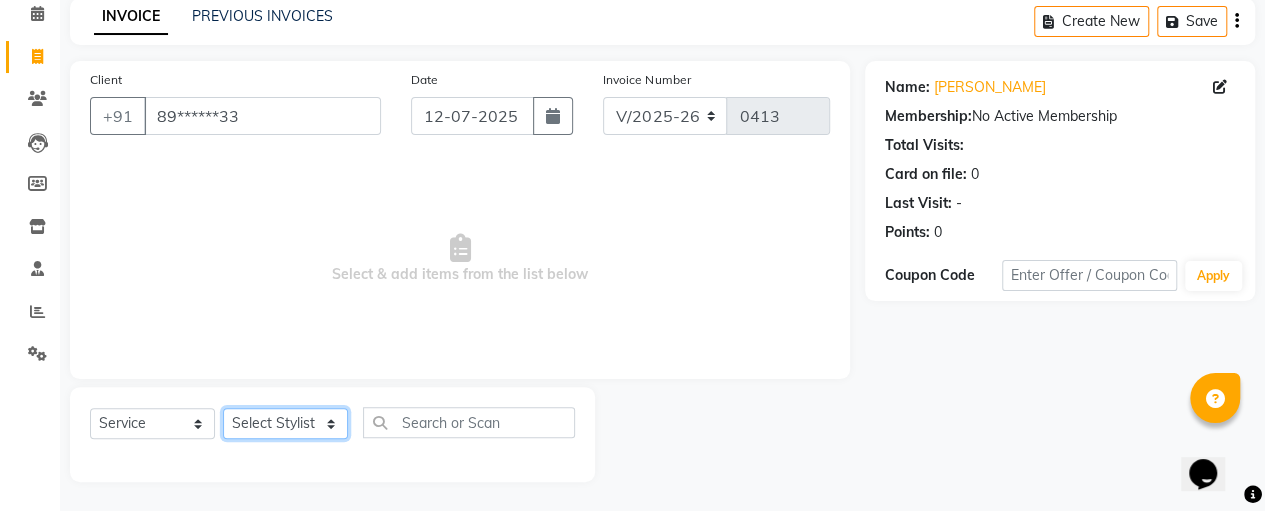 click on "Select Stylist [PERSON_NAME] [PERSON_NAME] SASIKALA" 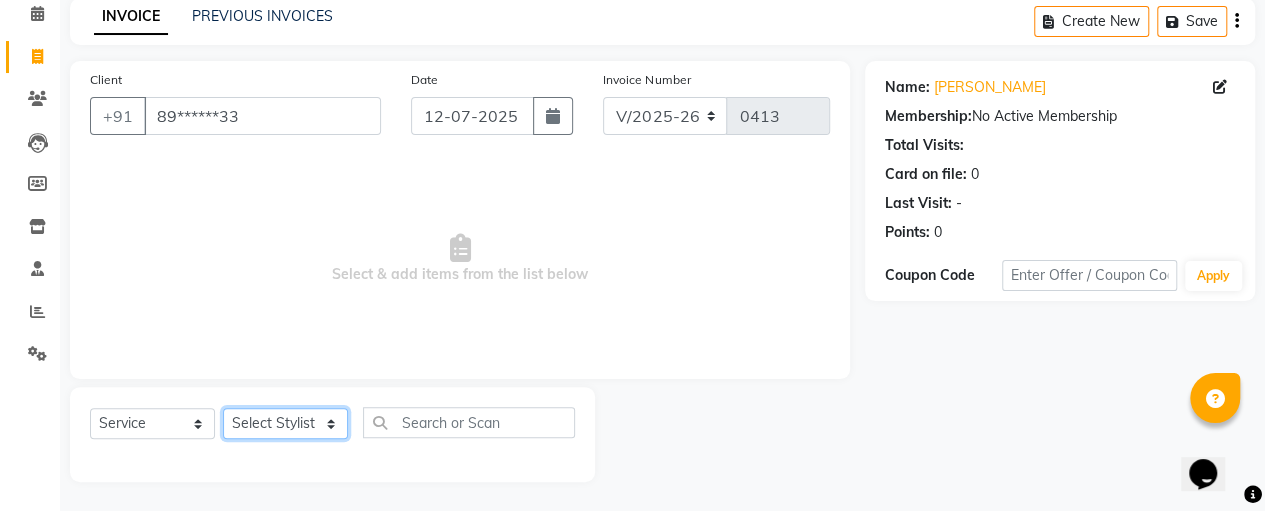 select on "70473" 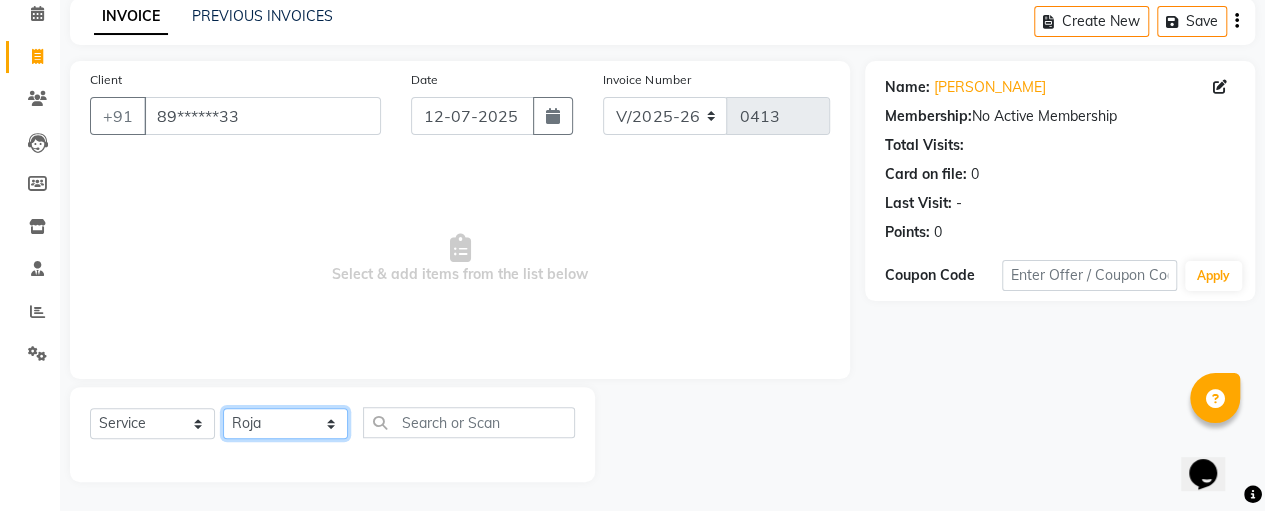 click on "Select Stylist [PERSON_NAME] [PERSON_NAME] SASIKALA" 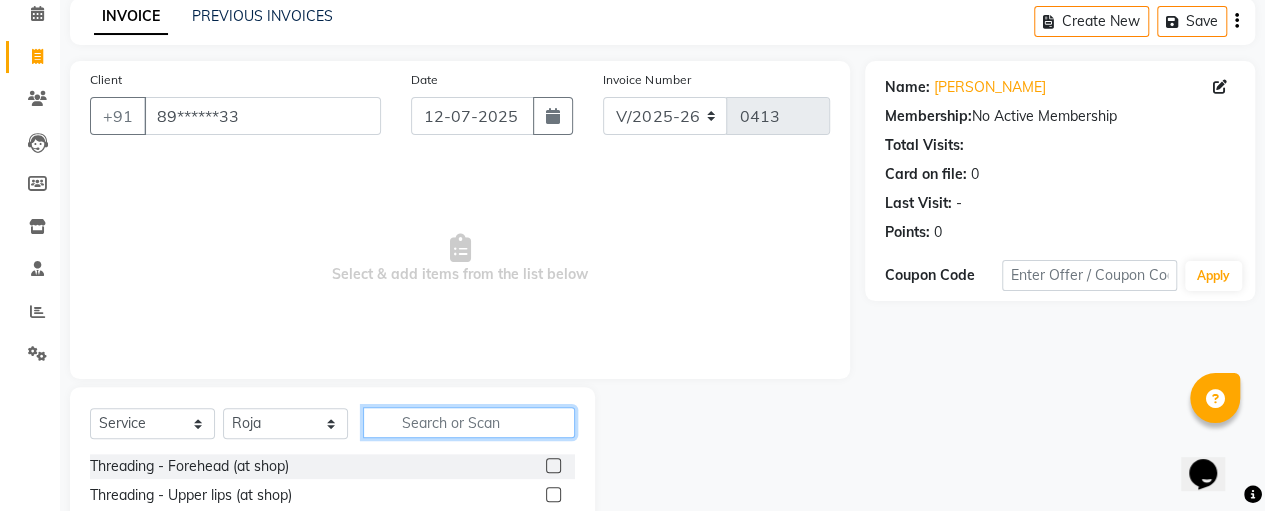 click 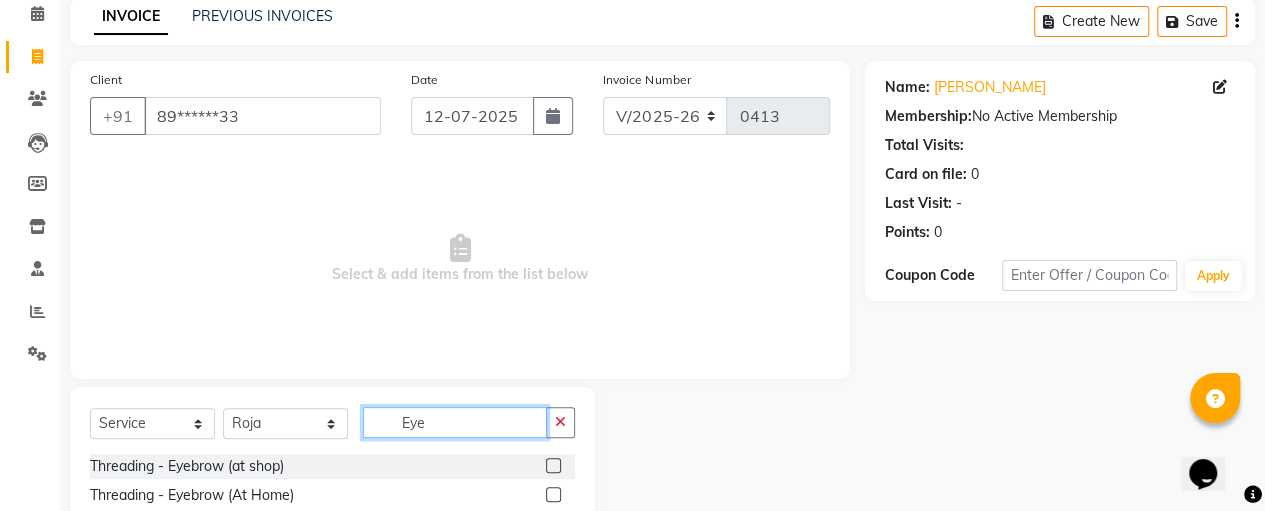 type on "Eye" 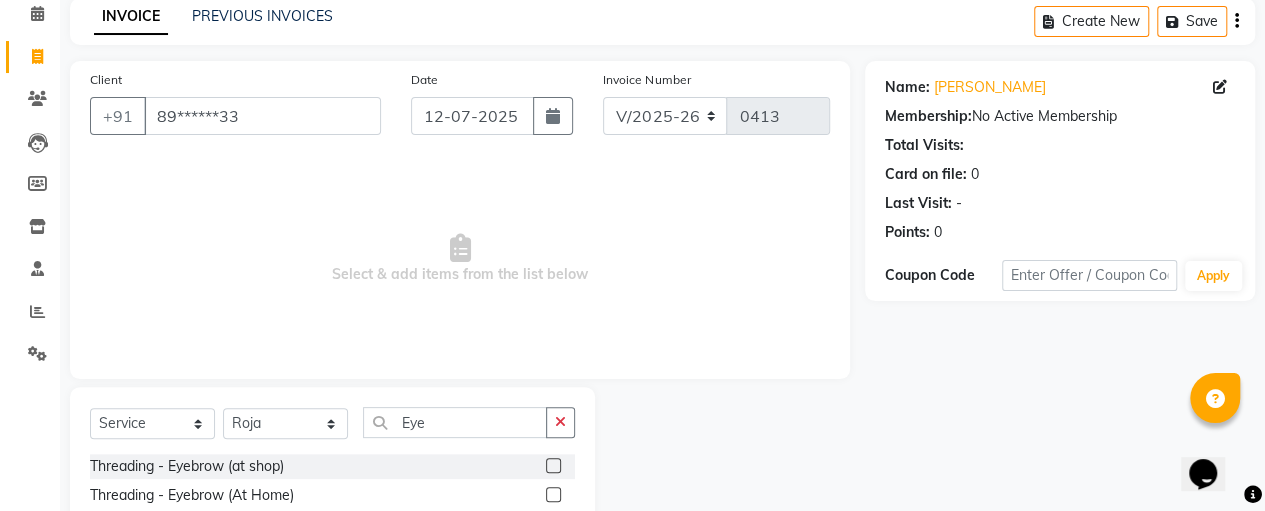 click 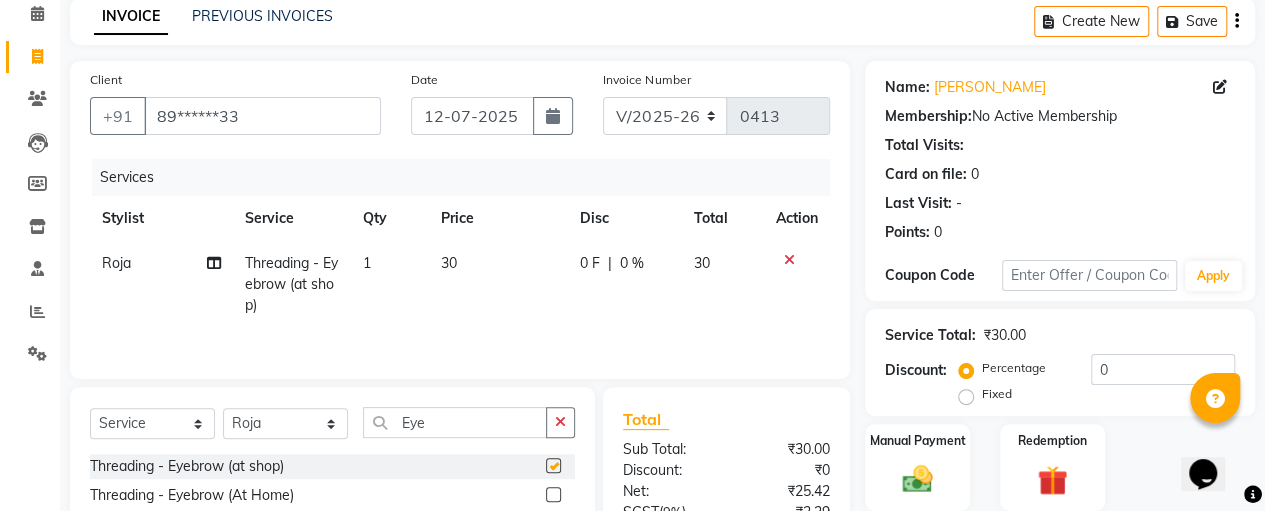 checkbox on "false" 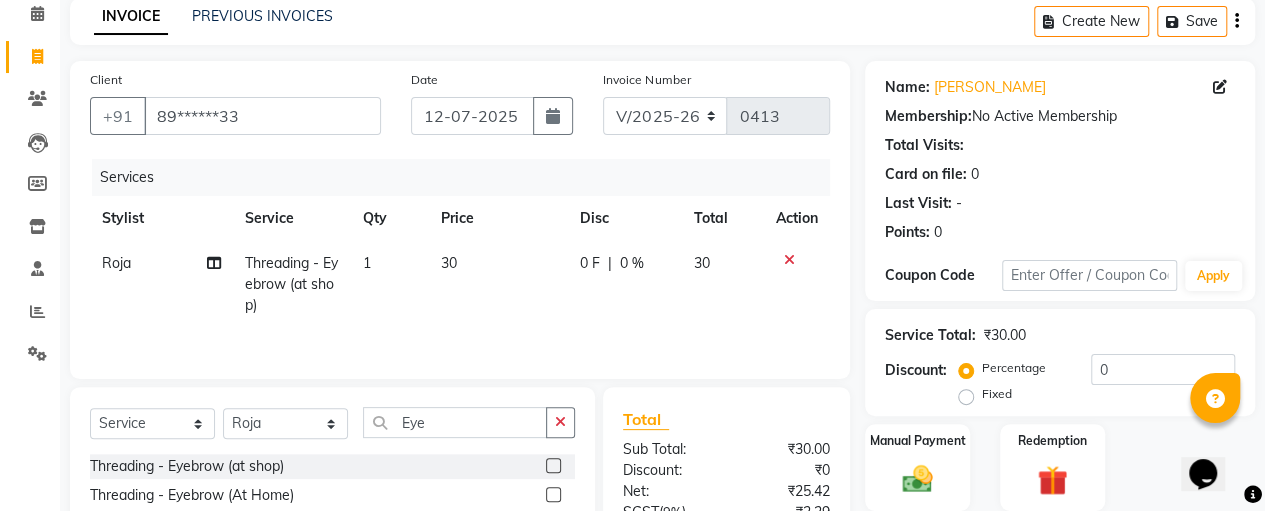 scroll, scrollTop: 266, scrollLeft: 0, axis: vertical 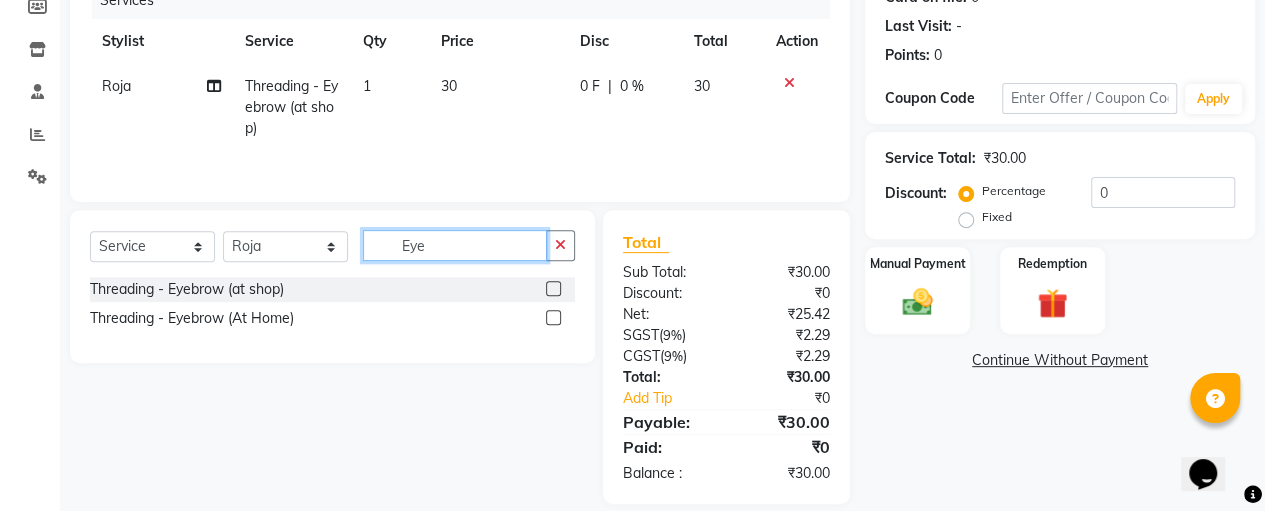 click on "Eye" 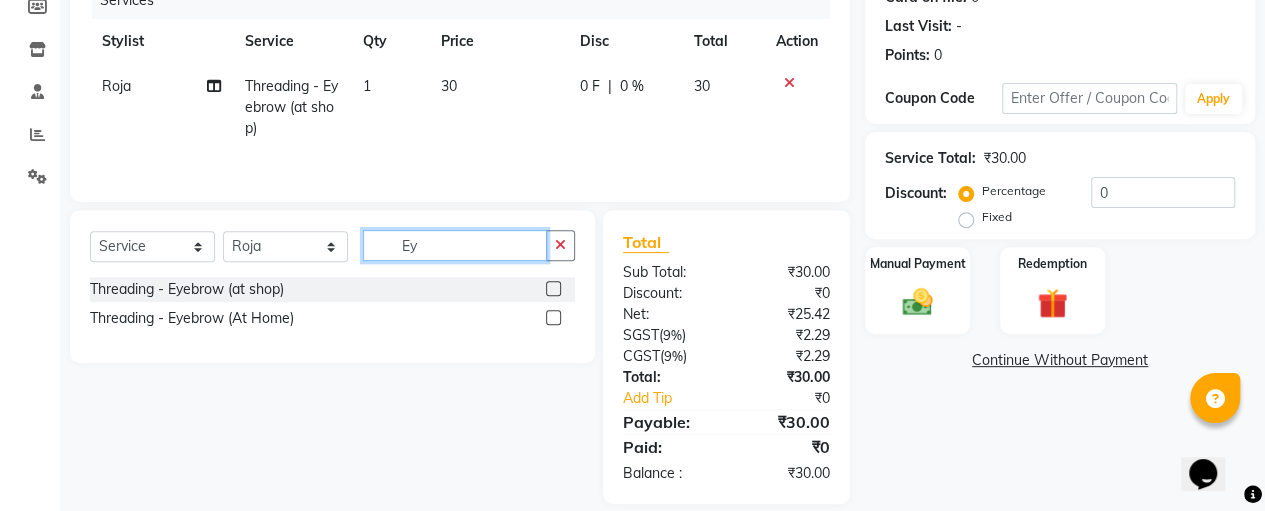 type on "E" 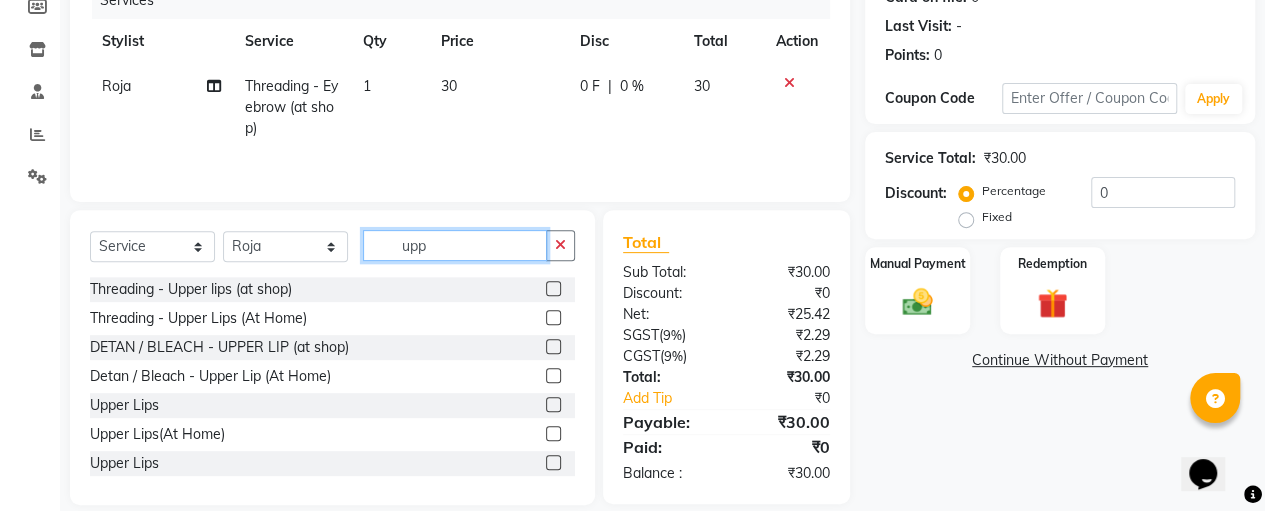 type on "upp" 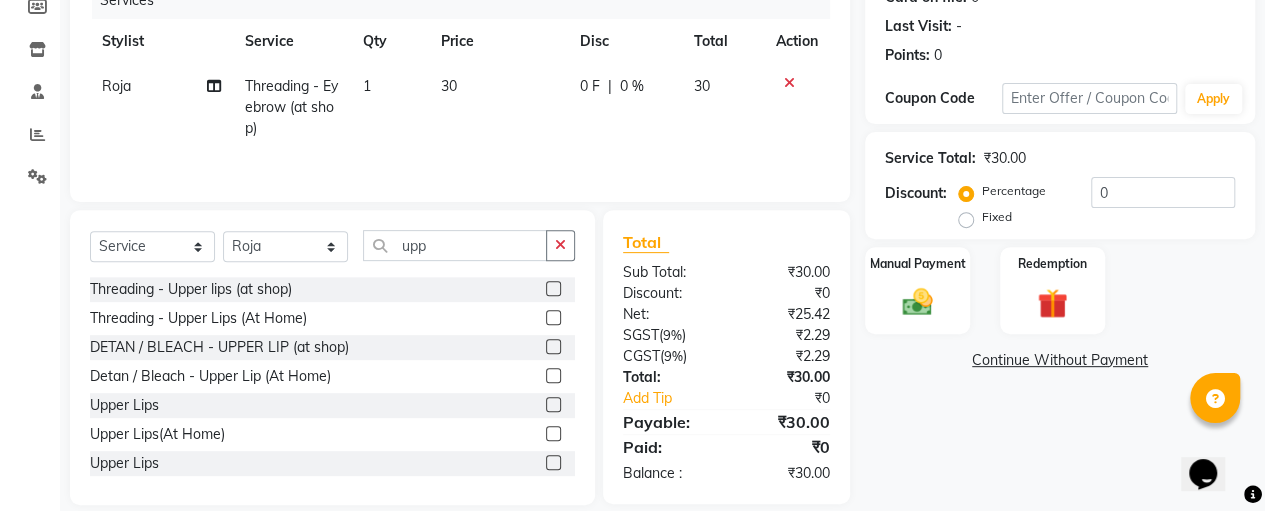 click 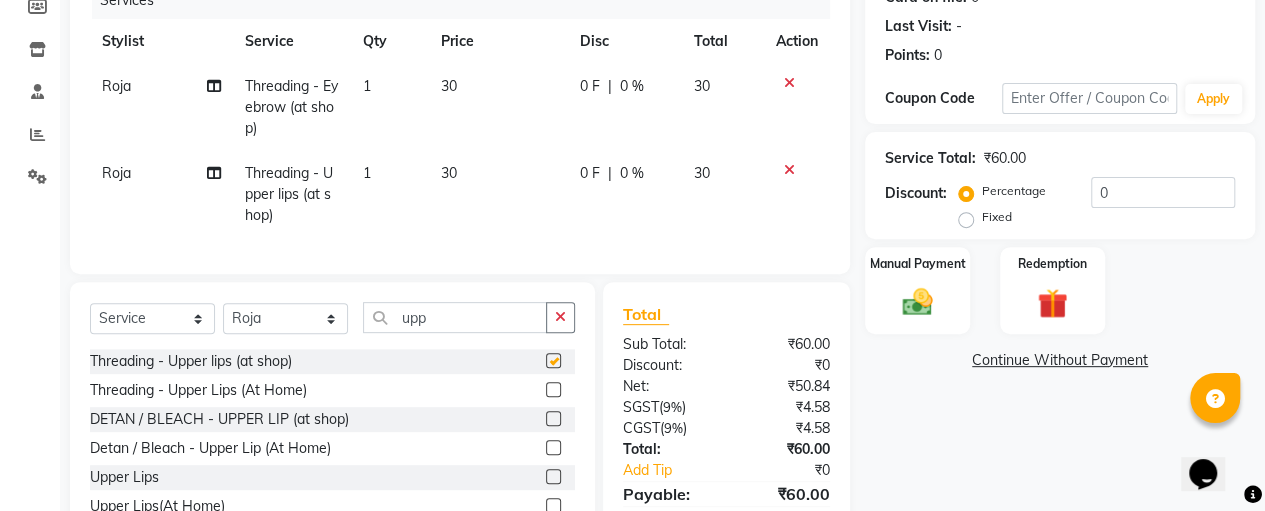 checkbox on "false" 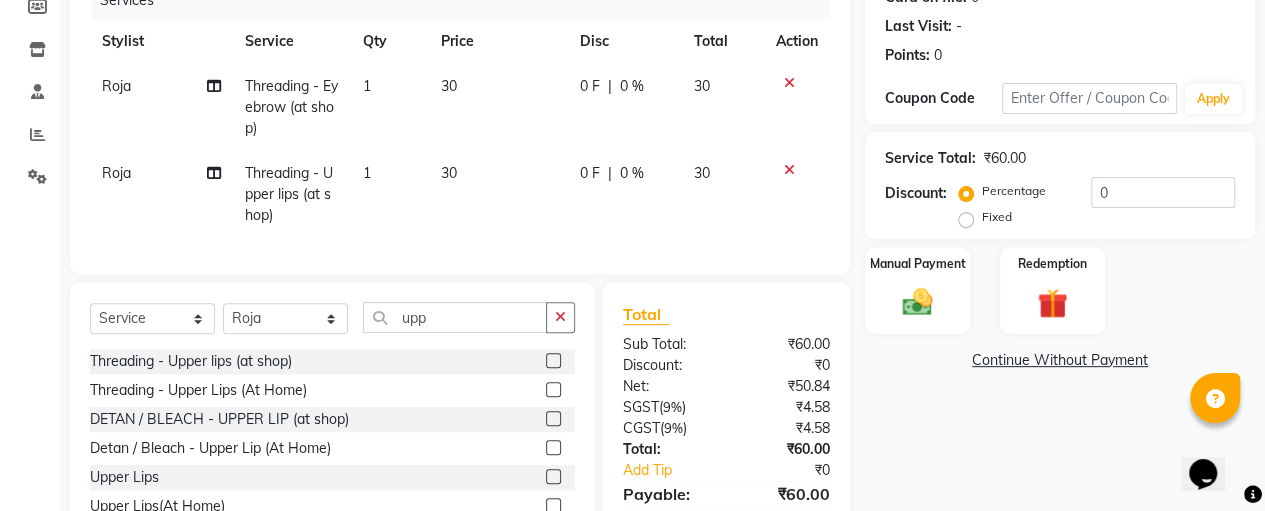 click on "30" 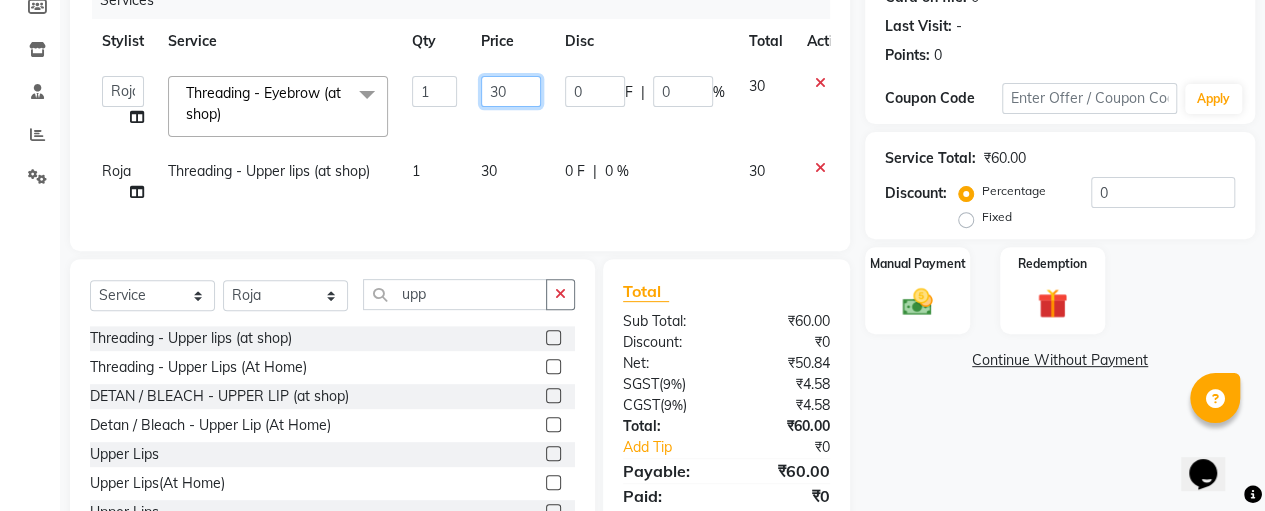 click on "30" 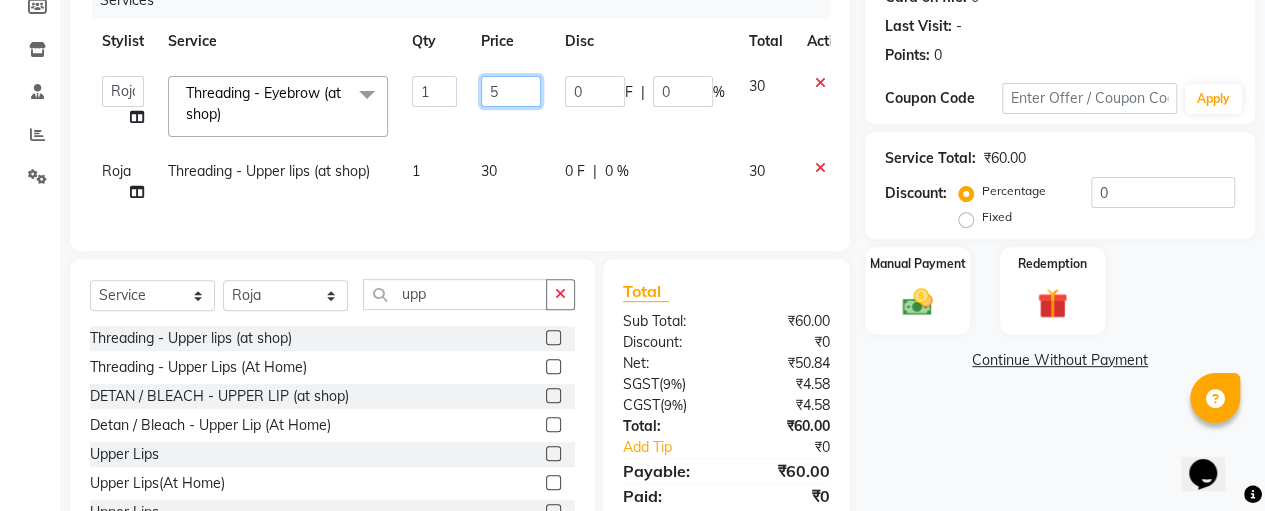 type on "50" 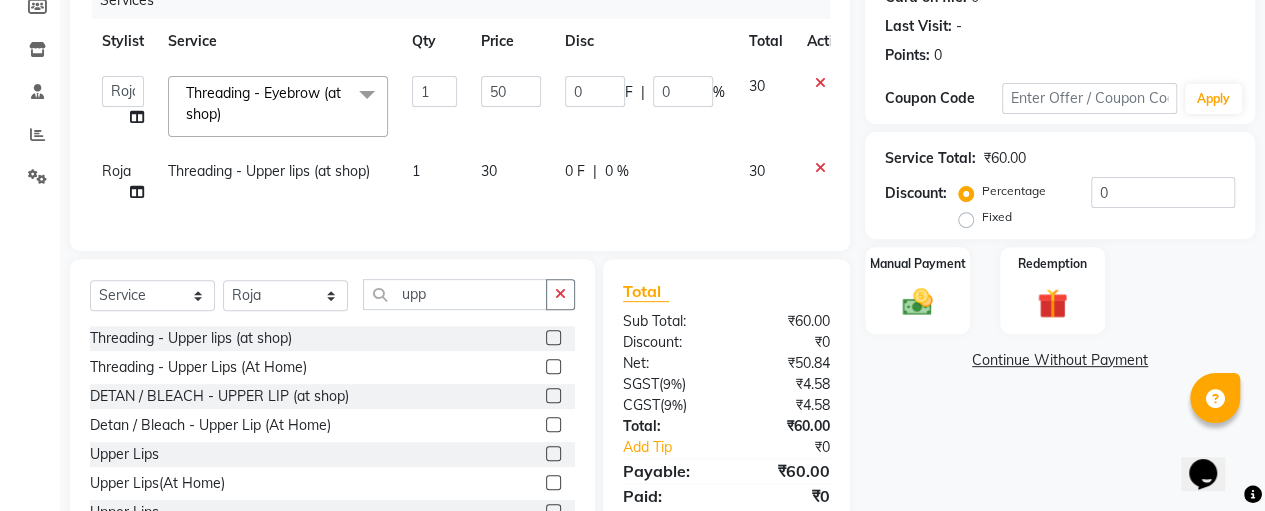click on "30" 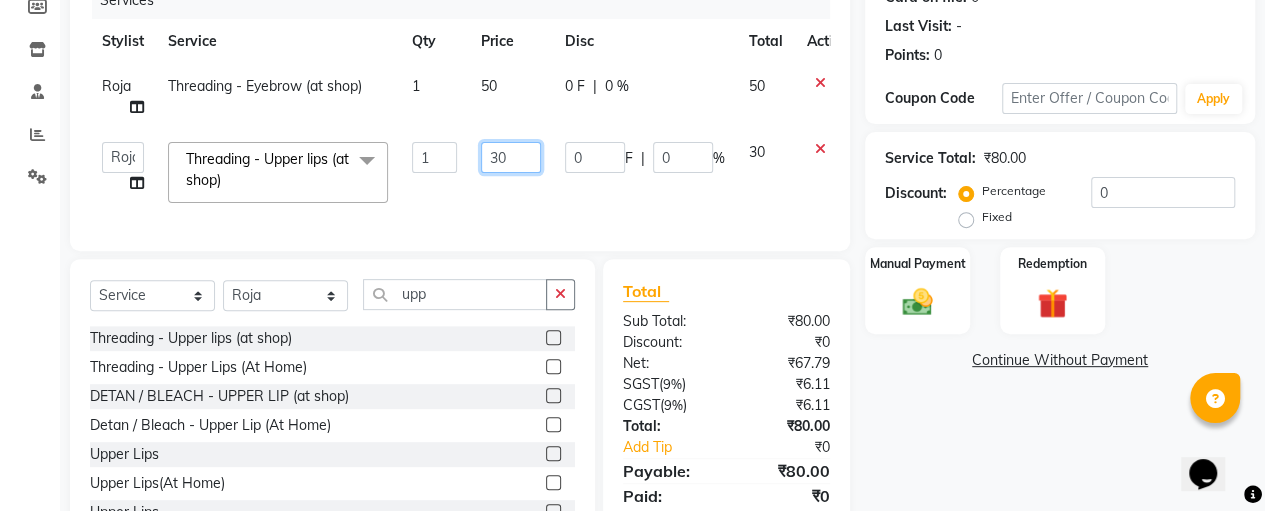 click on "30" 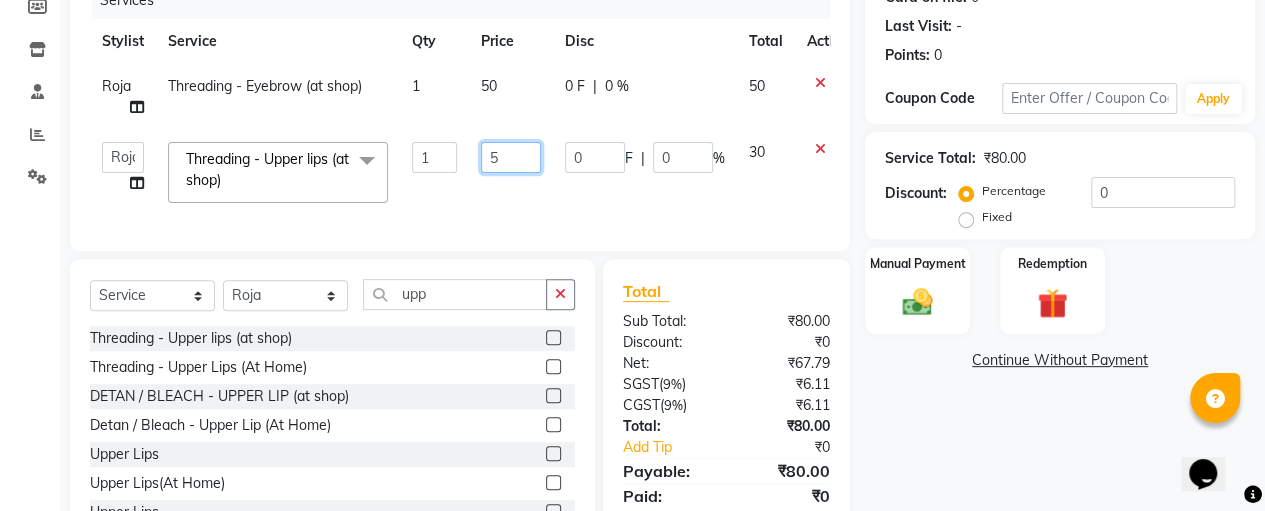 type on "50" 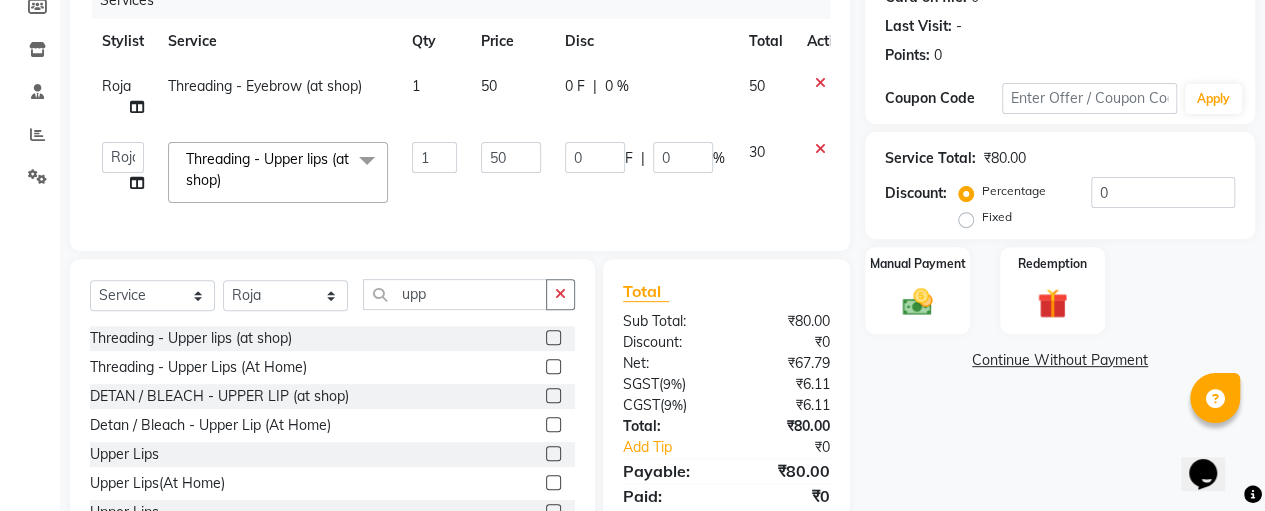 click on "50" 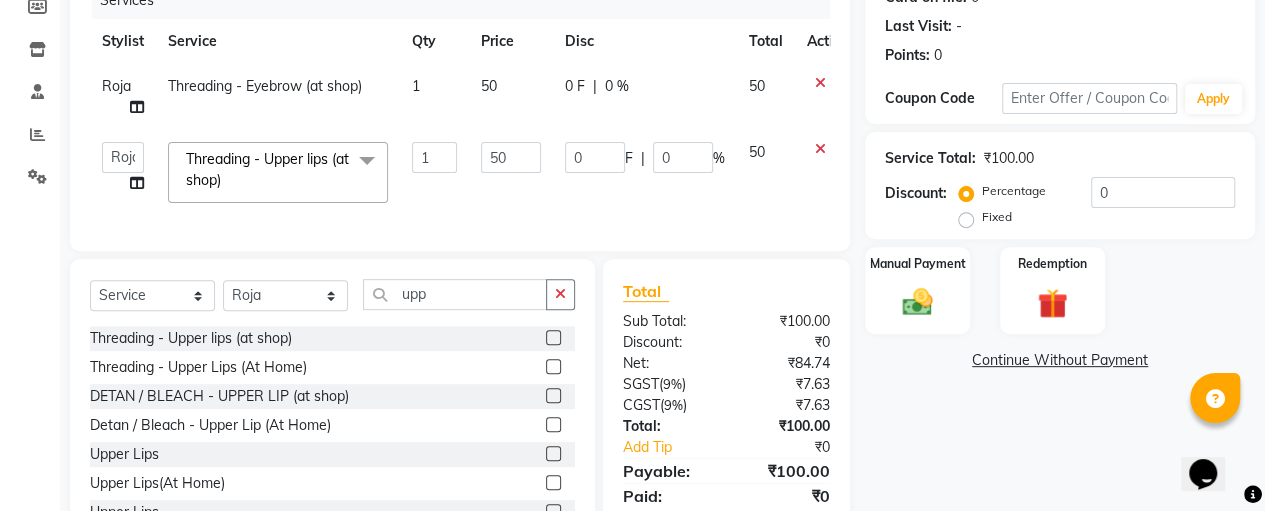 scroll, scrollTop: 352, scrollLeft: 0, axis: vertical 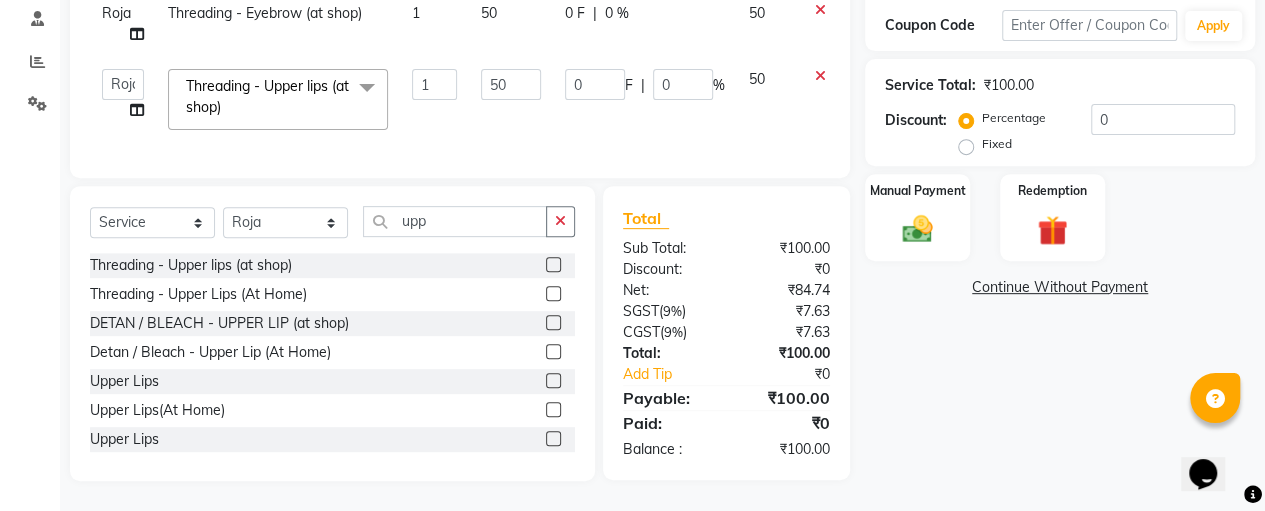 click 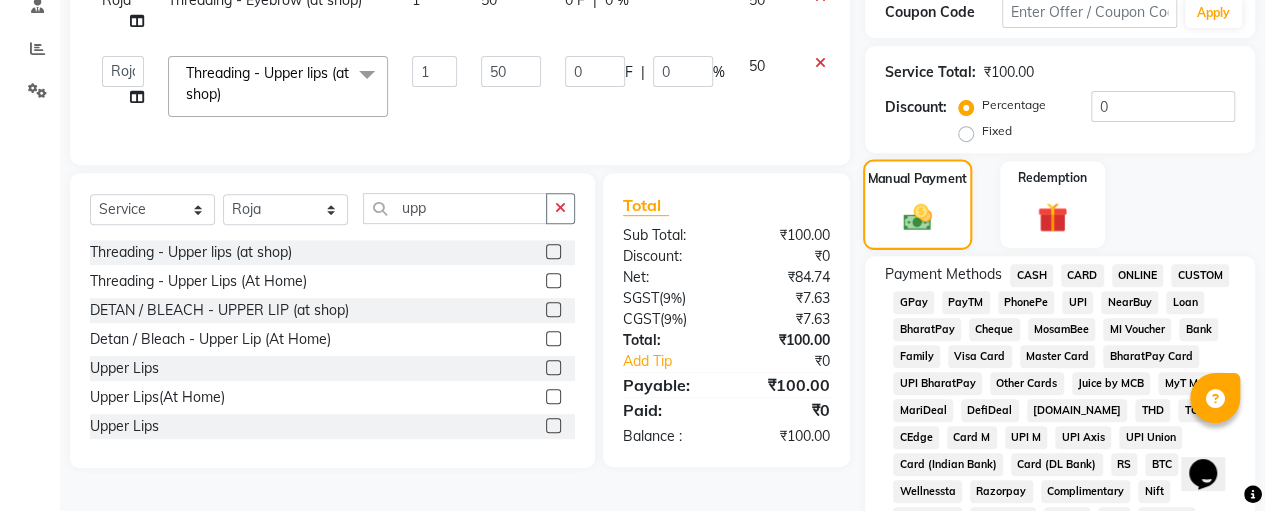 scroll, scrollTop: 940, scrollLeft: 0, axis: vertical 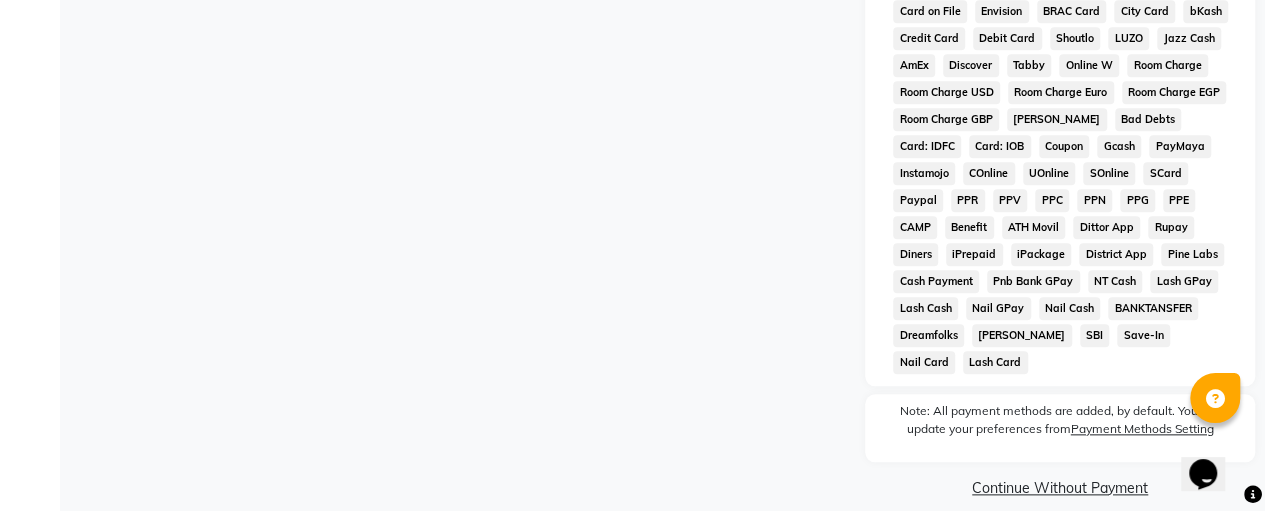 click on "Continue Without Payment" 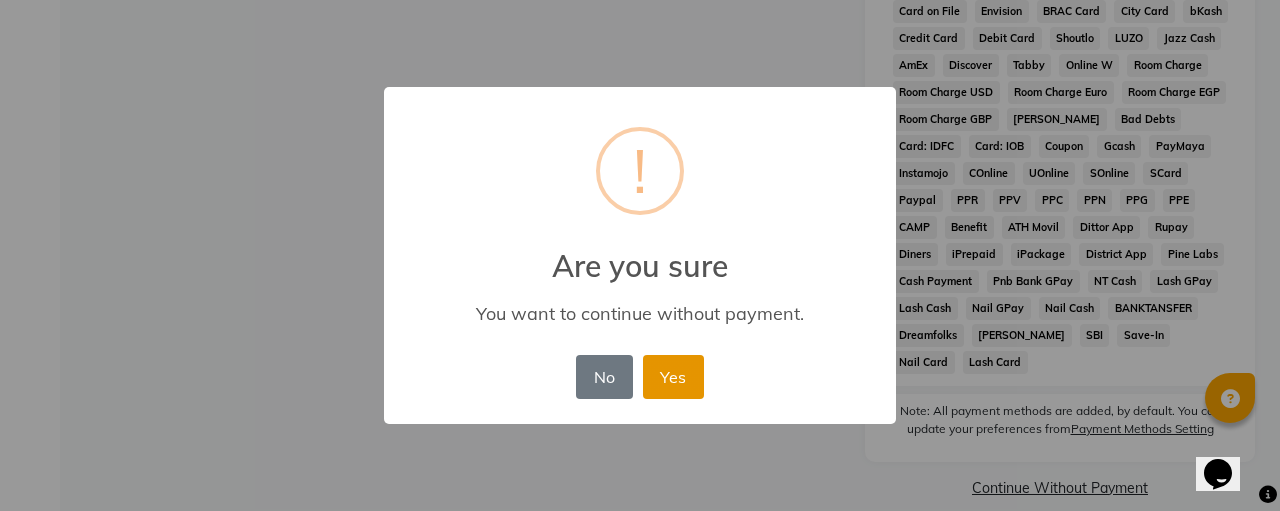 click on "Yes" at bounding box center [673, 377] 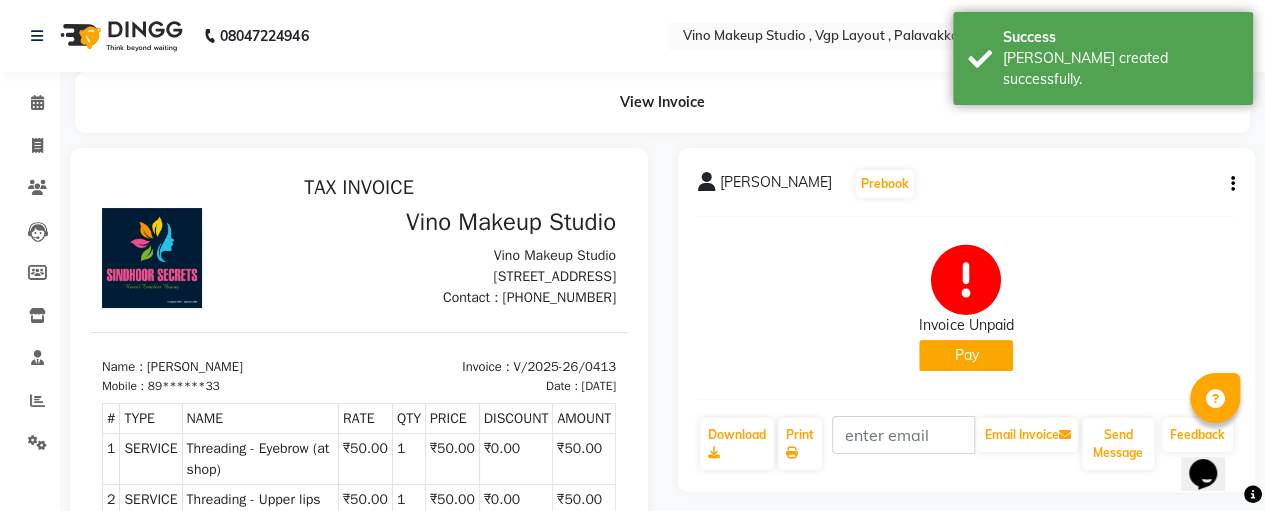 scroll, scrollTop: 0, scrollLeft: 0, axis: both 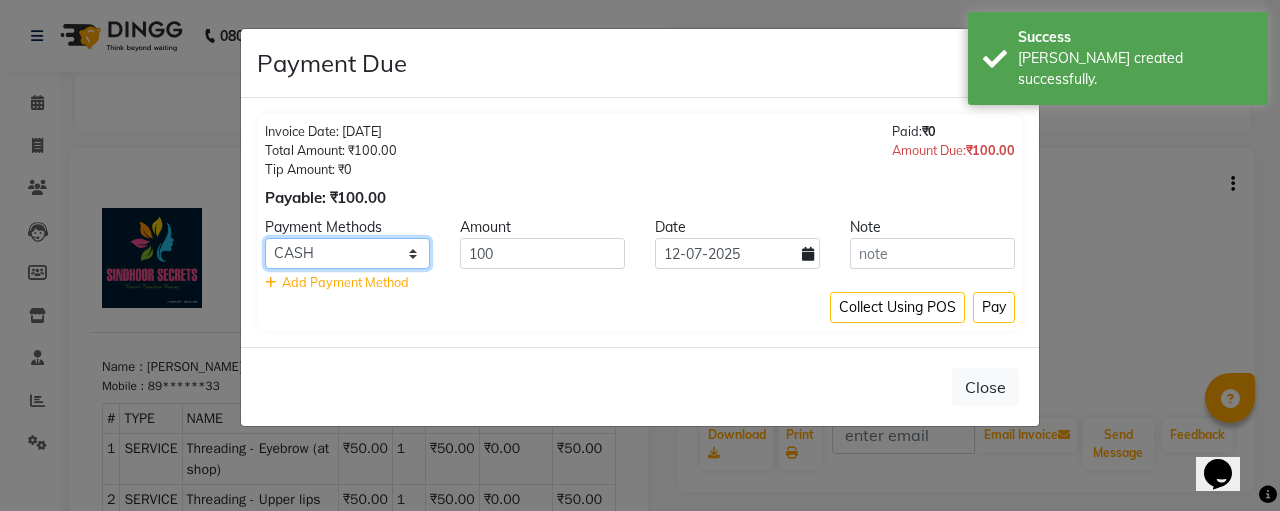 click on "CASH CARD ONLINE CUSTOM GPay PayTM PhonePe UPI NearBuy Loan BharatPay Cheque MosamBee MI Voucher Bank Family Visa Card Master Card BharatPay Card UPI BharatPay Other Cards Juice by MCB MyT Money MariDeal DefiDeal [DOMAIN_NAME] THD TCL CEdge Card M UPI M UPI Axis UPI Union Card (Indian Bank) Card (DL Bank) RS BTC Wellnessta Razorpay Complimentary Nift Spa Finder Spa Week Venmo BFL LoanTap SaveIN GMoney ATH Movil On Account Chamber Gift Card Trade Comp Donation Card on File Envision BRAC Card City Card bKash Credit Card Debit Card Shoutlo LUZO Jazz Cash AmEx Discover Tabby Online W Room Charge Room Charge USD Room Charge Euro Room Charge EGP Room Charge GBP Bajaj Finserv Bad Debts Card: IDFC Card: IOB Coupon Gcash PayMaya Instamojo COnline UOnline SOnline SCard Paypal PPR PPV PPC PPN PPG PPE CAMP Benefit ATH Movil Dittor App Rupay Diners iPrepaid iPackage District App Pine Labs Cash Payment Pnb Bank GPay NT Cash Lash GPay Lash Cash Nail GPay Nail Cash BANKTANSFER Dreamfolks [PERSON_NAME] SBI Save-In Nail Card Lash Card" 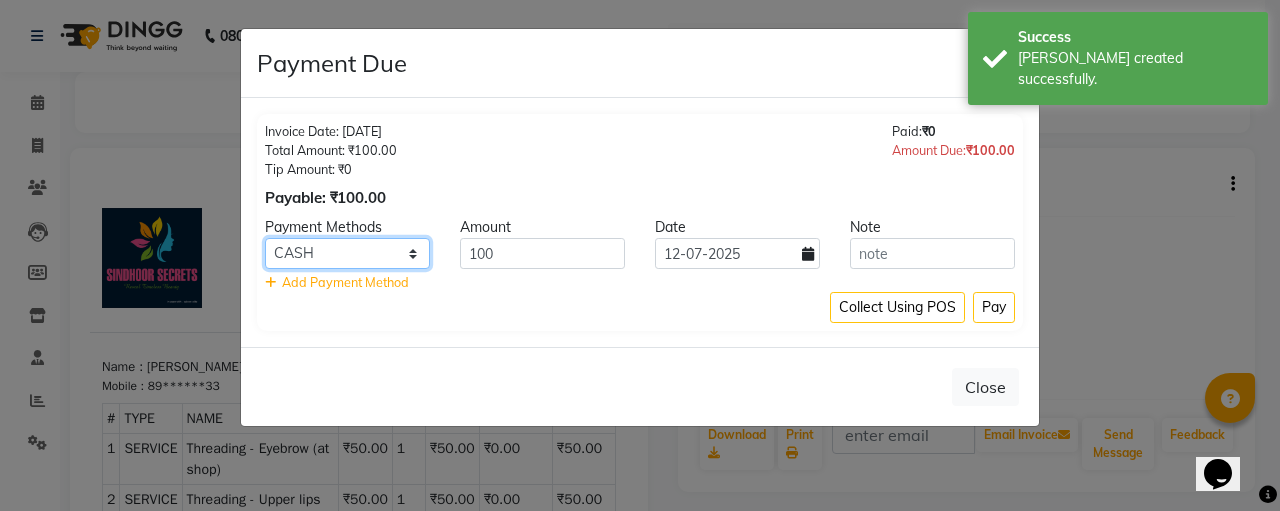 select on "8" 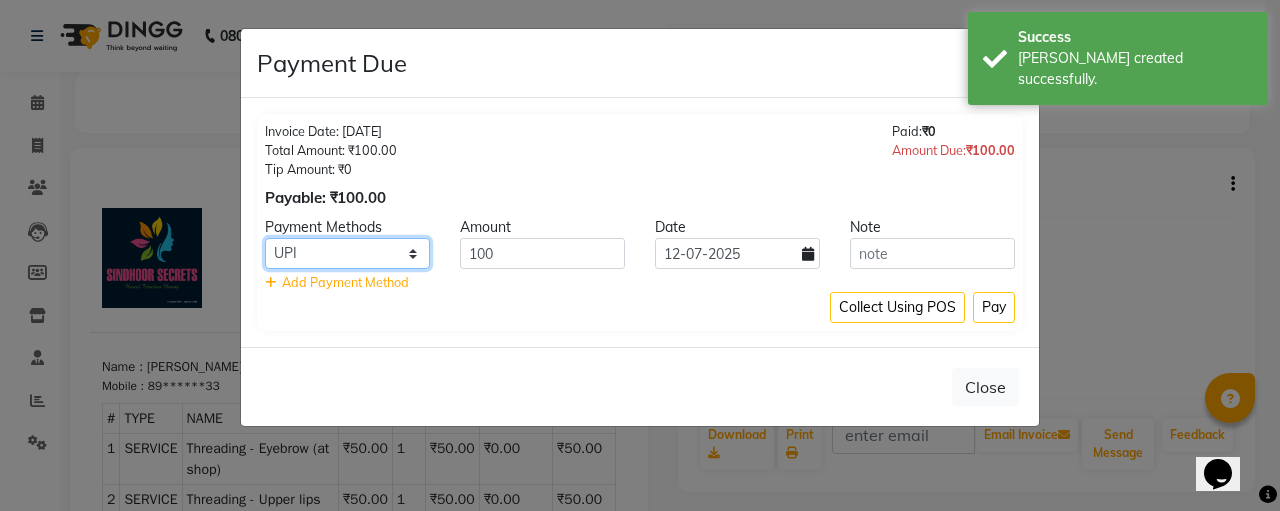 click on "CASH CARD ONLINE CUSTOM GPay PayTM PhonePe UPI NearBuy Loan BharatPay Cheque MosamBee MI Voucher Bank Family Visa Card Master Card BharatPay Card UPI BharatPay Other Cards Juice by MCB MyT Money MariDeal DefiDeal [DOMAIN_NAME] THD TCL CEdge Card M UPI M UPI Axis UPI Union Card (Indian Bank) Card (DL Bank) RS BTC Wellnessta Razorpay Complimentary Nift Spa Finder Spa Week Venmo BFL LoanTap SaveIN GMoney ATH Movil On Account Chamber Gift Card Trade Comp Donation Card on File Envision BRAC Card City Card bKash Credit Card Debit Card Shoutlo LUZO Jazz Cash AmEx Discover Tabby Online W Room Charge Room Charge USD Room Charge Euro Room Charge EGP Room Charge GBP Bajaj Finserv Bad Debts Card: IDFC Card: IOB Coupon Gcash PayMaya Instamojo COnline UOnline SOnline SCard Paypal PPR PPV PPC PPN PPG PPE CAMP Benefit ATH Movil Dittor App Rupay Diners iPrepaid iPackage District App Pine Labs Cash Payment Pnb Bank GPay NT Cash Lash GPay Lash Cash Nail GPay Nail Cash BANKTANSFER Dreamfolks [PERSON_NAME] SBI Save-In Nail Card Lash Card" 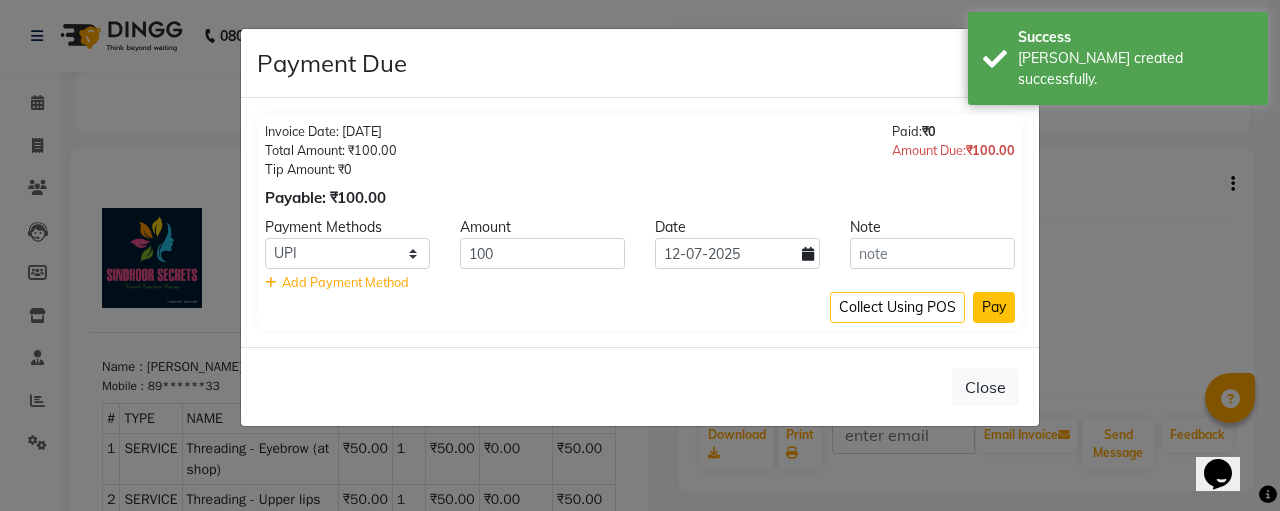 click on "Pay" 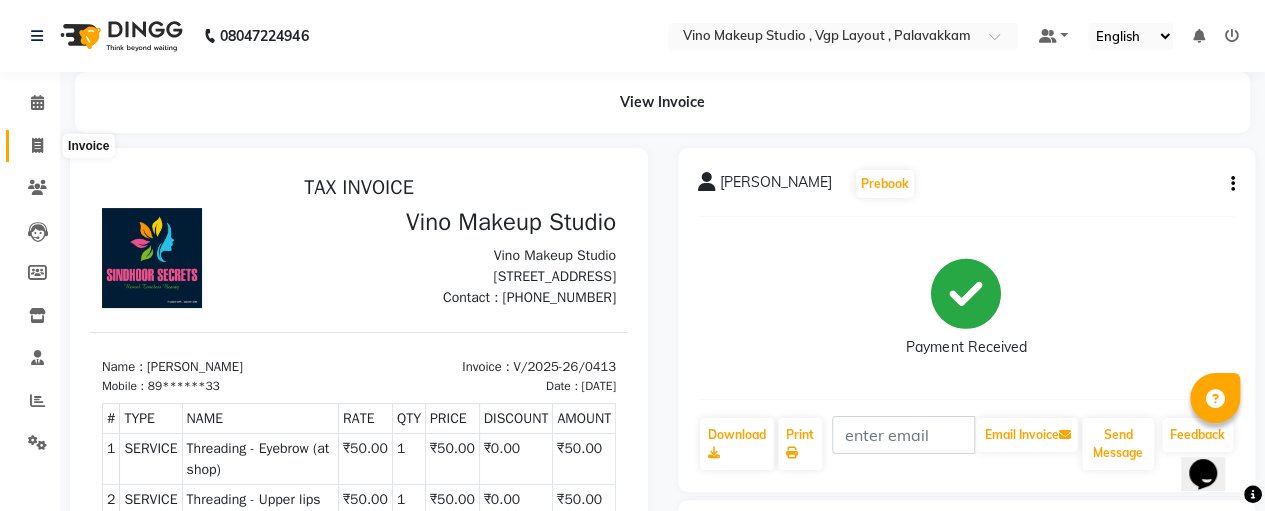 click 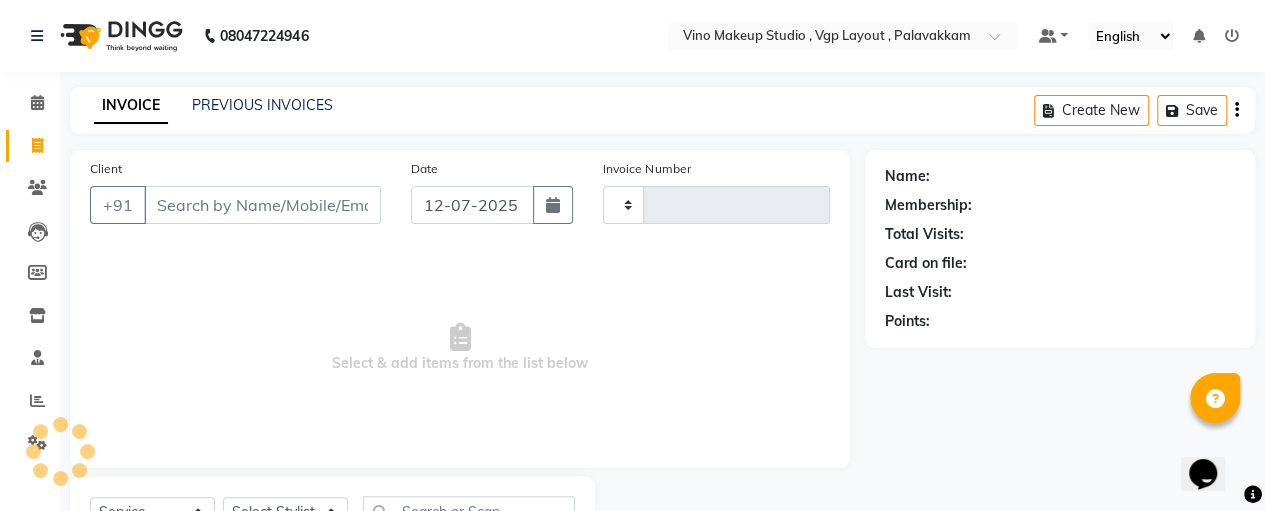type on "0414" 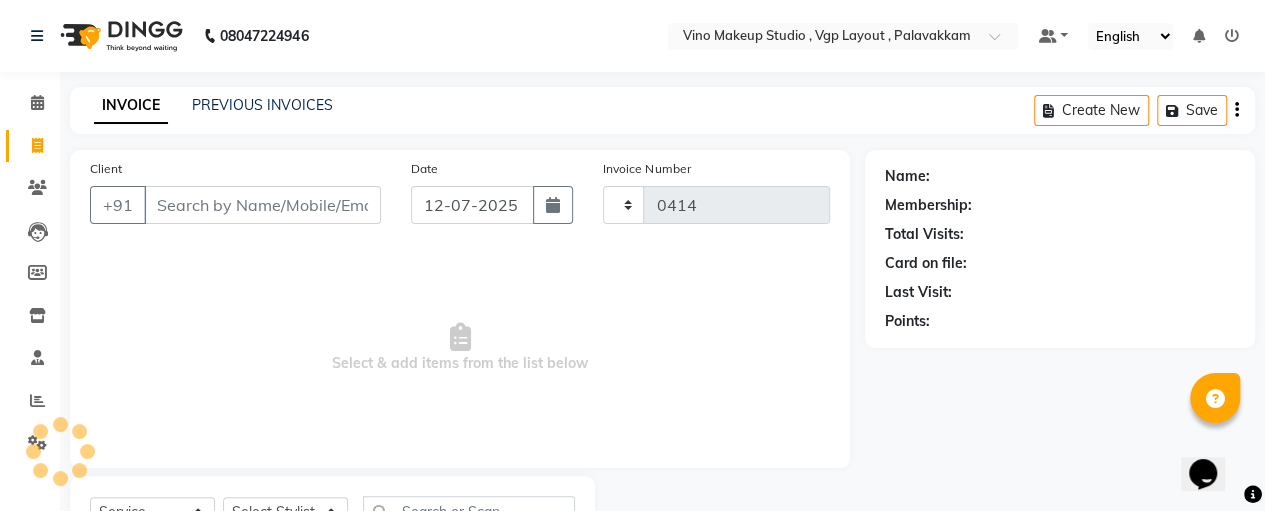 select on "7459" 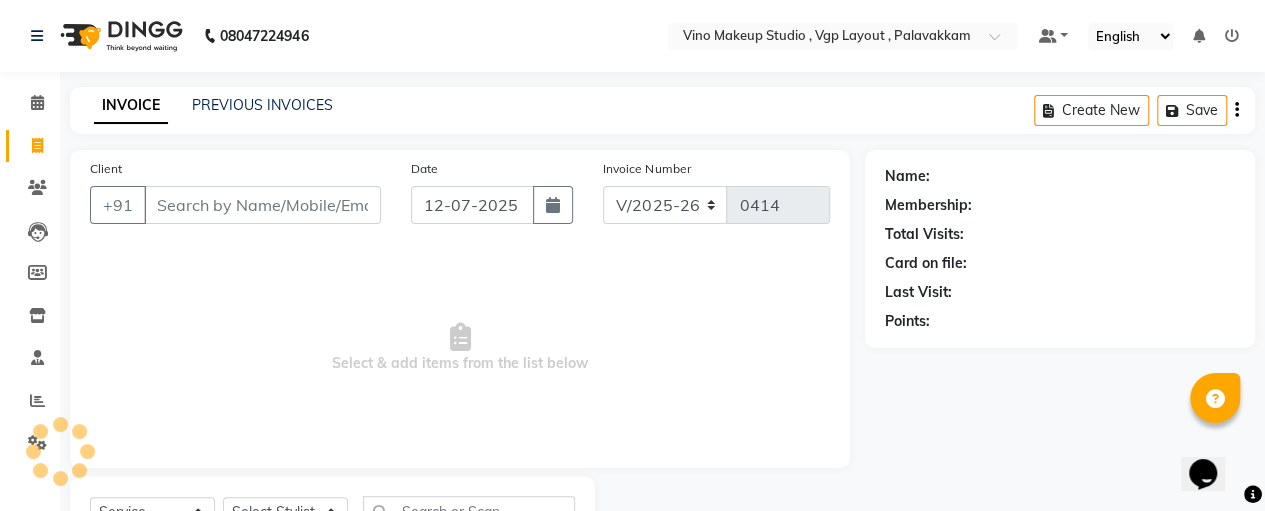 scroll, scrollTop: 89, scrollLeft: 0, axis: vertical 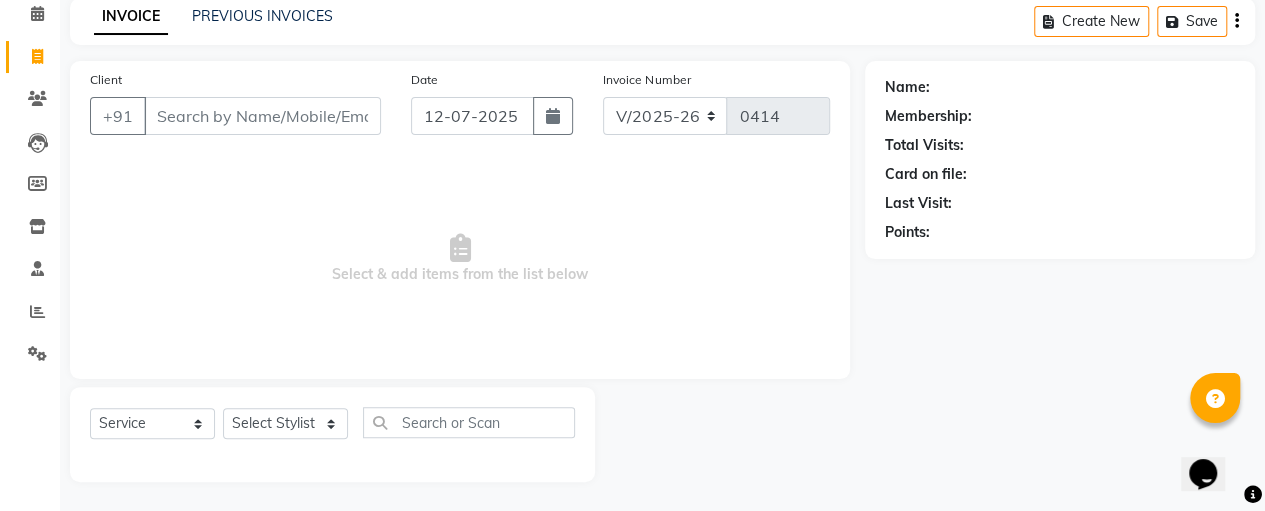 click on "Client" at bounding box center (262, 116) 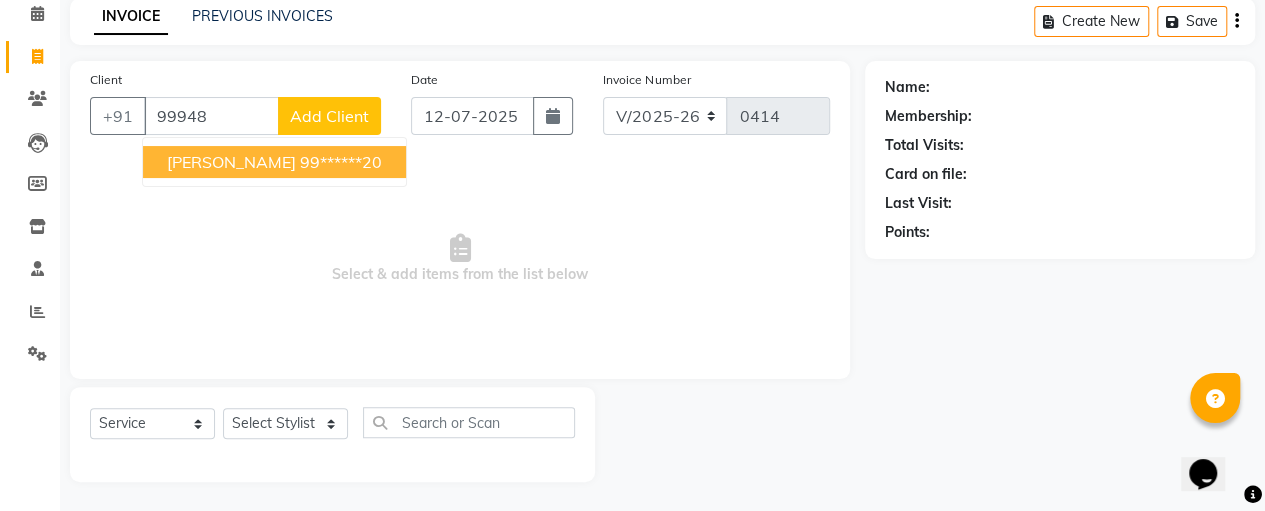 click on "99******20" at bounding box center [341, 162] 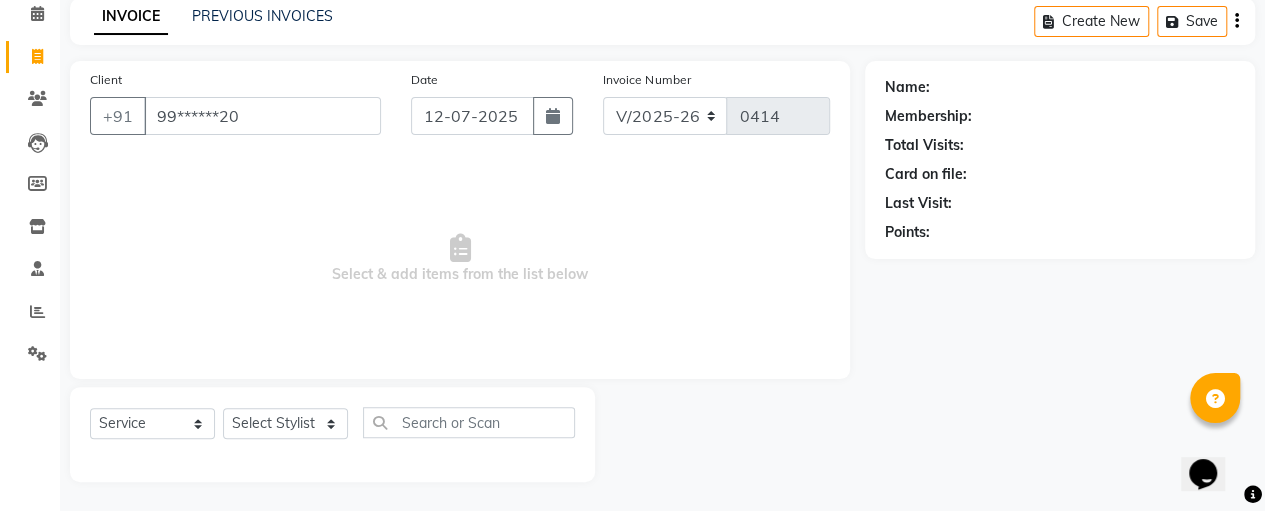 type on "99******20" 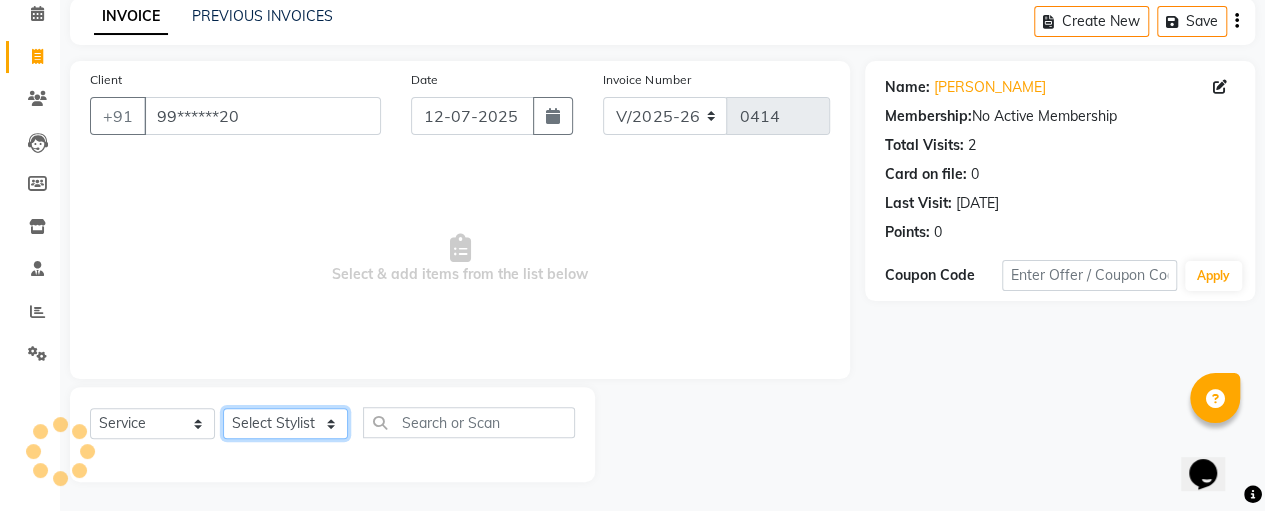 click on "Select Stylist [PERSON_NAME] [PERSON_NAME] SASIKALA" 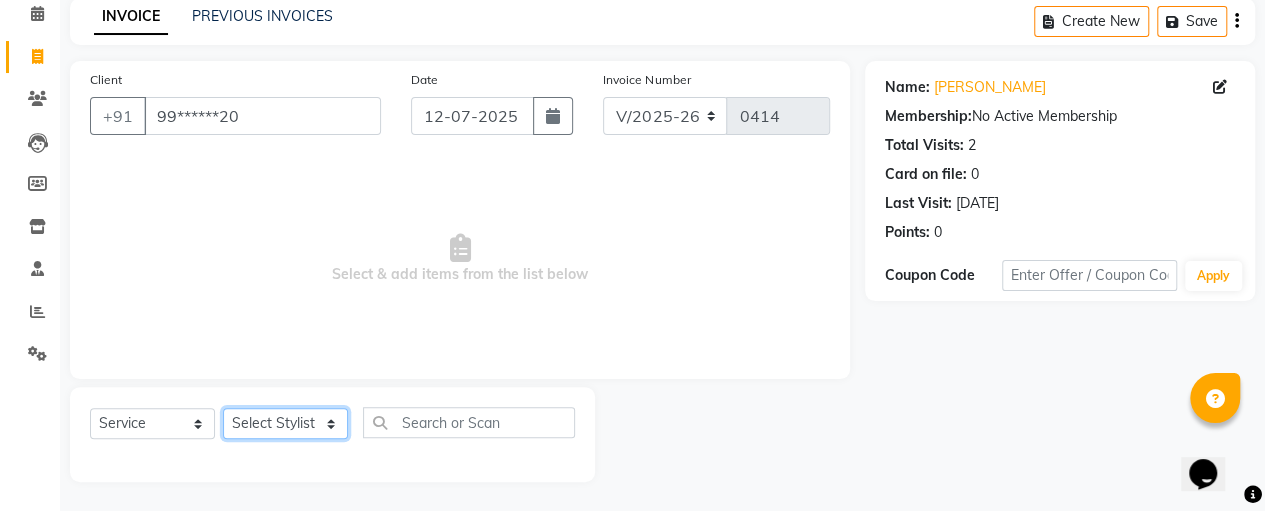 select on "66740" 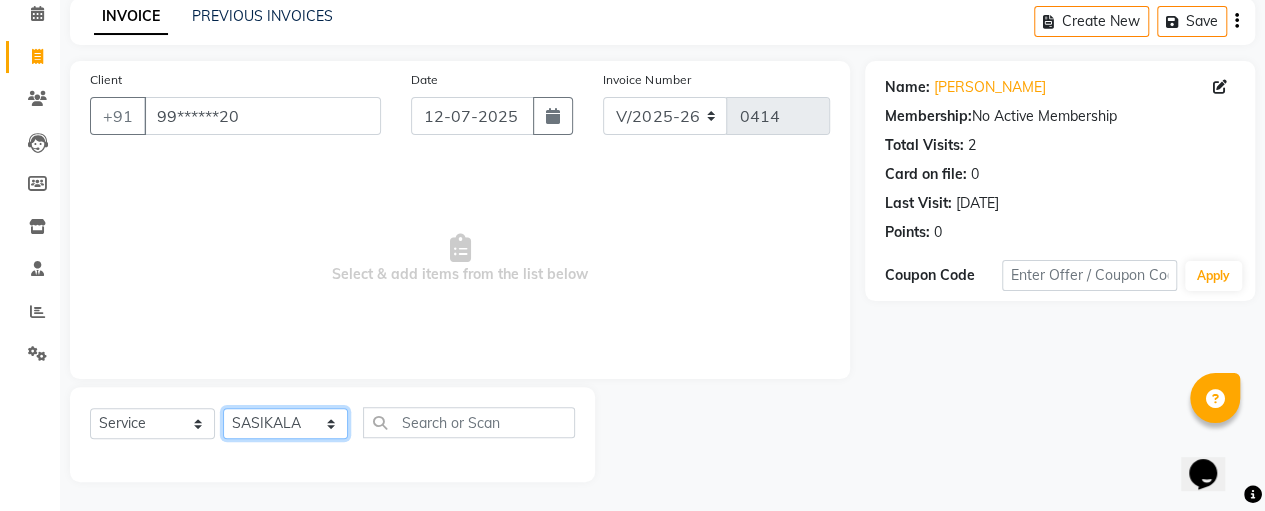 click on "Select Stylist [PERSON_NAME] [PERSON_NAME] SASIKALA" 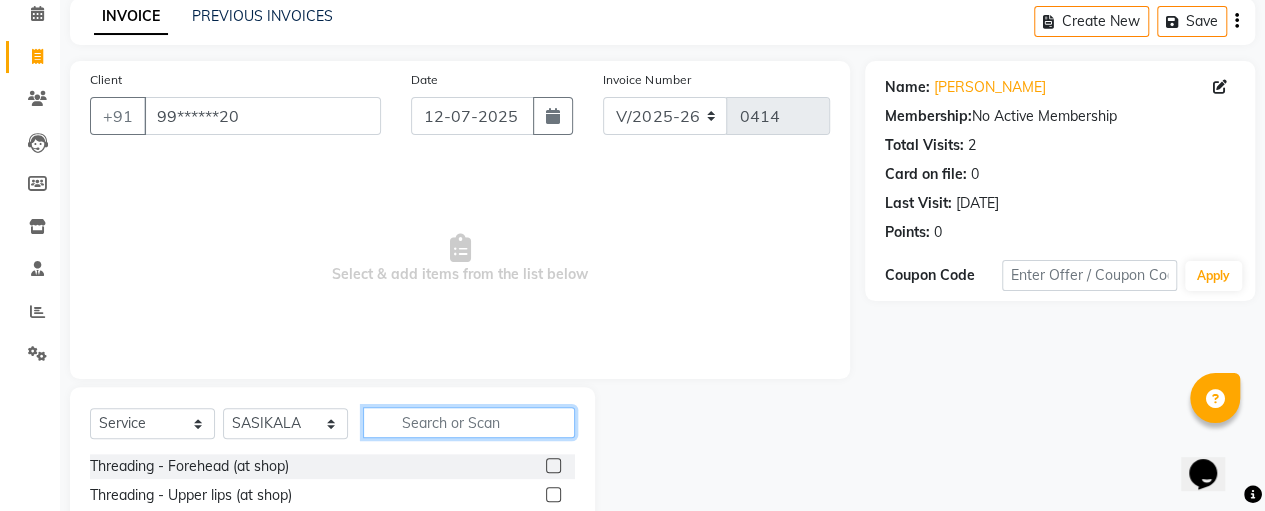 click 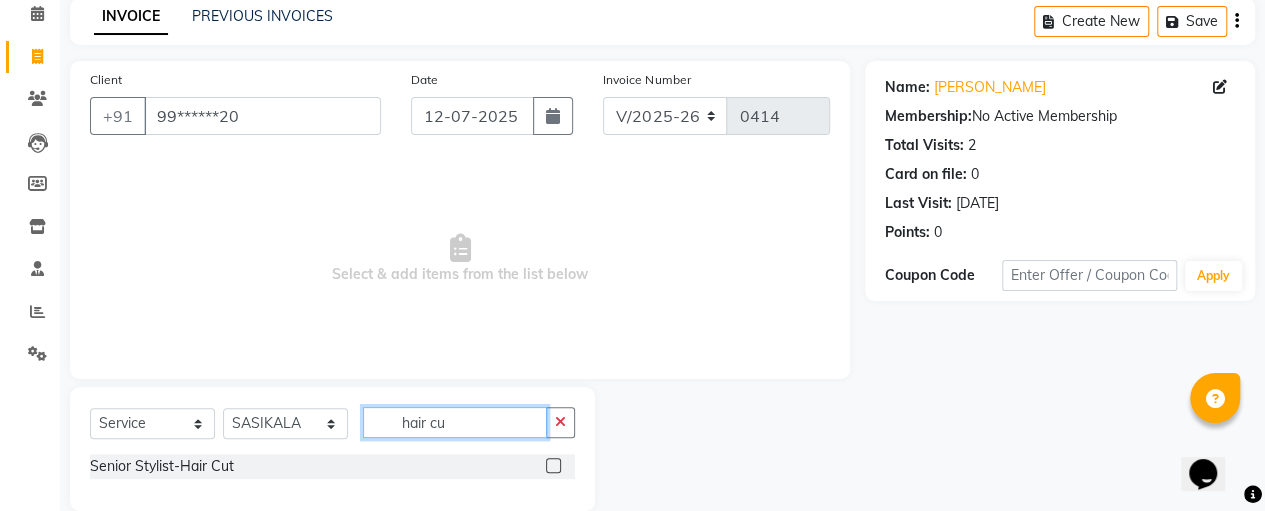 type on "hair cu" 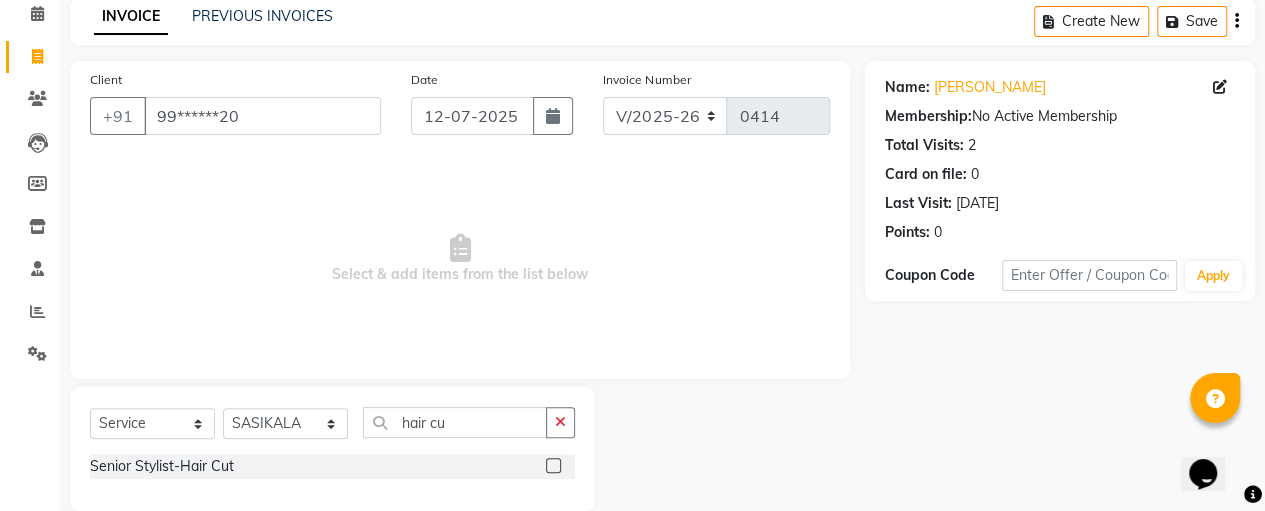 click 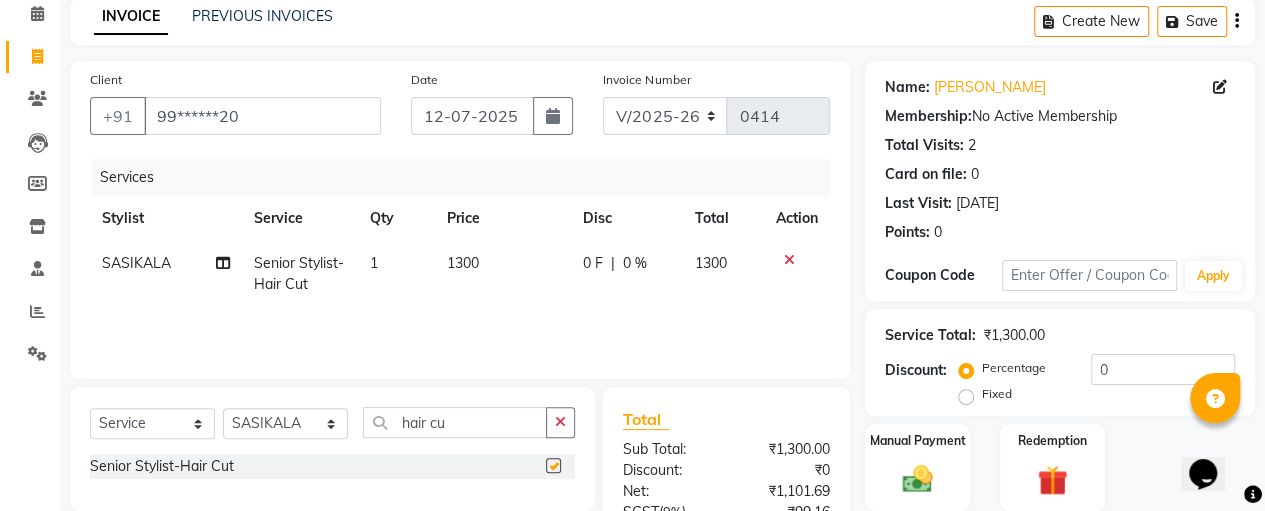 checkbox on "false" 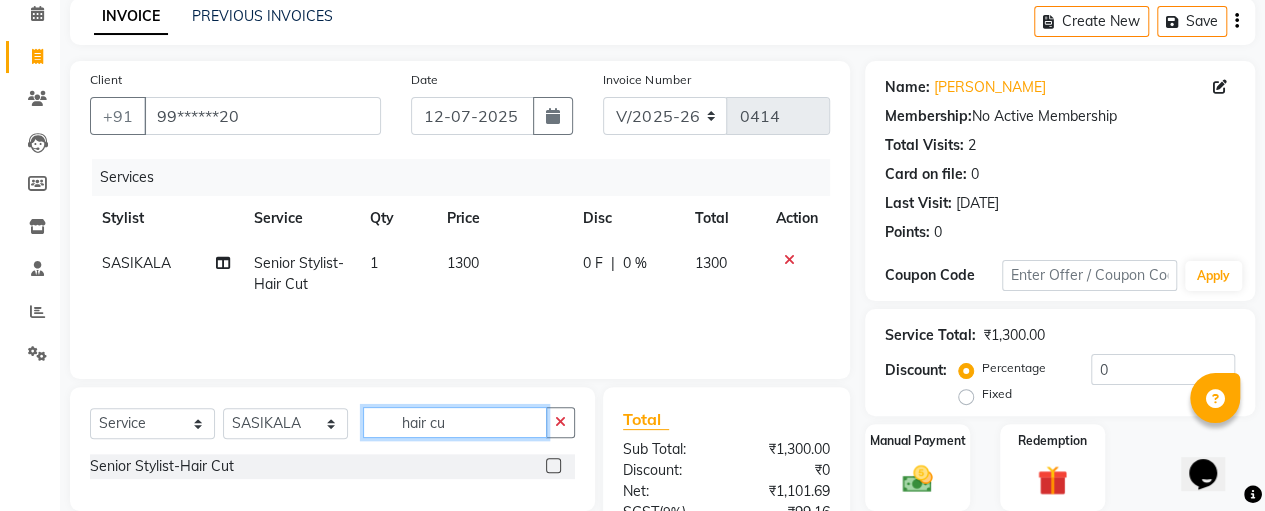 click on "hair cu" 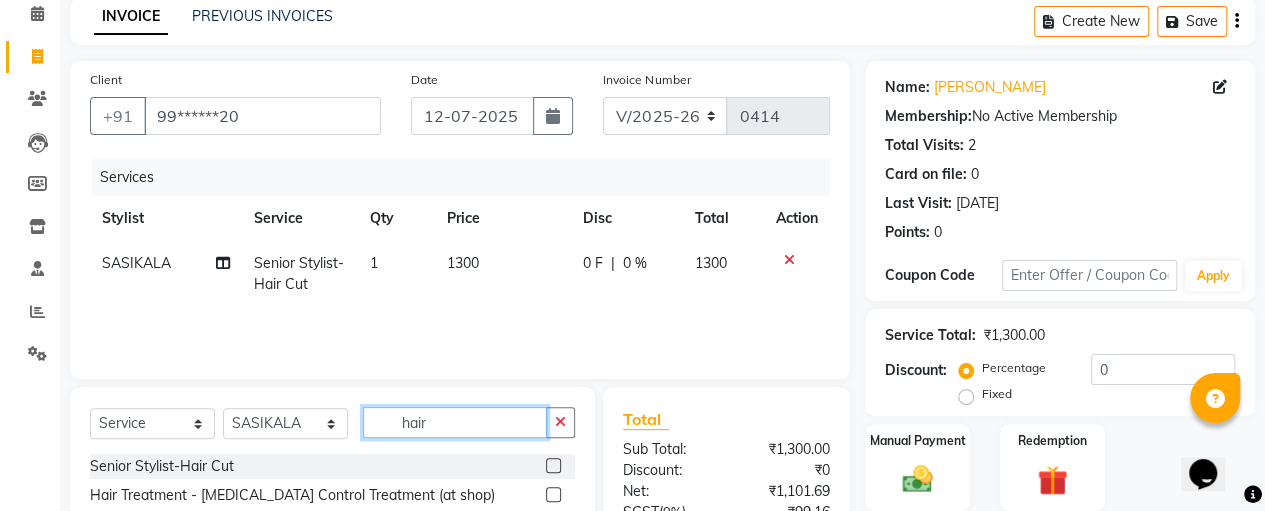 scroll, scrollTop: 280, scrollLeft: 0, axis: vertical 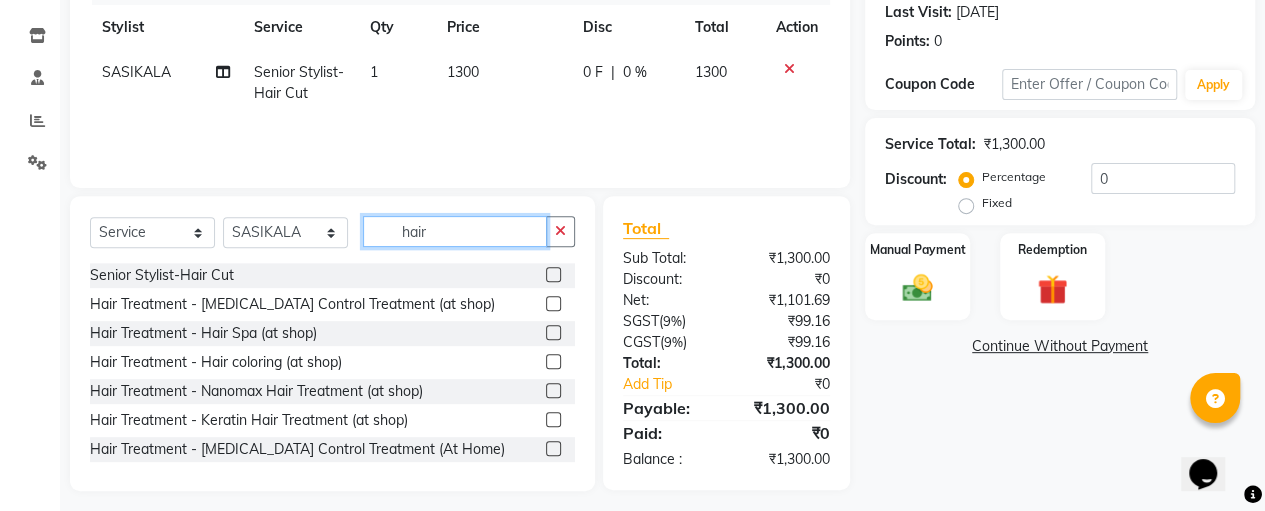 type on "hair" 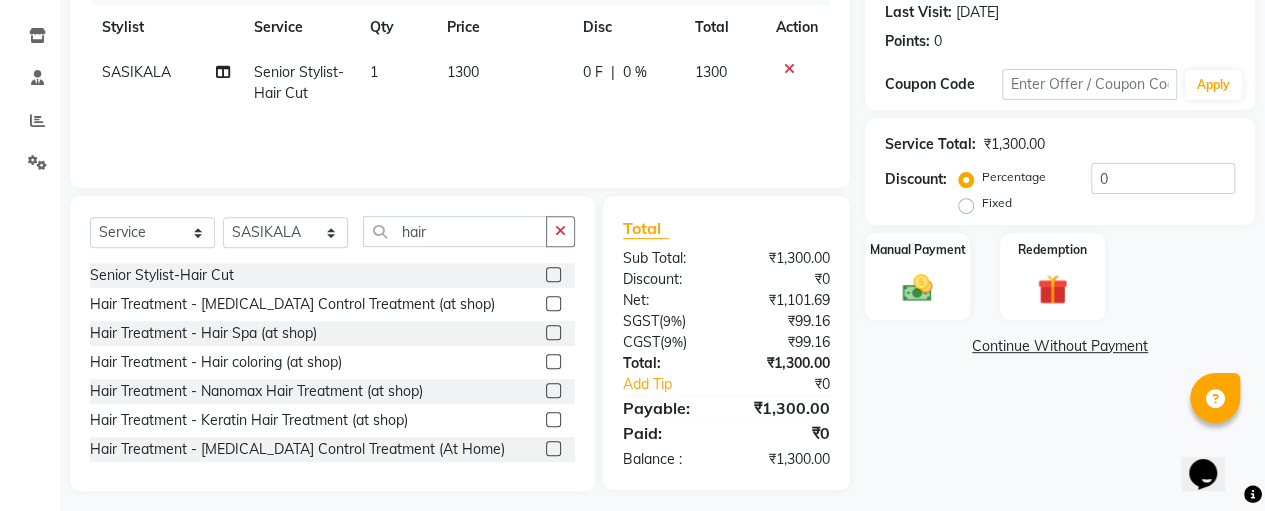 click 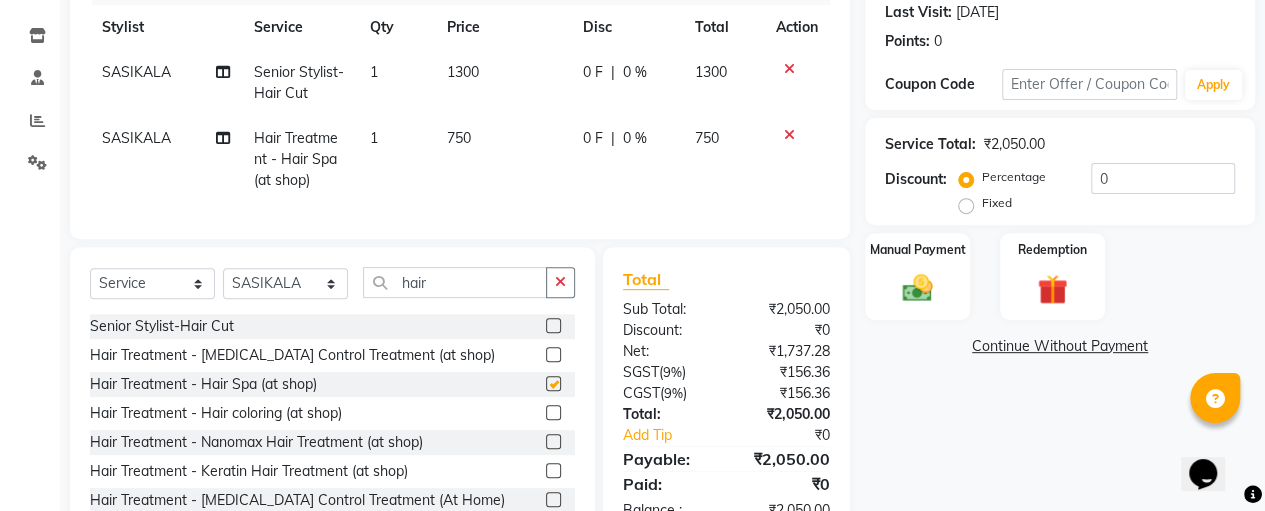 checkbox on "false" 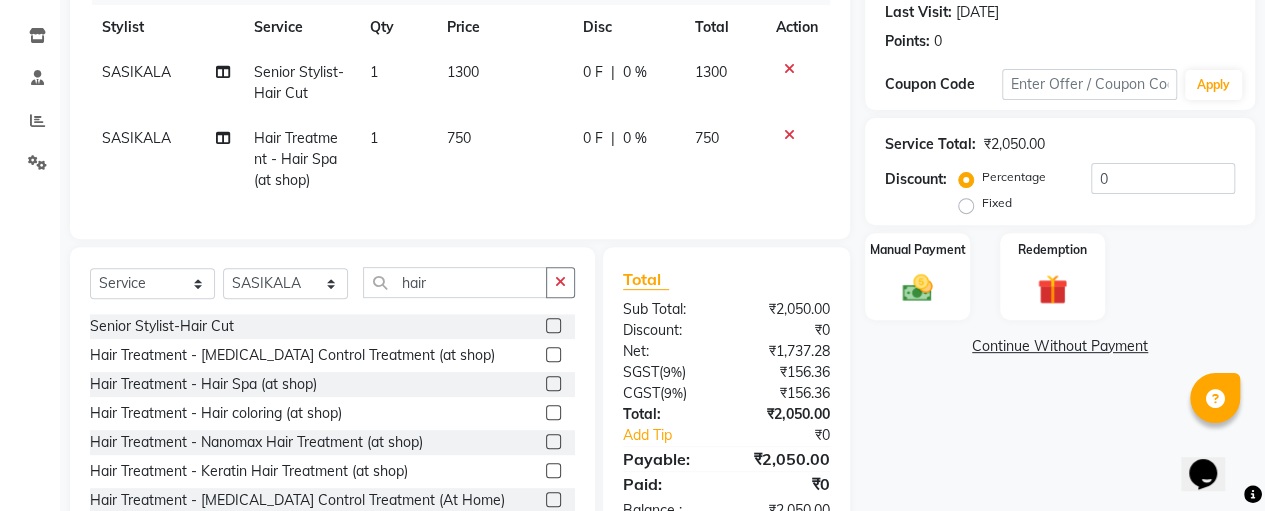 click on "750" 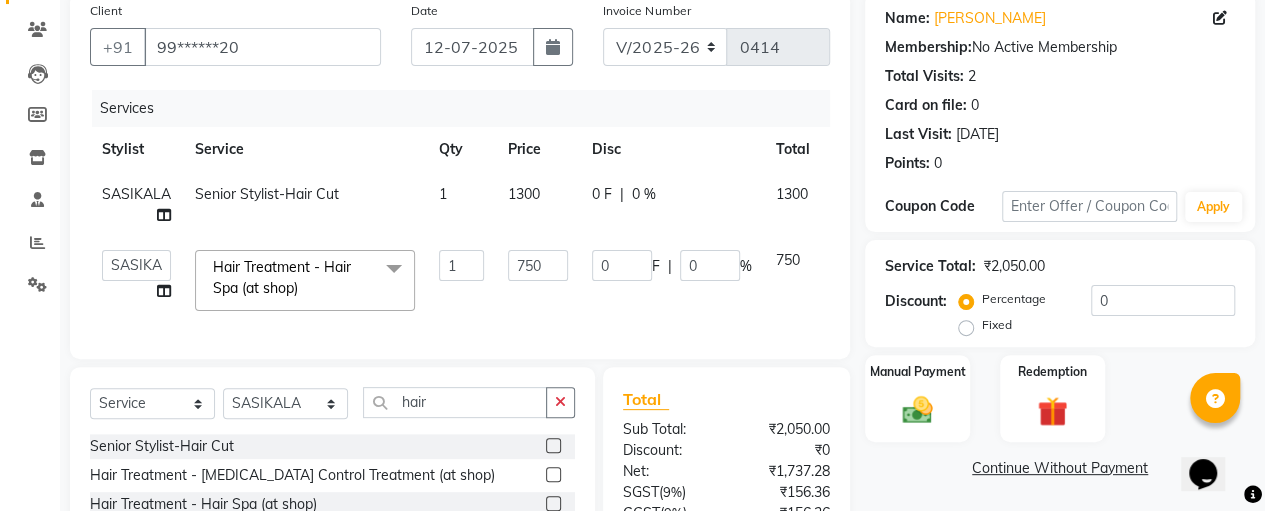 scroll, scrollTop: 154, scrollLeft: 0, axis: vertical 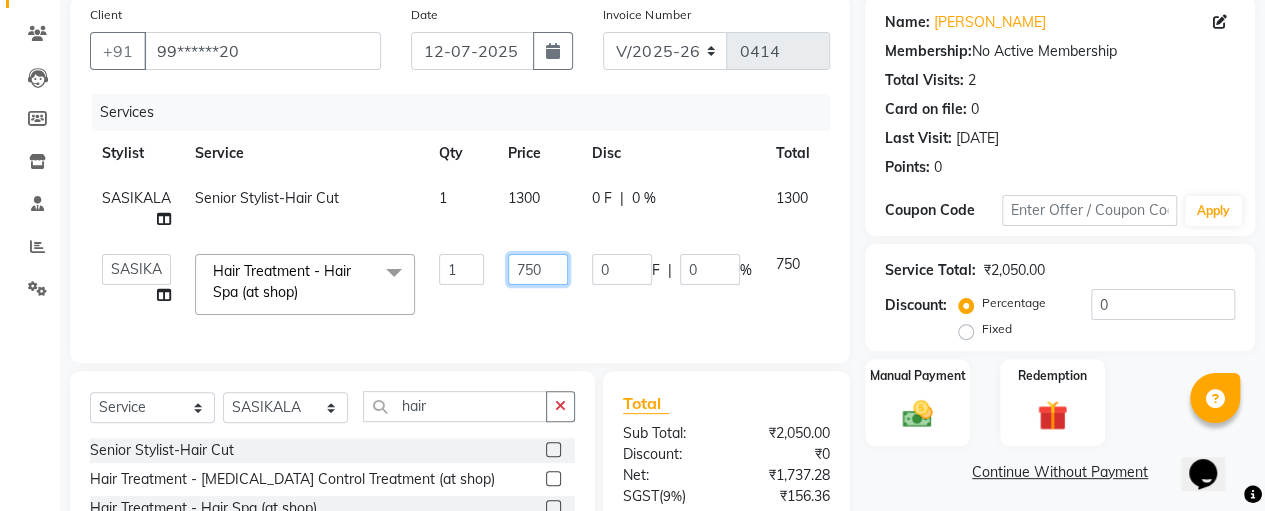 click on "750" 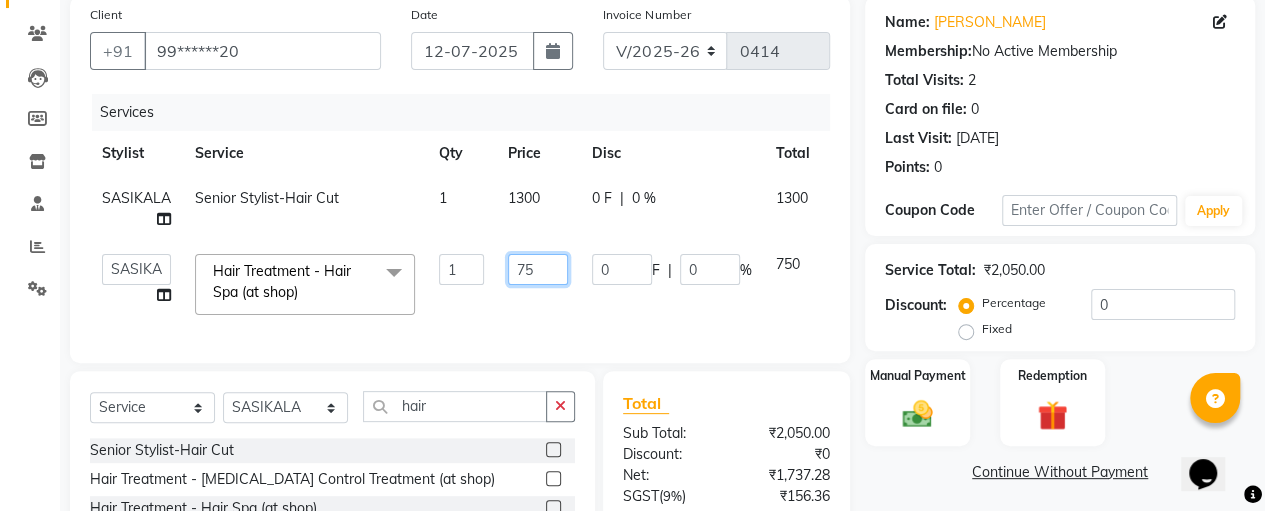 type on "7" 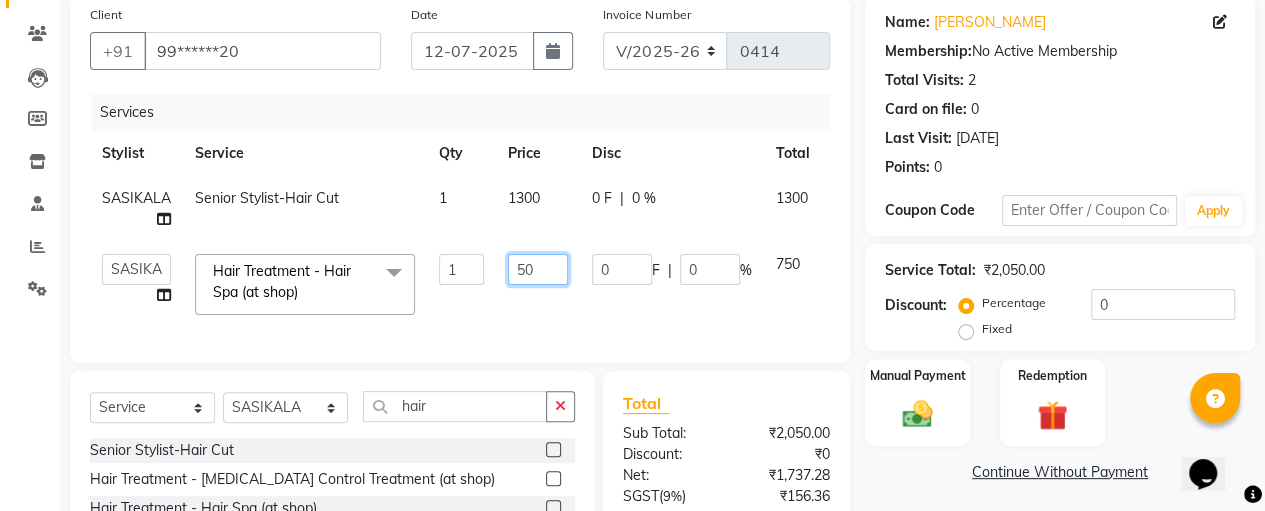 type on "500" 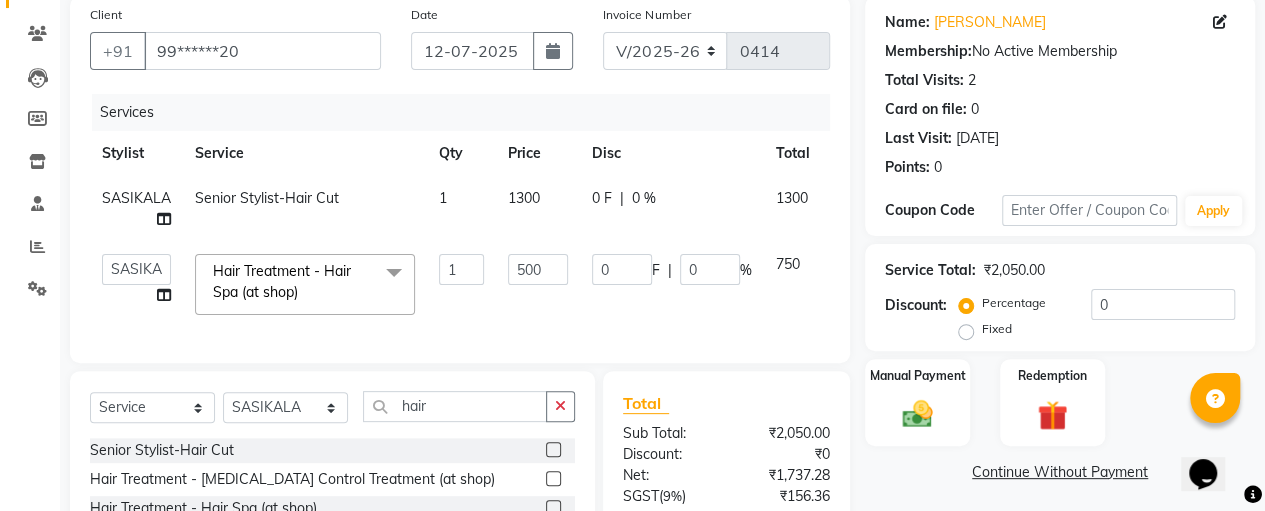click on "[PERSON_NAME]   [PERSON_NAME]   SASIKALA  Hair Treatment - Hair Spa (at shop)  x Threading - Forehead (at shop) Threading - Upper lips (at shop) Threading - Chin (at shop) Threading - Eyebrow (at shop) Threading - Forehead (At Home) Threading - Upper Lips (At Home) Threading - Chin (At Home) Threading - Eyebrow (At Home) Cutting - Trimming (at shop) Cutting - U-shape (at shop) Cutting - [PERSON_NAME] Cutting
Change of Style (at shop) Cutting - Three steps
Layer Trim (at shop) Cutting - Layers Cutting (at shop) Cutting - Kids (below 10) (at shop) Cutting - Fringe | Bangs (at shop) Cutting - [PERSON_NAME] with step (at shop) Cutting - Trimming (At Home) Cutting - U-Shape (At Home) Cutting - [PERSON_NAME] Cutting
Change Of Style (At Home) Cutting - Three Steps
Layer Trim (At Home) Cutting - Layers Cutting (At Home) Cutting - Kids (Below 10) (At Home) Cutting - Fringe | Bangs (At Home) Cutting - [PERSON_NAME] With Step (At Home) Split Ends Senior Stylist-Hair Cut Facial & [MEDICAL_DATA] - Fruit Facial (at shop) Korean Glass Skin Facial 1" 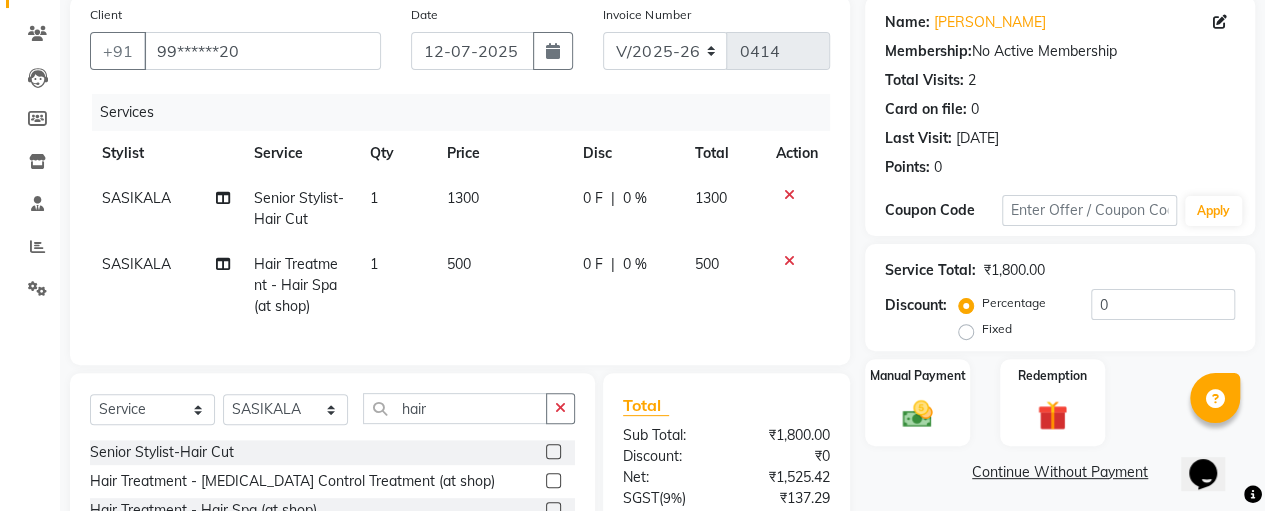 click 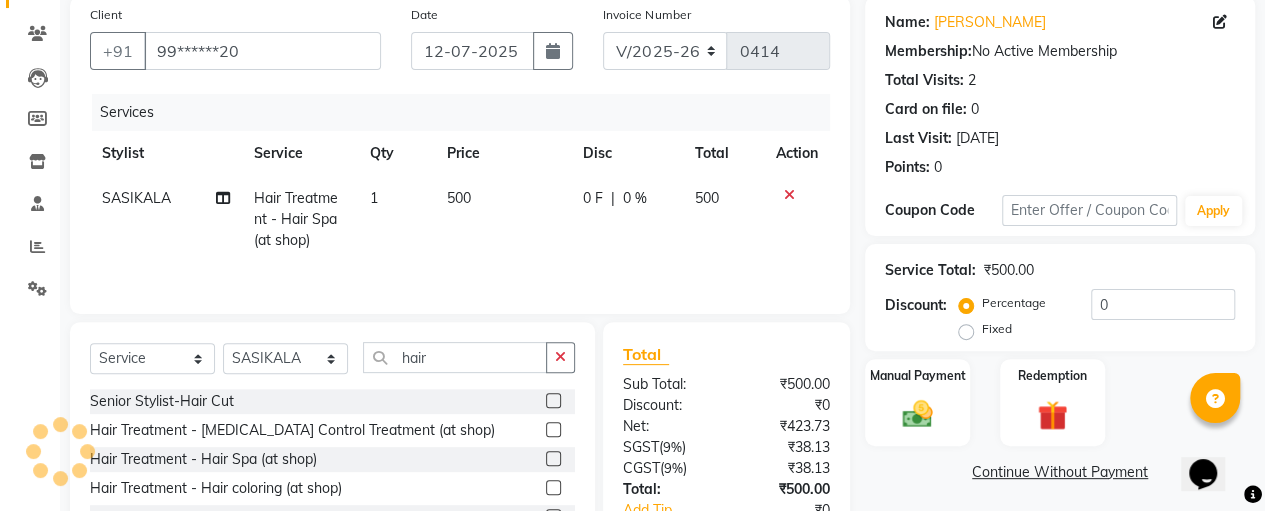 click on "0 F | 0 %" 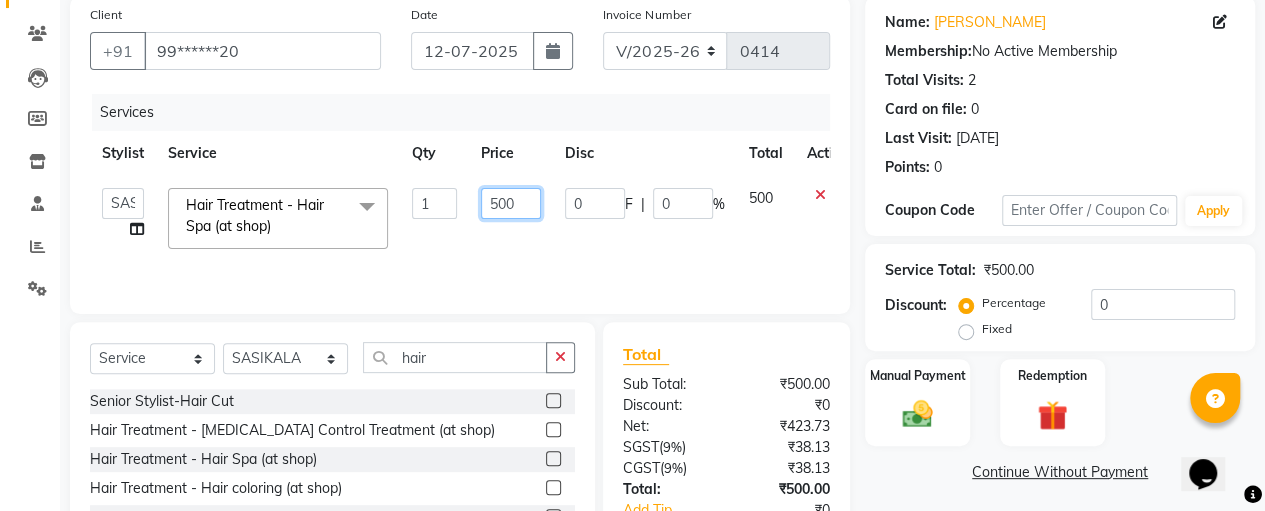 click on "500" 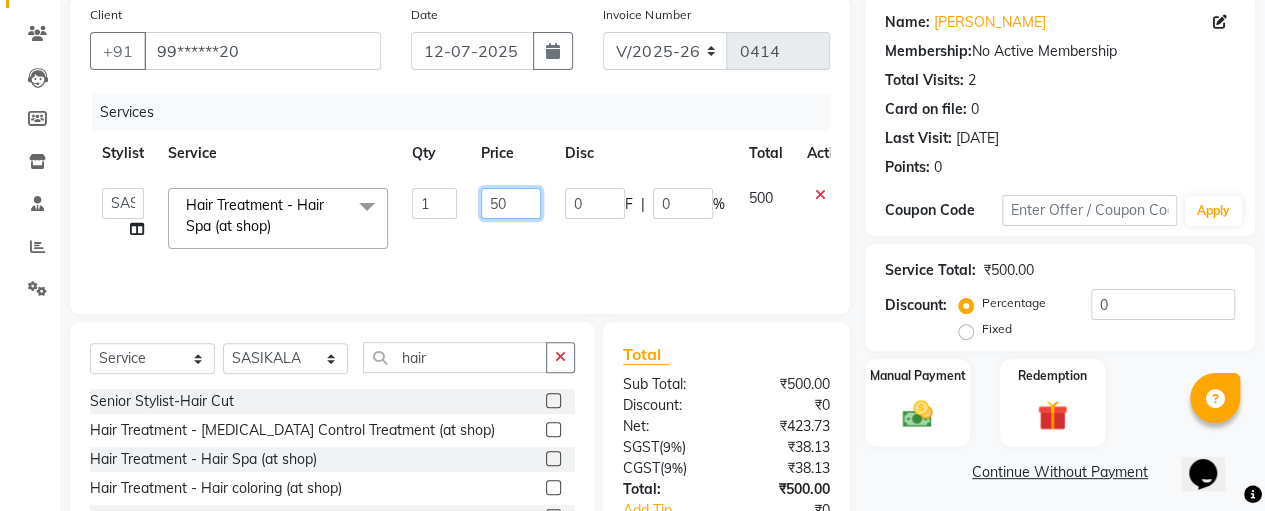 type on "5" 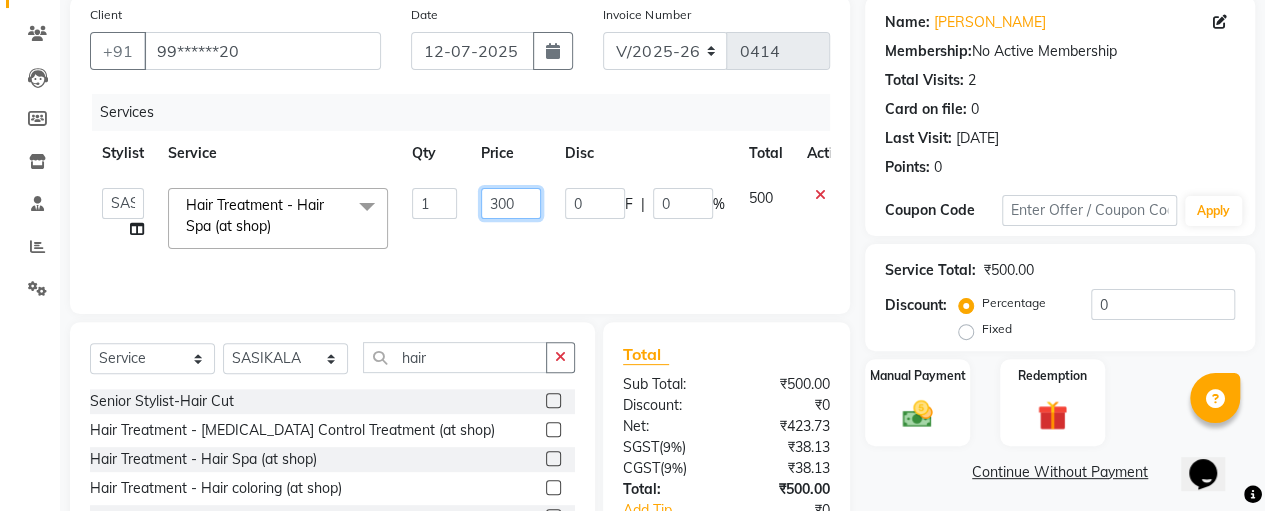 type on "3000" 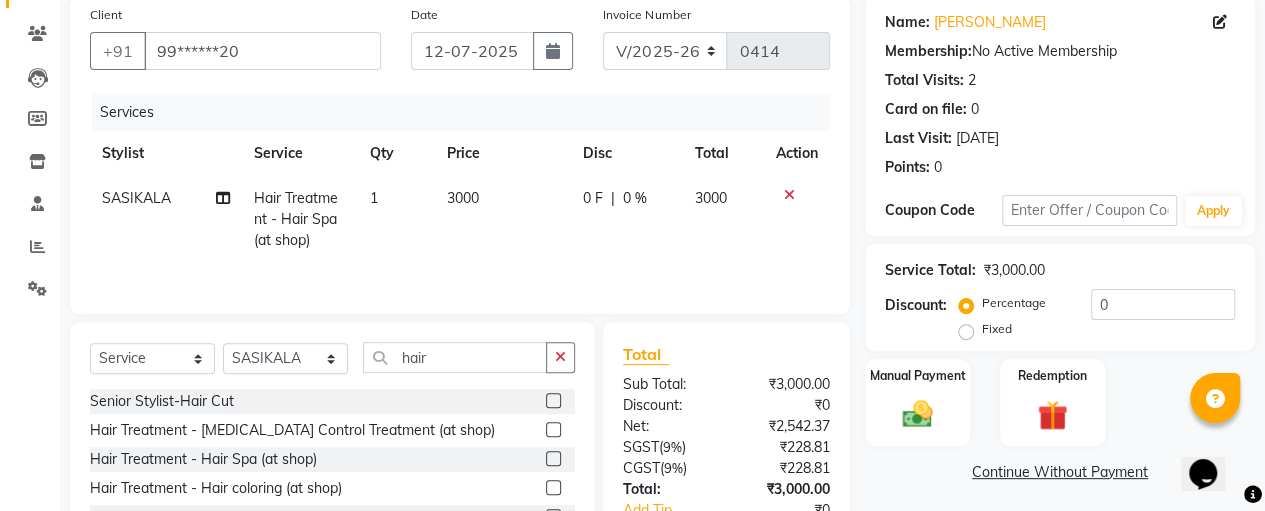 click on "0 %" 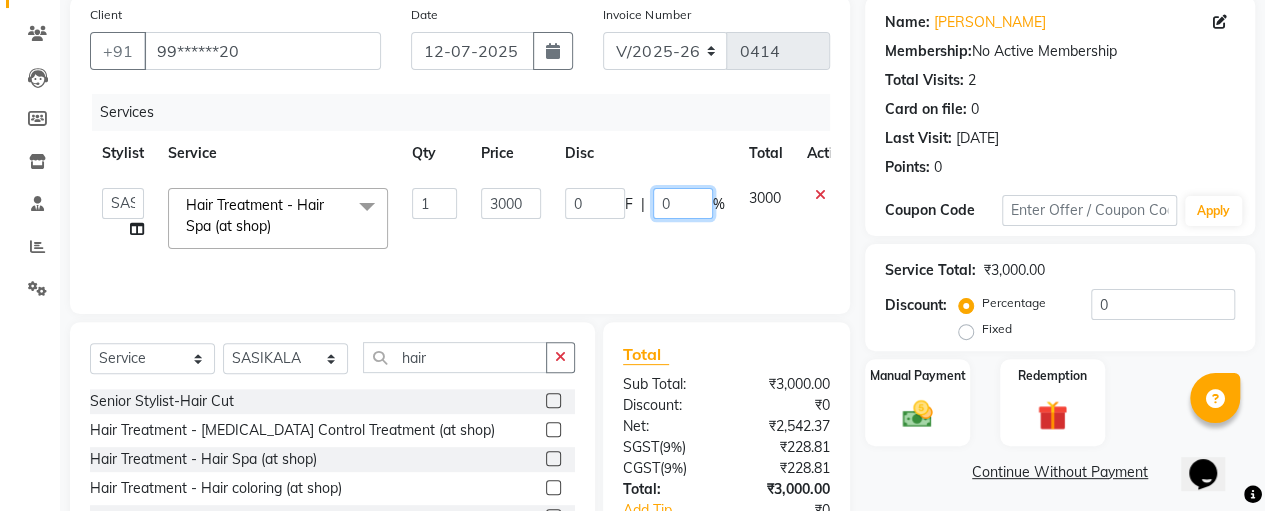 click on "0" 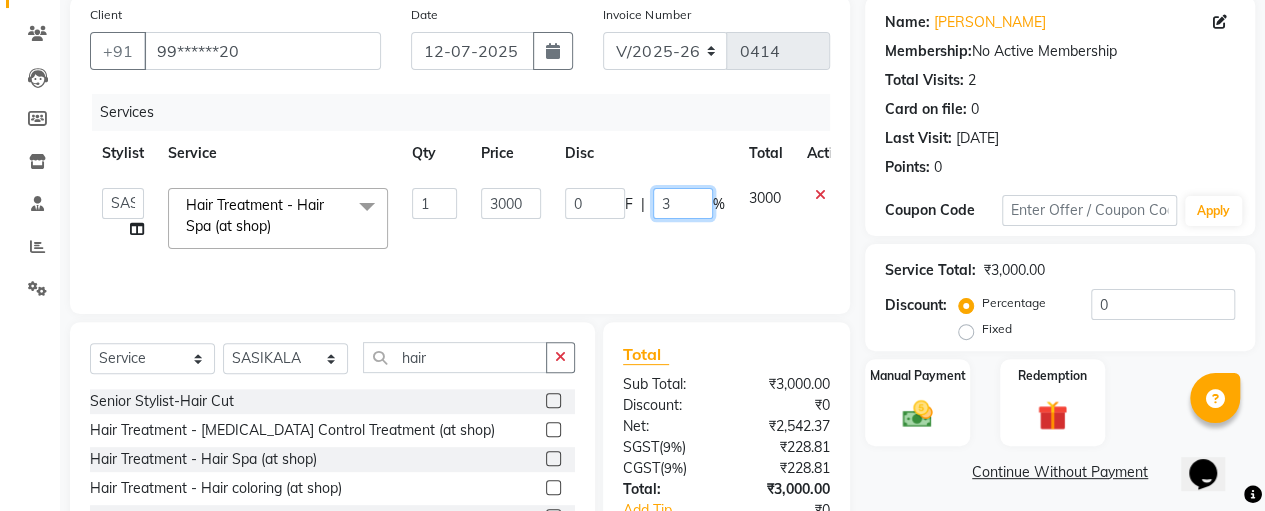 type on "30" 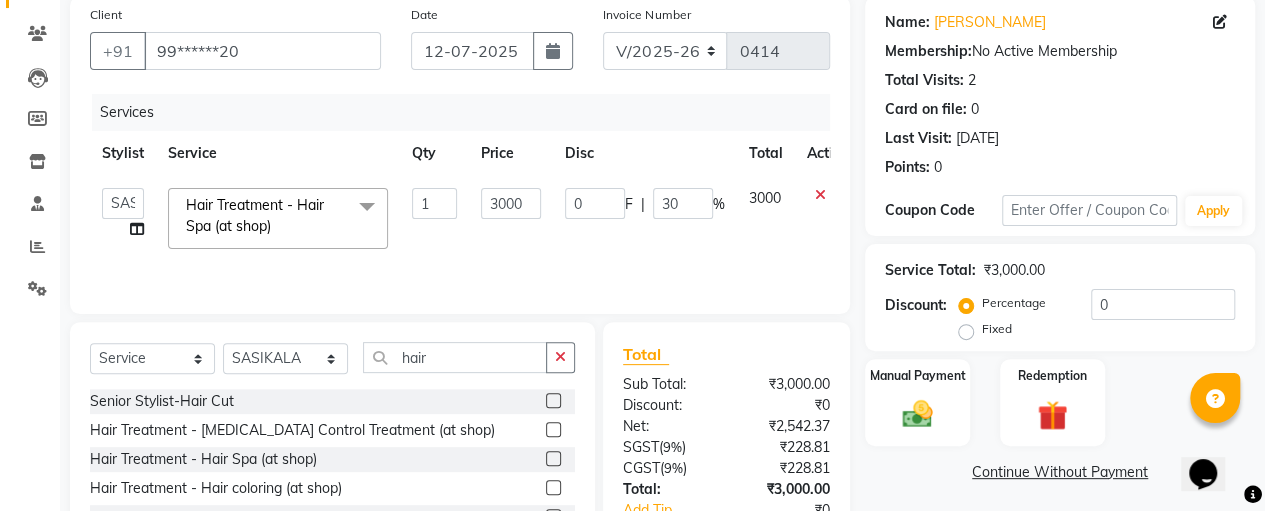 click on "[PERSON_NAME]   [PERSON_NAME]   SASIKALA  Hair Treatment - Hair Spa (at shop)  x Threading - Forehead (at shop) Threading - Upper lips (at shop) Threading - Chin (at shop) Threading - Eyebrow (at shop) Threading - Forehead (At Home) Threading - Upper Lips (At Home) Threading - Chin (At Home) Threading - Eyebrow (At Home) Cutting - Trimming (at shop) Cutting - U-shape (at shop) Cutting - [PERSON_NAME] Cutting
Change of Style (at shop) Cutting - Three steps
Layer Trim (at shop) Cutting - Layers Cutting (at shop) Cutting - Kids (below 10) (at shop) Cutting - Fringe | Bangs (at shop) Cutting - [PERSON_NAME] with step (at shop) Cutting - Trimming (At Home) Cutting - U-Shape (At Home) Cutting - [PERSON_NAME] Cutting
Change Of Style (At Home) Cutting - Three Steps
Layer Trim (At Home) Cutting - Layers Cutting (At Home) Cutting - Kids (Below 10) (At Home) Cutting - Fringe | Bangs (At Home) Cutting - [PERSON_NAME] With Step (At Home) Split Ends Senior Stylist-Hair Cut Facial & [MEDICAL_DATA] - Fruit Facial (at shop) Korean Glass Skin Facial 1" 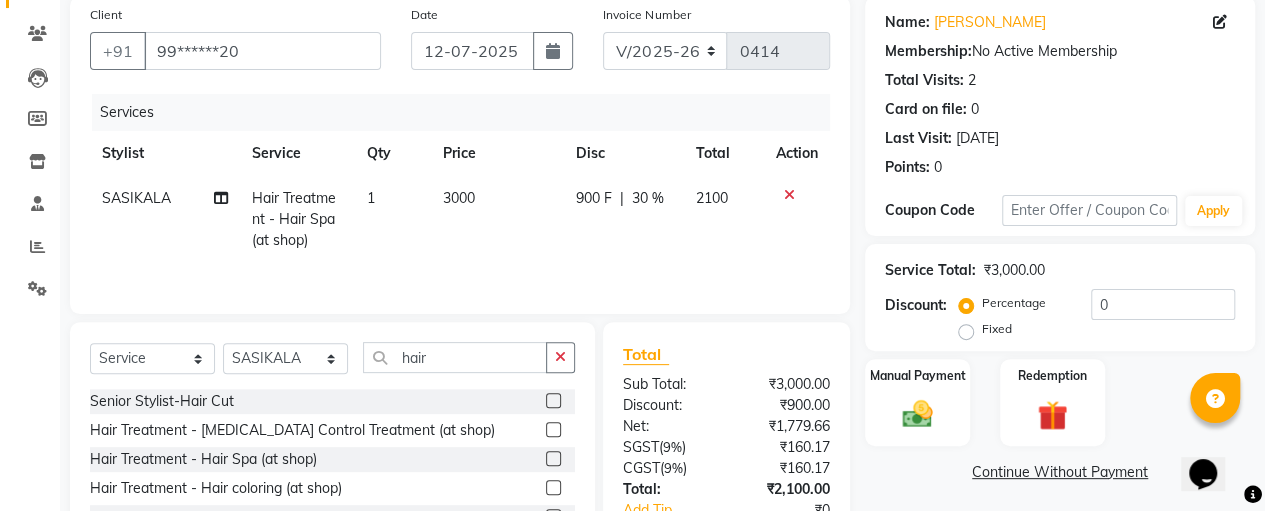 click on "3000" 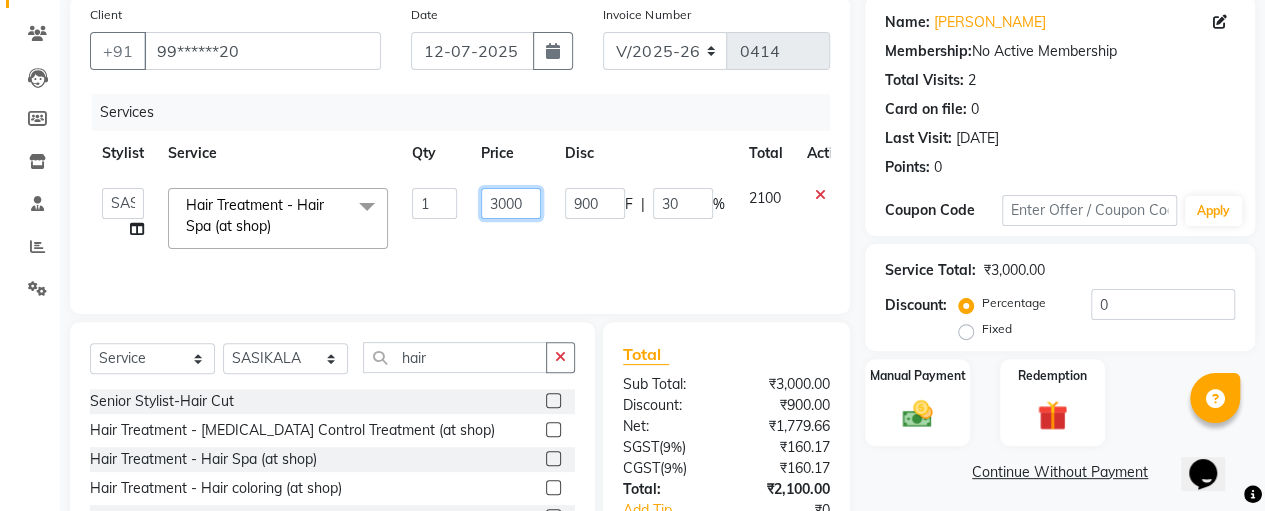 click on "3000" 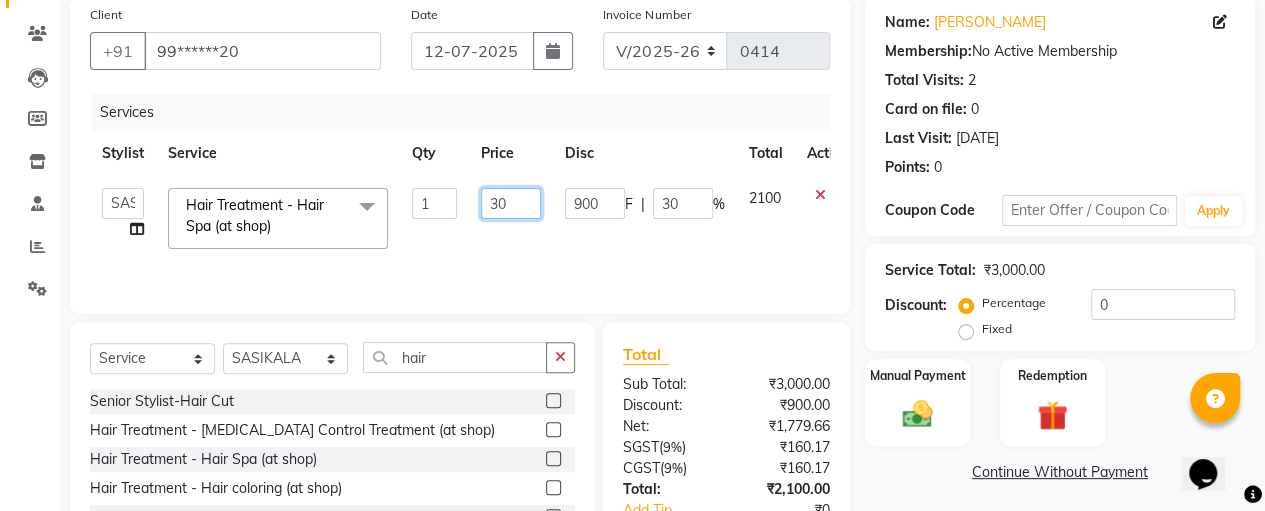 type on "3" 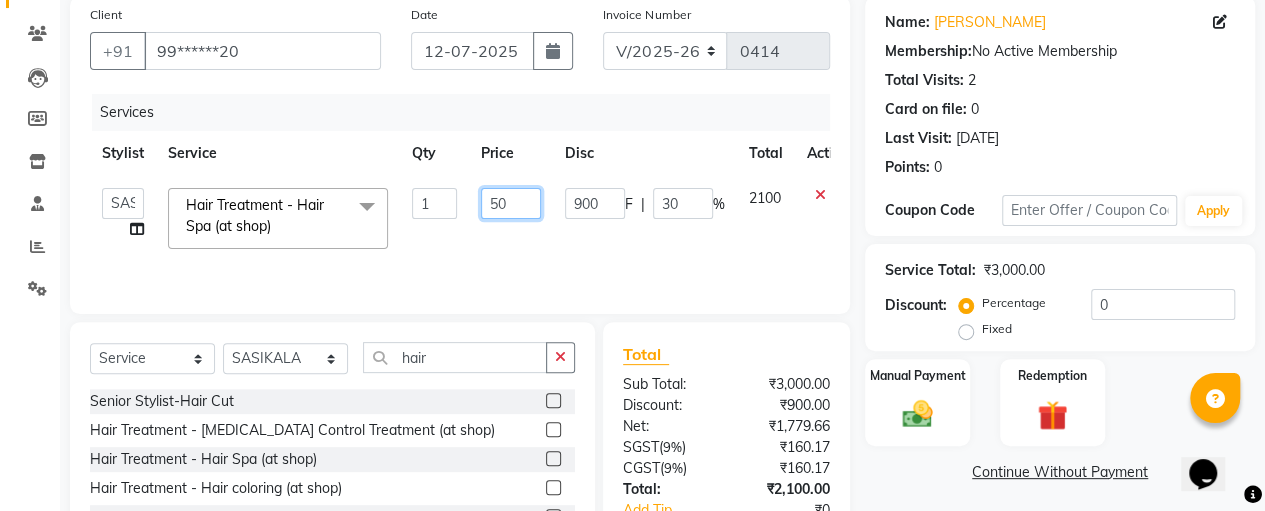 type on "500" 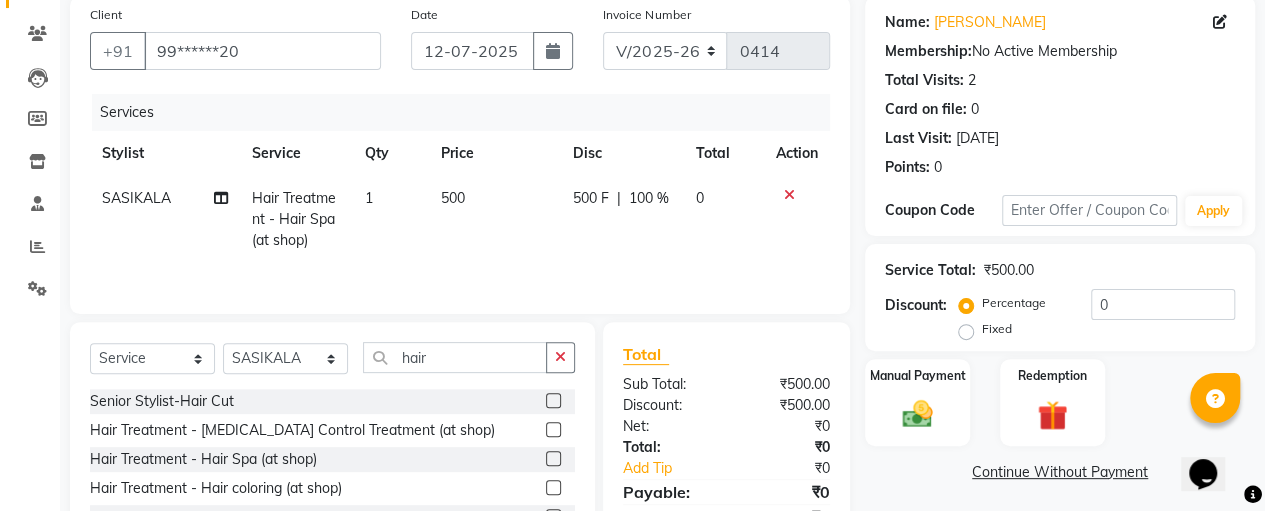 click on "100 %" 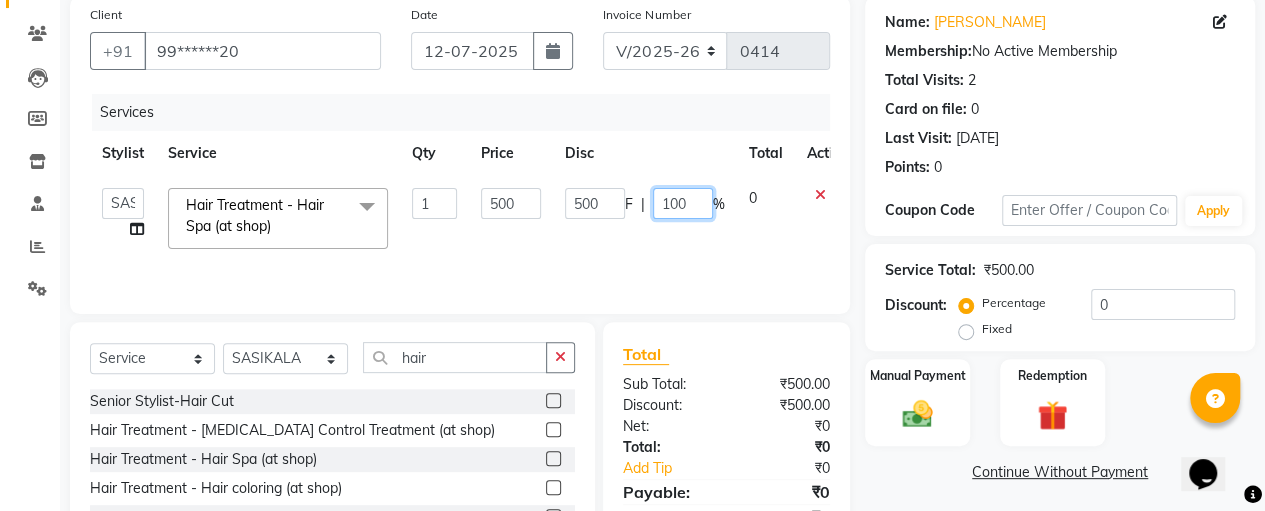 click on "100" 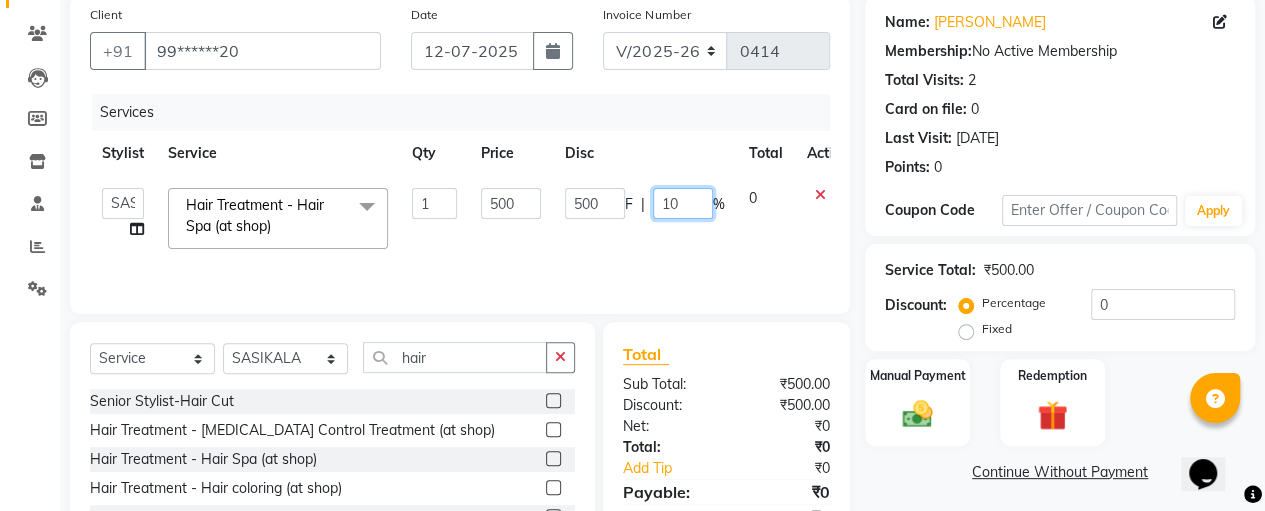 type on "1" 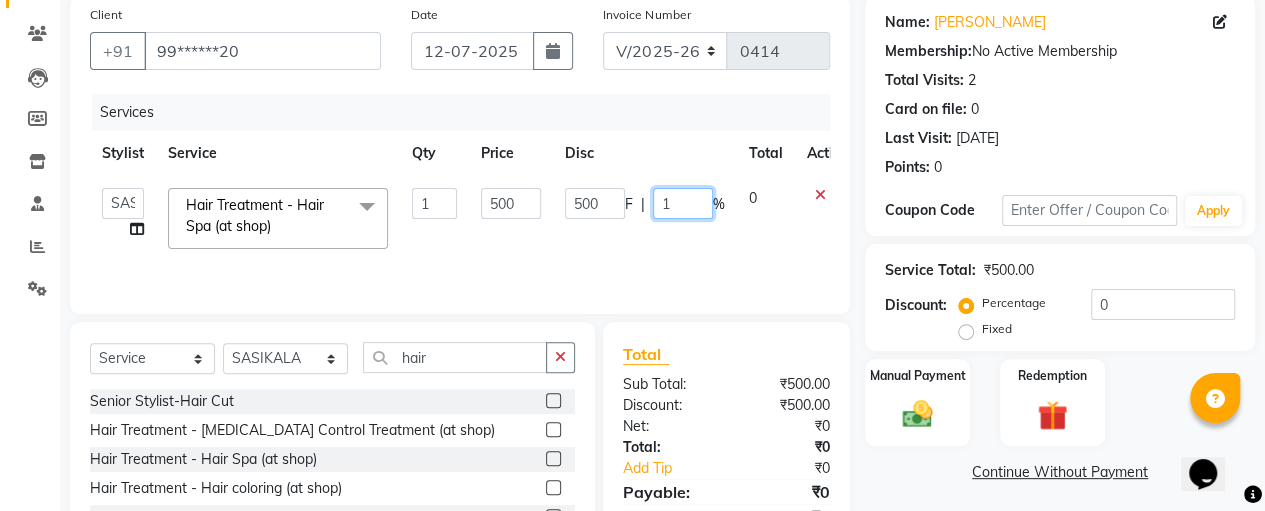 type 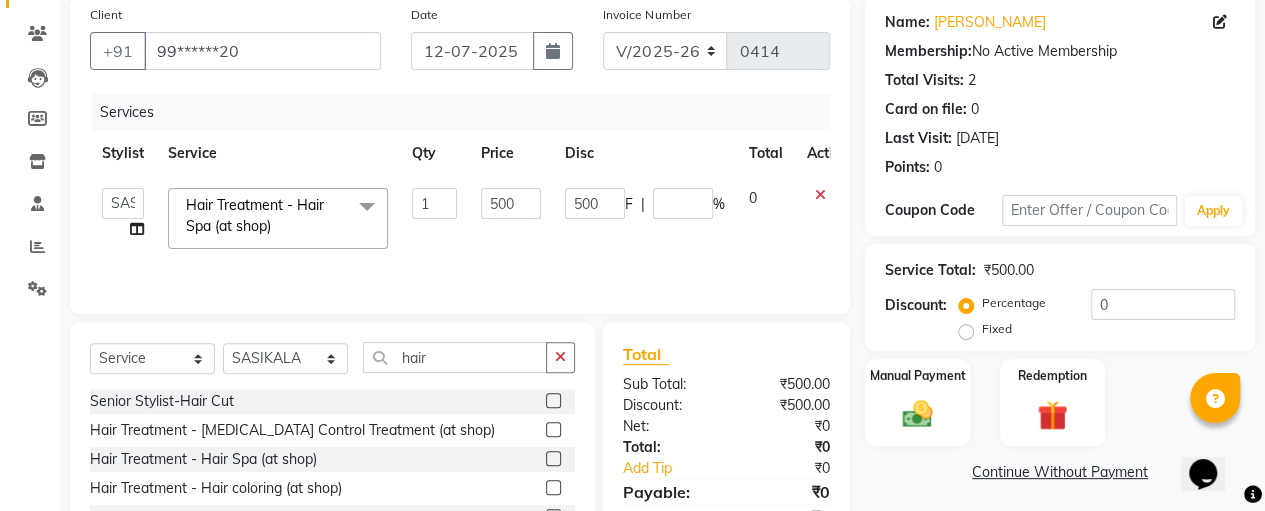 click on "[PERSON_NAME]   [PERSON_NAME]   SASIKALA  Hair Treatment - Hair Spa (at shop)  x Threading - Forehead (at shop) Threading - Upper lips (at shop) Threading - Chin (at shop) Threading - Eyebrow (at shop) Threading - Forehead (At Home) Threading - Upper Lips (At Home) Threading - Chin (At Home) Threading - Eyebrow (At Home) Cutting - Trimming (at shop) Cutting - U-shape (at shop) Cutting - [PERSON_NAME] Cutting
Change of Style (at shop) Cutting - Three steps
Layer Trim (at shop) Cutting - Layers Cutting (at shop) Cutting - Kids (below 10) (at shop) Cutting - Fringe | Bangs (at shop) Cutting - [PERSON_NAME] with step (at shop) Cutting - Trimming (At Home) Cutting - U-Shape (At Home) Cutting - [PERSON_NAME] Cutting
Change Of Style (At Home) Cutting - Three Steps
Layer Trim (At Home) Cutting - Layers Cutting (At Home) Cutting - Kids (Below 10) (At Home) Cutting - Fringe | Bangs (At Home) Cutting - [PERSON_NAME] With Step (At Home) Split Ends Senior Stylist-Hair Cut Facial & [MEDICAL_DATA] - Fruit Facial (at shop) Korean Glass Skin Facial 1" 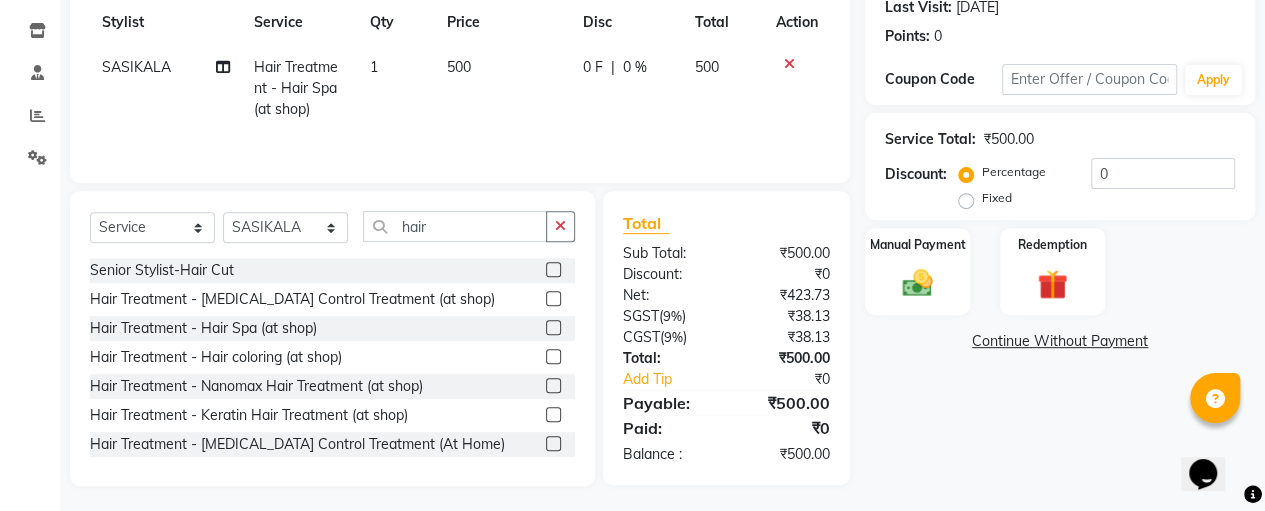 scroll, scrollTop: 289, scrollLeft: 0, axis: vertical 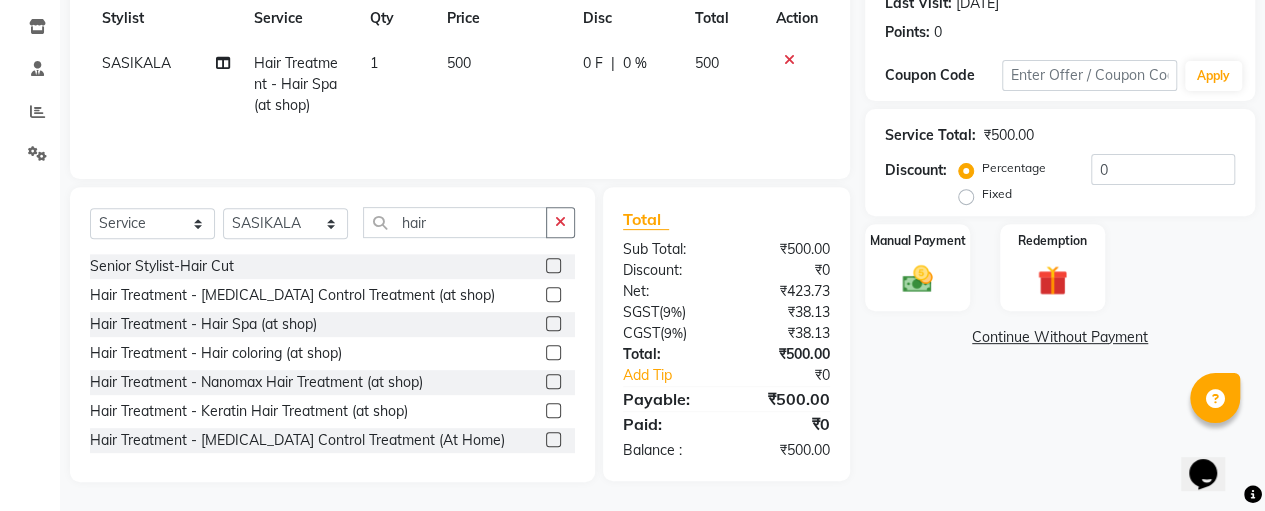 click 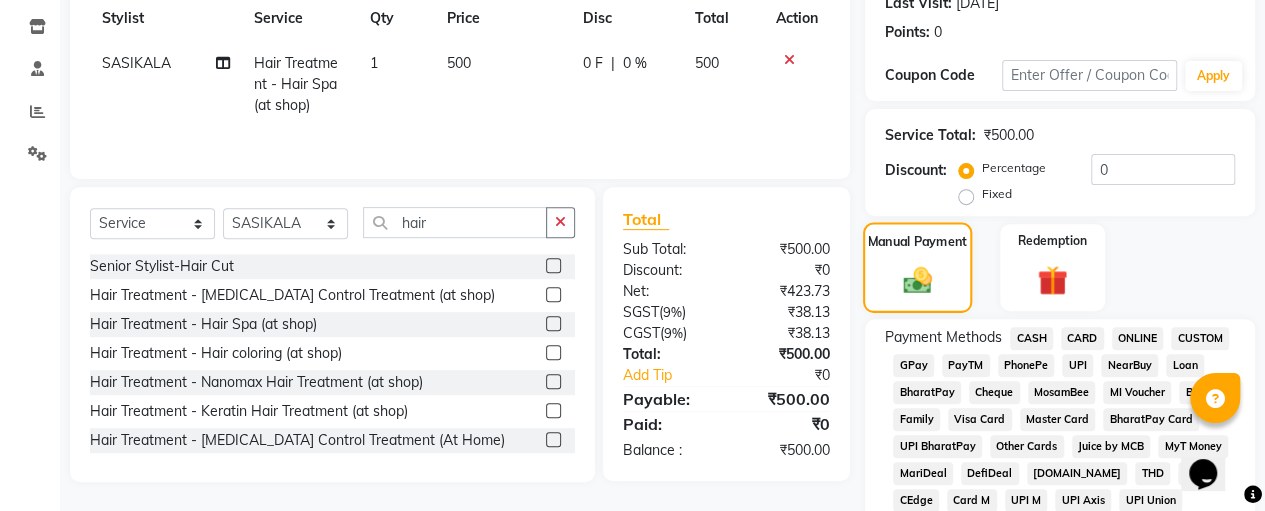 scroll, scrollTop: 940, scrollLeft: 0, axis: vertical 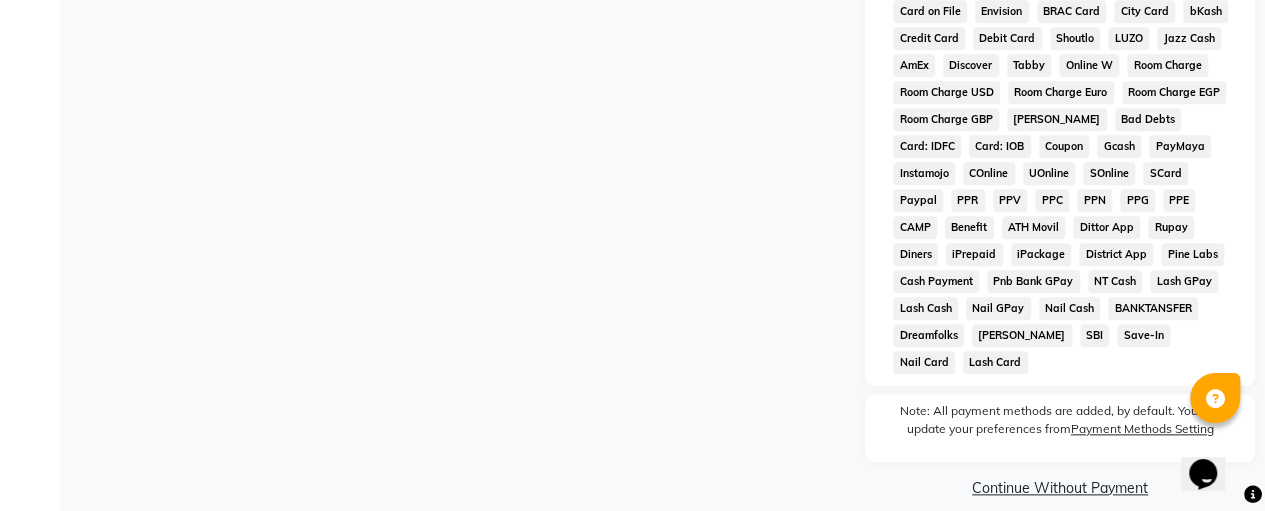 click on "Continue Without Payment" 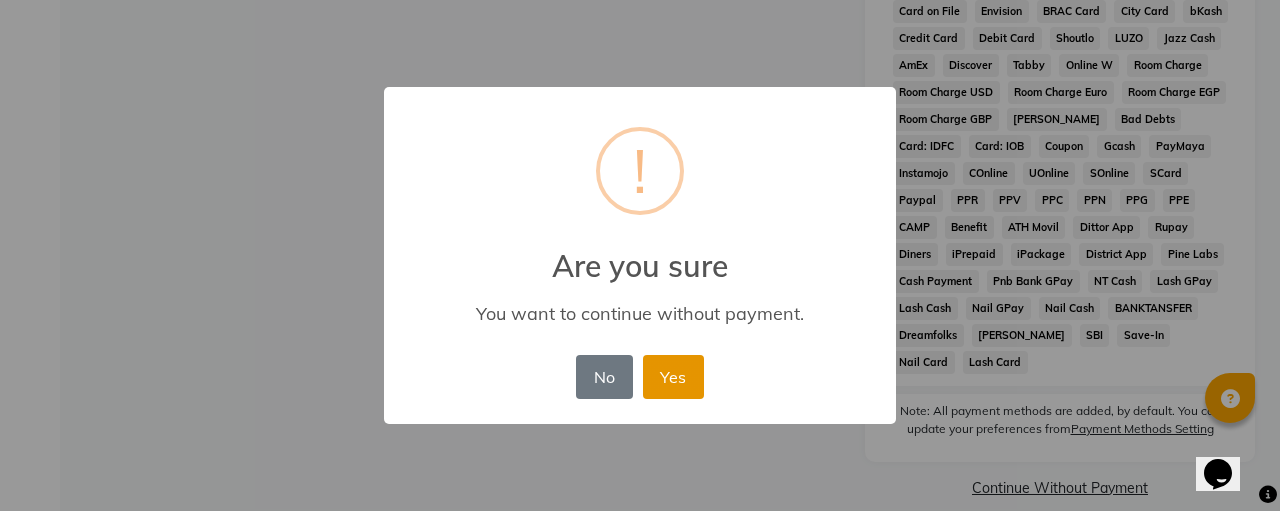 click on "Yes" at bounding box center [673, 377] 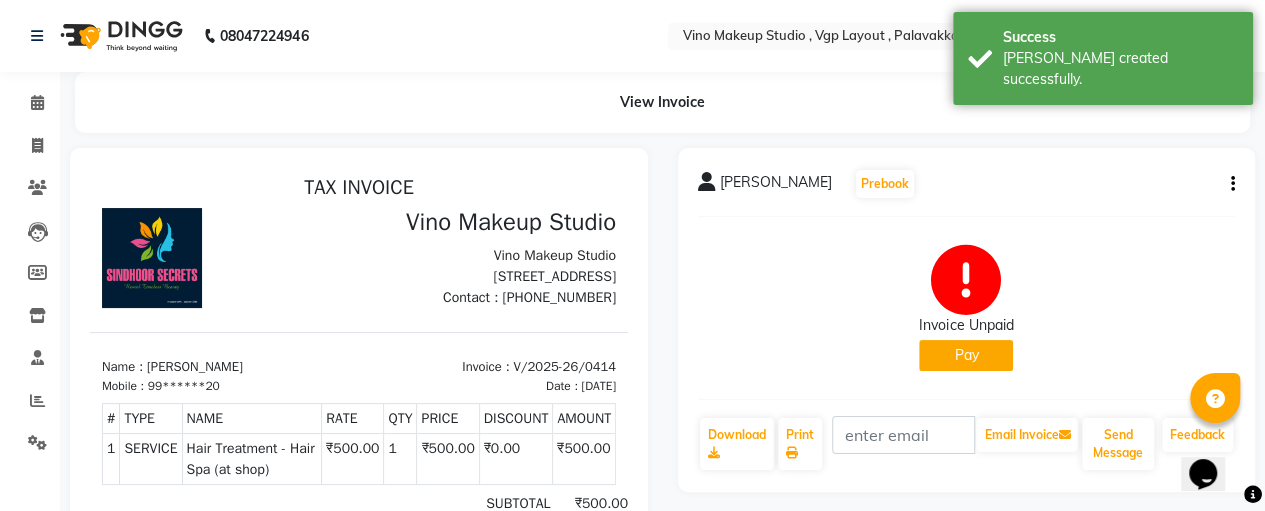 scroll, scrollTop: 15, scrollLeft: 0, axis: vertical 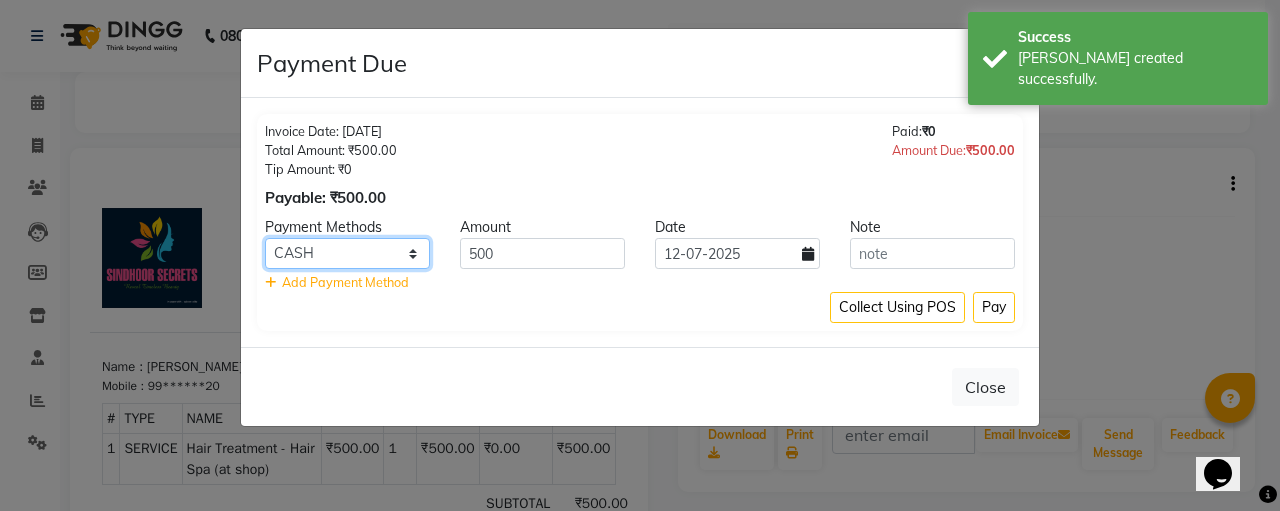 click on "CASH CARD ONLINE CUSTOM GPay PayTM PhonePe UPI NearBuy Loan BharatPay Cheque MosamBee MI Voucher Bank Family Visa Card Master Card BharatPay Card UPI BharatPay Other Cards Juice by MCB MyT Money MariDeal DefiDeal [DOMAIN_NAME] THD TCL CEdge Card M UPI M UPI Axis UPI Union Card (Indian Bank) Card (DL Bank) RS BTC Wellnessta Razorpay Complimentary Nift Spa Finder Spa Week Venmo BFL LoanTap SaveIN GMoney ATH Movil On Account Chamber Gift Card Trade Comp Donation Card on File Envision BRAC Card City Card bKash Credit Card Debit Card Shoutlo LUZO Jazz Cash AmEx Discover Tabby Online W Room Charge Room Charge USD Room Charge Euro Room Charge EGP Room Charge GBP Bajaj Finserv Bad Debts Card: IDFC Card: IOB Coupon Gcash PayMaya Instamojo COnline UOnline SOnline SCard Paypal PPR PPV PPC PPN PPG PPE CAMP Benefit ATH Movil Dittor App Rupay Diners iPrepaid iPackage District App Pine Labs Cash Payment Pnb Bank GPay NT Cash Lash GPay Lash Cash Nail GPay Nail Cash BANKTANSFER Dreamfolks [PERSON_NAME] SBI Save-In Nail Card Lash Card" 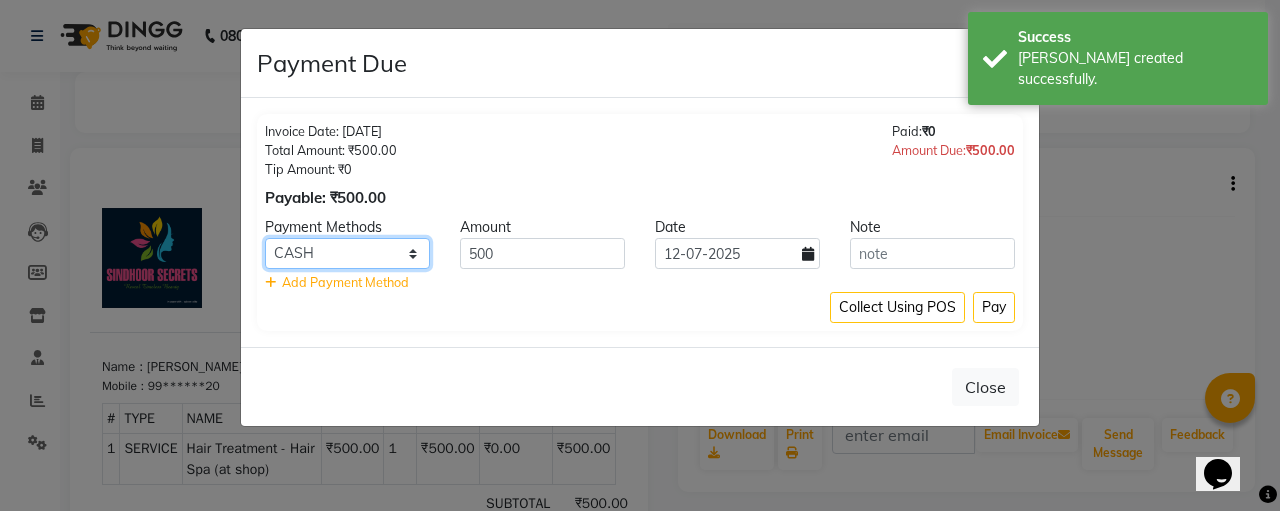 select on "8" 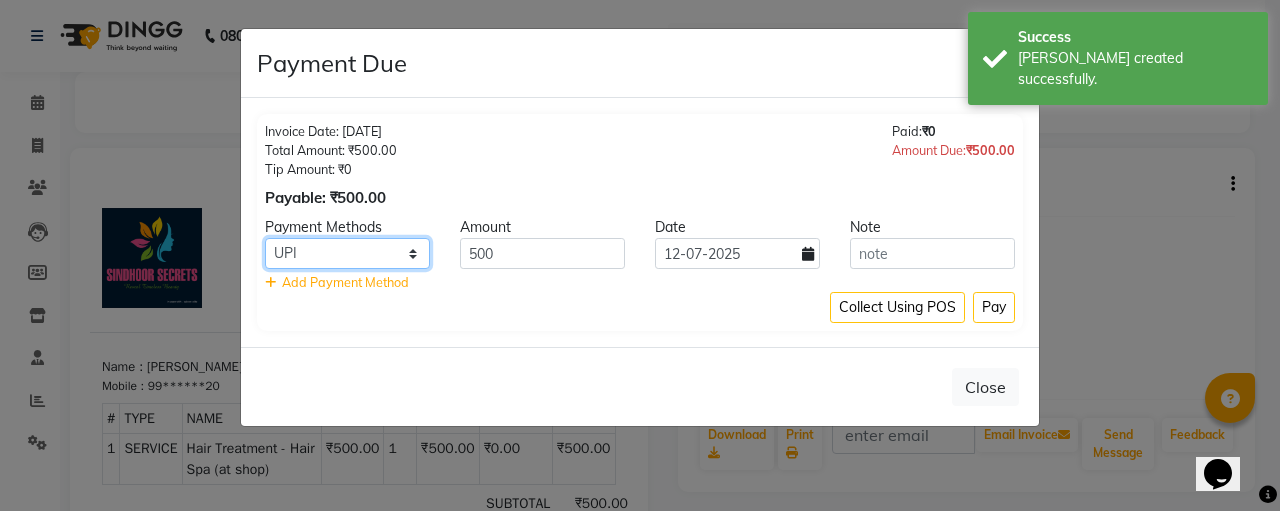 click on "CASH CARD ONLINE CUSTOM GPay PayTM PhonePe UPI NearBuy Loan BharatPay Cheque MosamBee MI Voucher Bank Family Visa Card Master Card BharatPay Card UPI BharatPay Other Cards Juice by MCB MyT Money MariDeal DefiDeal [DOMAIN_NAME] THD TCL CEdge Card M UPI M UPI Axis UPI Union Card (Indian Bank) Card (DL Bank) RS BTC Wellnessta Razorpay Complimentary Nift Spa Finder Spa Week Venmo BFL LoanTap SaveIN GMoney ATH Movil On Account Chamber Gift Card Trade Comp Donation Card on File Envision BRAC Card City Card bKash Credit Card Debit Card Shoutlo LUZO Jazz Cash AmEx Discover Tabby Online W Room Charge Room Charge USD Room Charge Euro Room Charge EGP Room Charge GBP Bajaj Finserv Bad Debts Card: IDFC Card: IOB Coupon Gcash PayMaya Instamojo COnline UOnline SOnline SCard Paypal PPR PPV PPC PPN PPG PPE CAMP Benefit ATH Movil Dittor App Rupay Diners iPrepaid iPackage District App Pine Labs Cash Payment Pnb Bank GPay NT Cash Lash GPay Lash Cash Nail GPay Nail Cash BANKTANSFER Dreamfolks [PERSON_NAME] SBI Save-In Nail Card Lash Card" 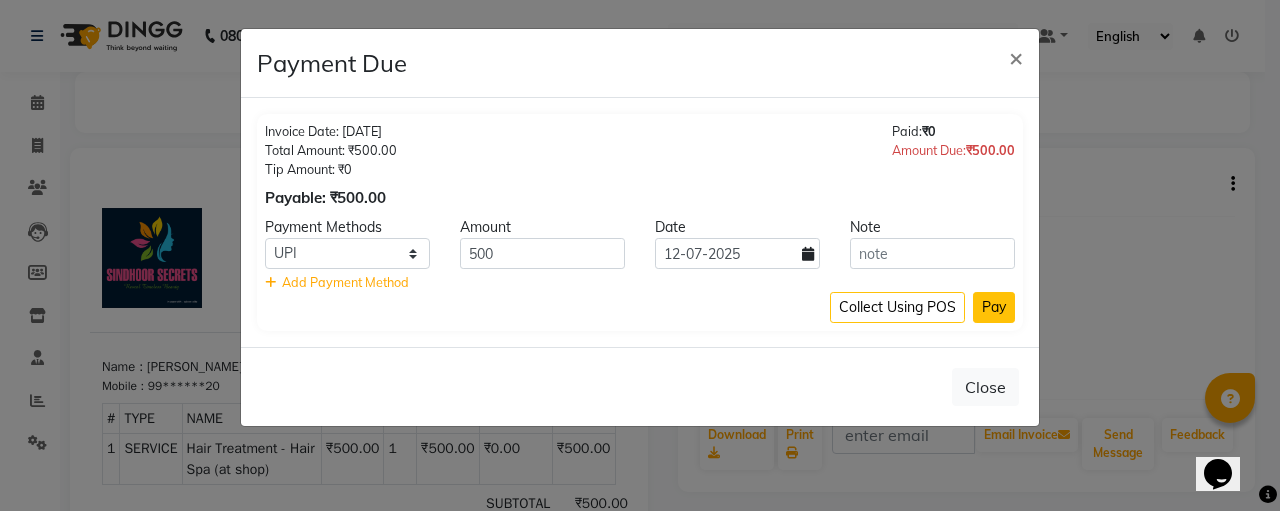 click on "Pay" 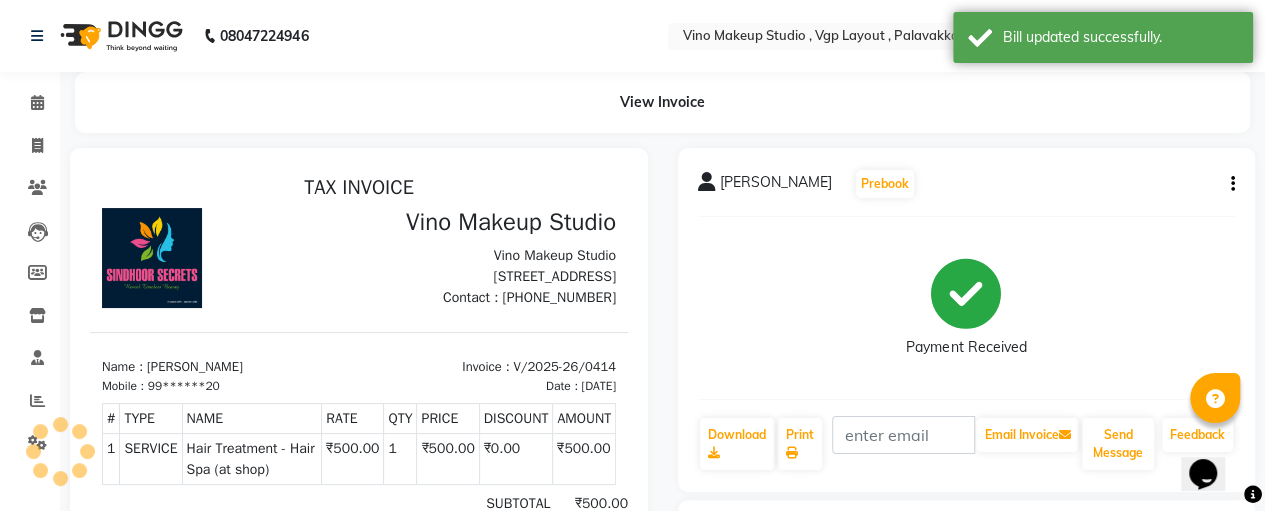 scroll, scrollTop: 0, scrollLeft: 0, axis: both 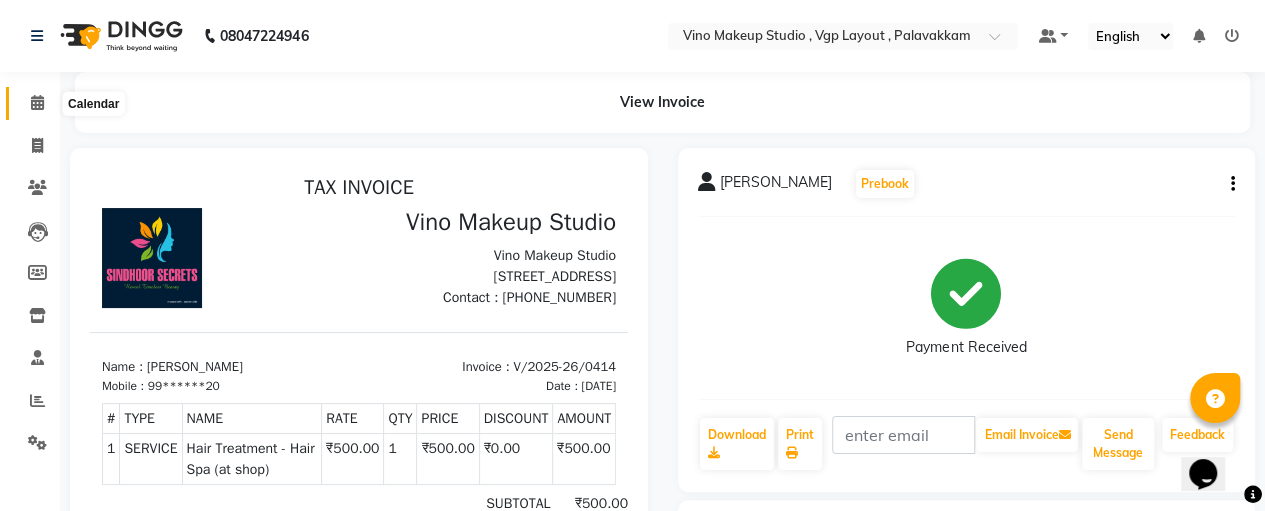 click 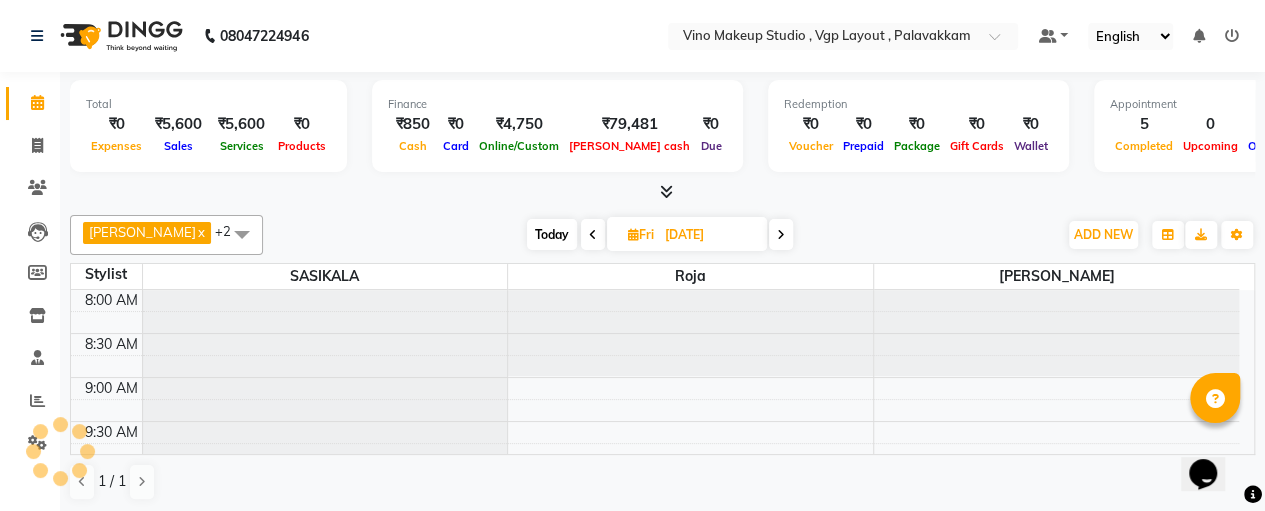 scroll, scrollTop: 0, scrollLeft: 0, axis: both 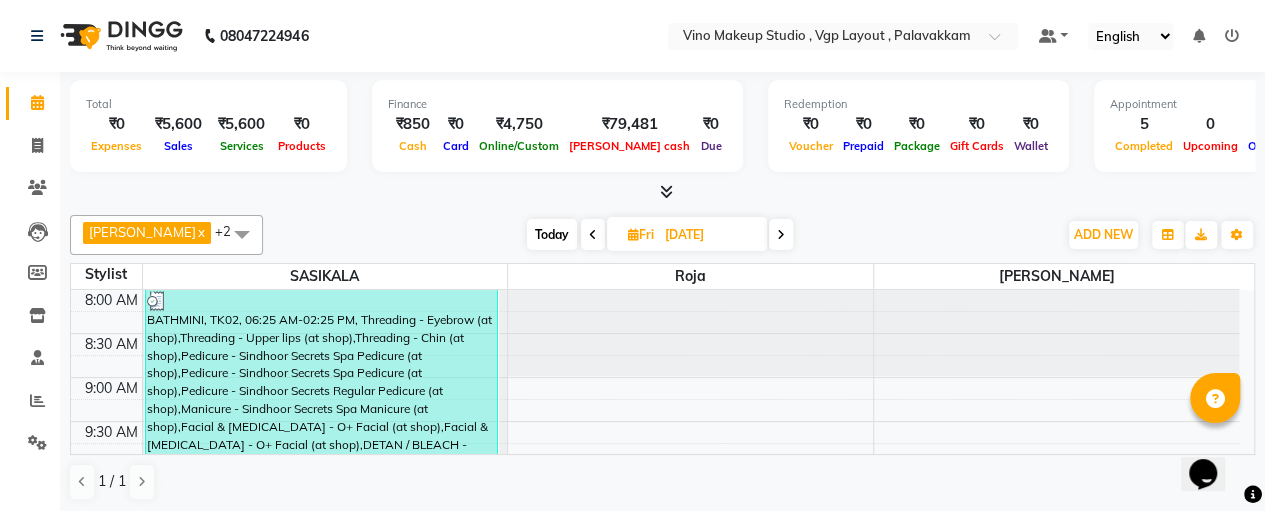 click on "8:00 AM 8:30 AM 9:00 AM 9:30 AM 10:00 AM 10:30 AM 11:00 AM 11:30 AM 12:00 PM 12:30 PM 1:00 PM 1:30 PM 2:00 PM 2:30 PM 3:00 PM 3:30 PM 4:00 PM 4:30 PM 5:00 PM 5:30 PM 6:00 PM 6:30 PM 7:00 PM 7:30 PM 8:00 PM 8:30 PM     BATHMINI, TK02, 06:25 AM-02:25 PM, Threading - Eyebrow (at shop),Threading - Upper lips (at shop),Threading - Chin (at shop),Pedicure - Sindhoor Secrets Spa Pedicure (at shop),Pedicure - Sindhoor Secrets Spa Pedicure (at shop),Pedicure - Sindhoor Secrets Regular Pedicure (at shop),Manicure - Sindhoor Secrets Spa Manicure (at shop),Facial & [MEDICAL_DATA] - O+ Facial (at shop),Facial & [MEDICAL_DATA] - O+ Facial (at shop),DETAN / BLEACH - FACE & NECK (at shop),DETAN / BLEACH - FACE & NECK (at shop),DETAN / BLEACH - FACE & NECK (at shop),Wax     Nilofer, TK01, 01:15 PM-02:15 PM, Facial & [MEDICAL_DATA] - O+ Facial (at shop),Threading - Eyebrow (at shop)     [GEOGRAPHIC_DATA], TK03, 04:15 PM-04:45 PM, HAIR COLORING-OWN COLOR ROOT TOUCH UP(HOME SERVICE)" at bounding box center [655, 861] 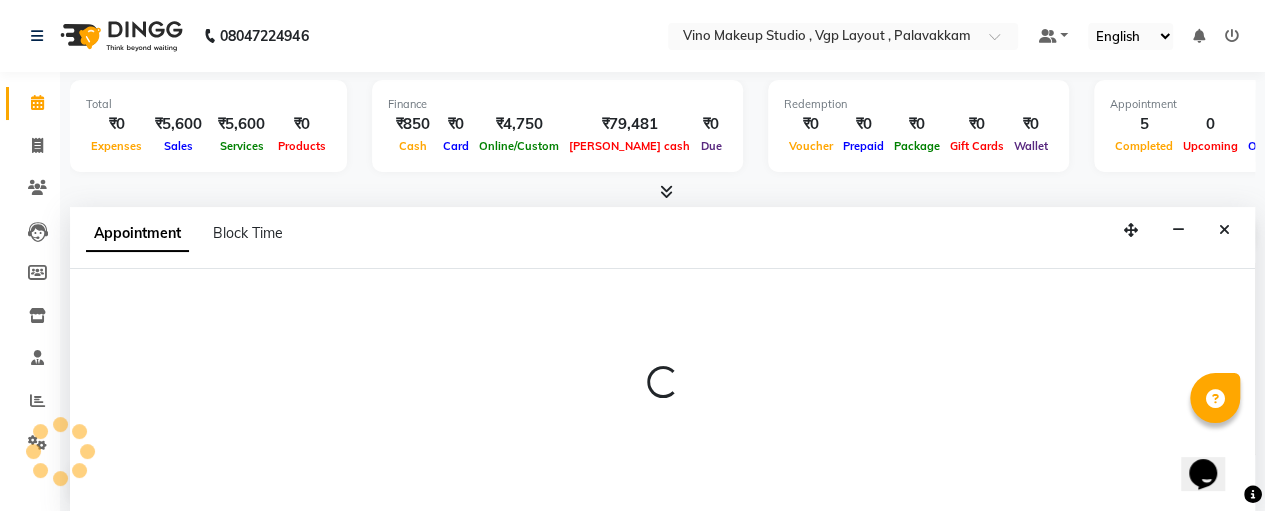 select on "70473" 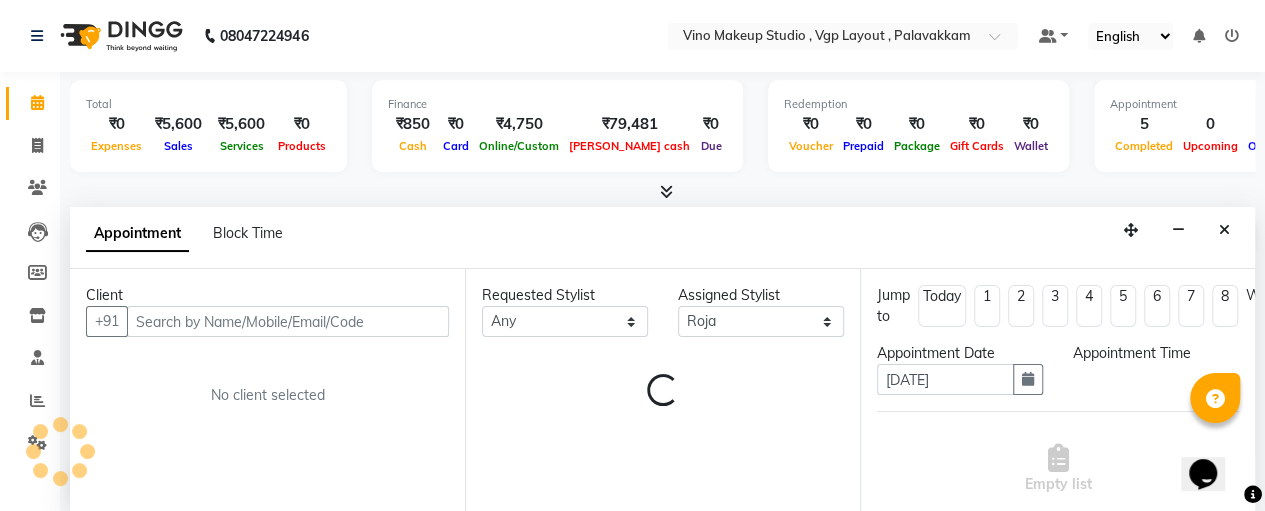 scroll, scrollTop: 0, scrollLeft: 0, axis: both 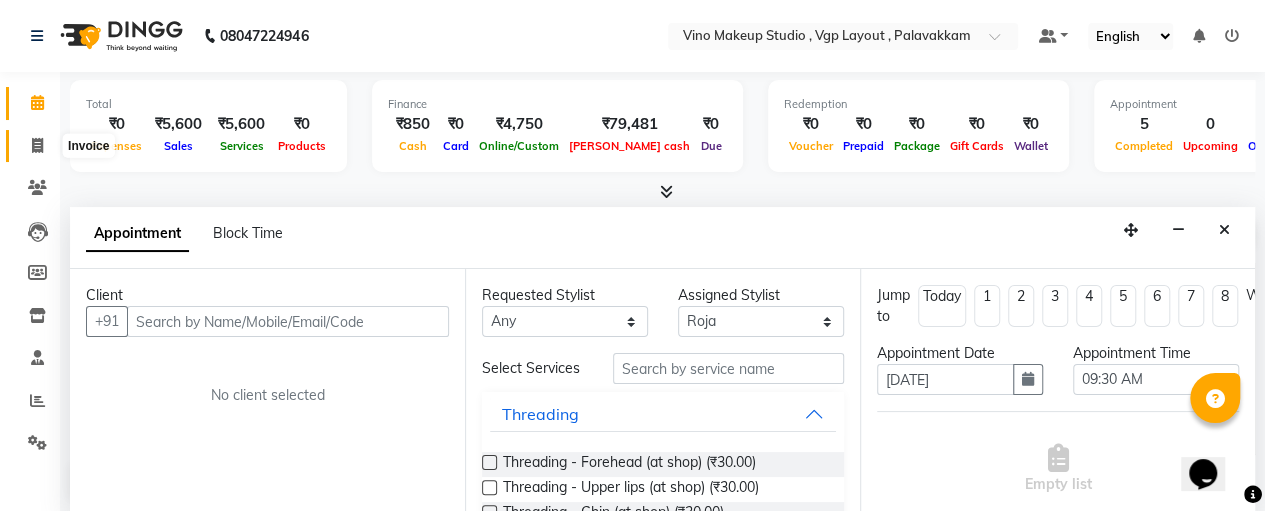 click 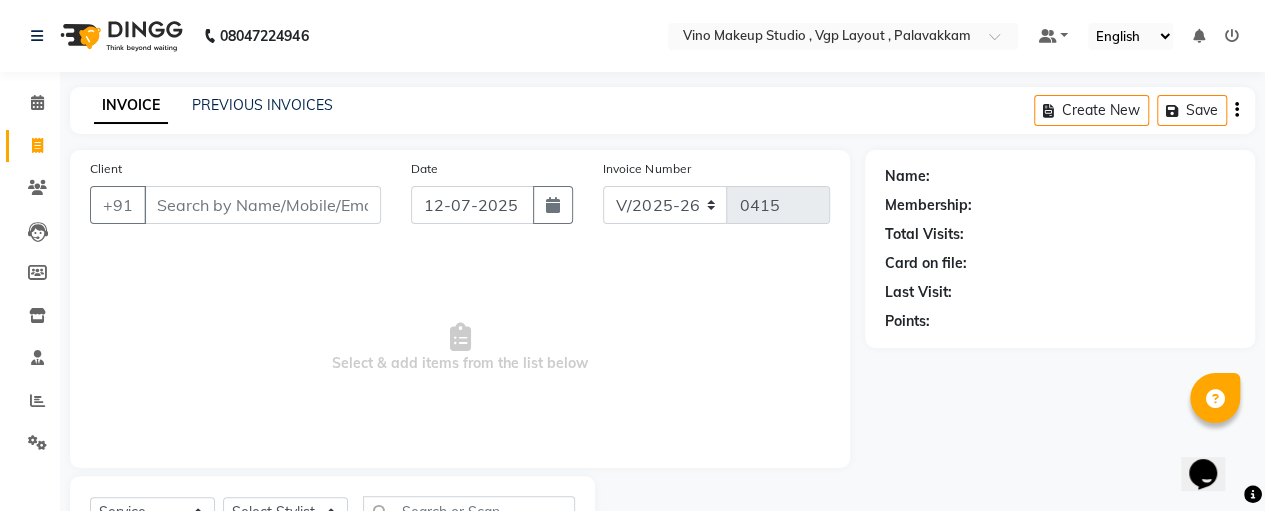 click on "Client" at bounding box center (262, 205) 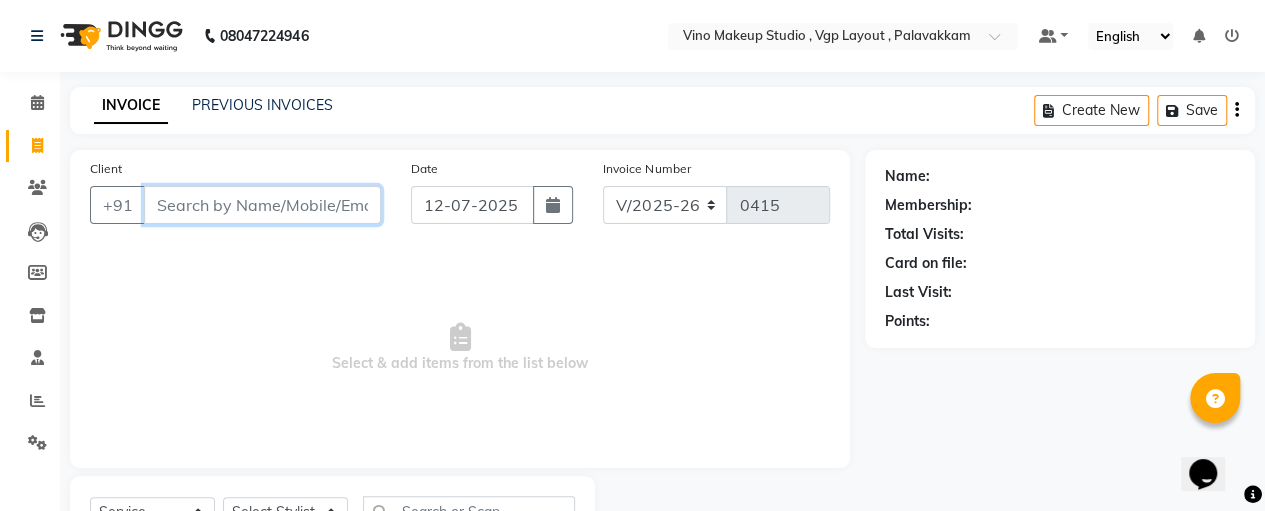 click on "Client" at bounding box center (262, 205) 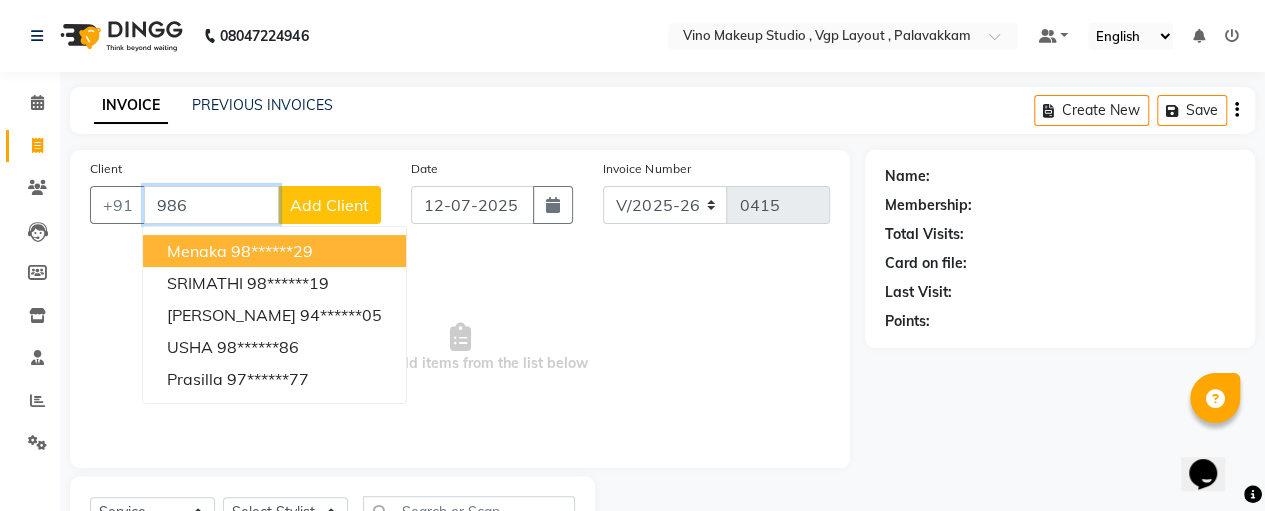 click on "98******29" at bounding box center [272, 251] 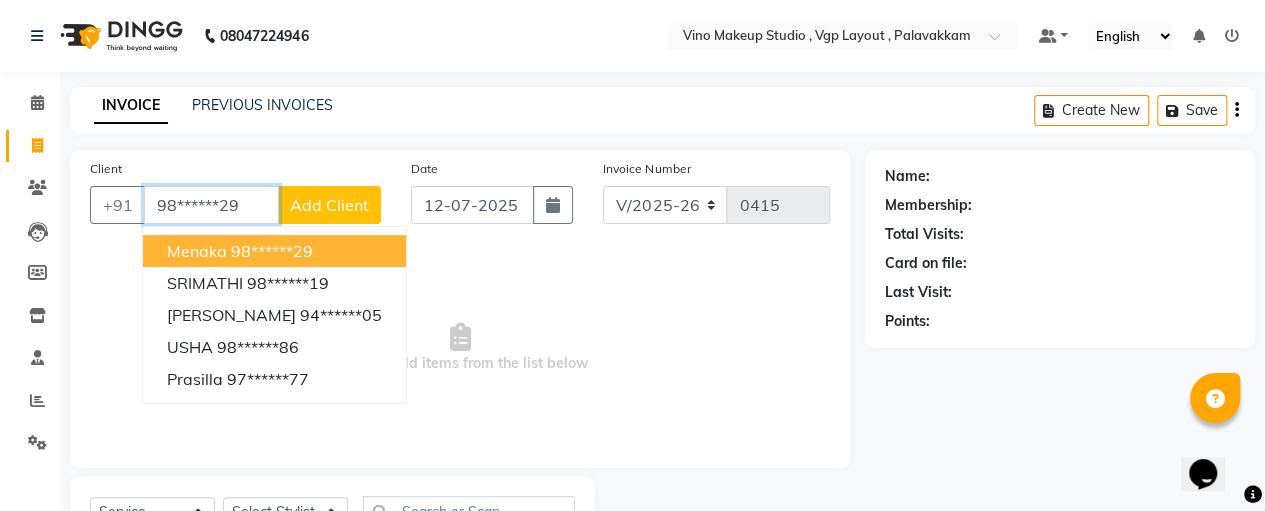 type on "98******29" 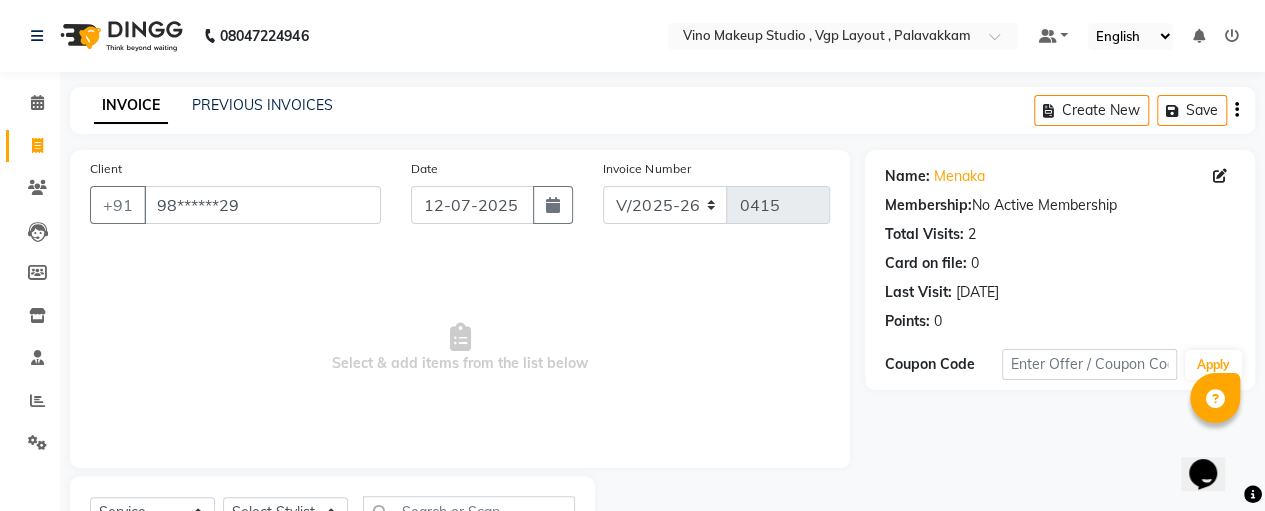 scroll, scrollTop: 89, scrollLeft: 0, axis: vertical 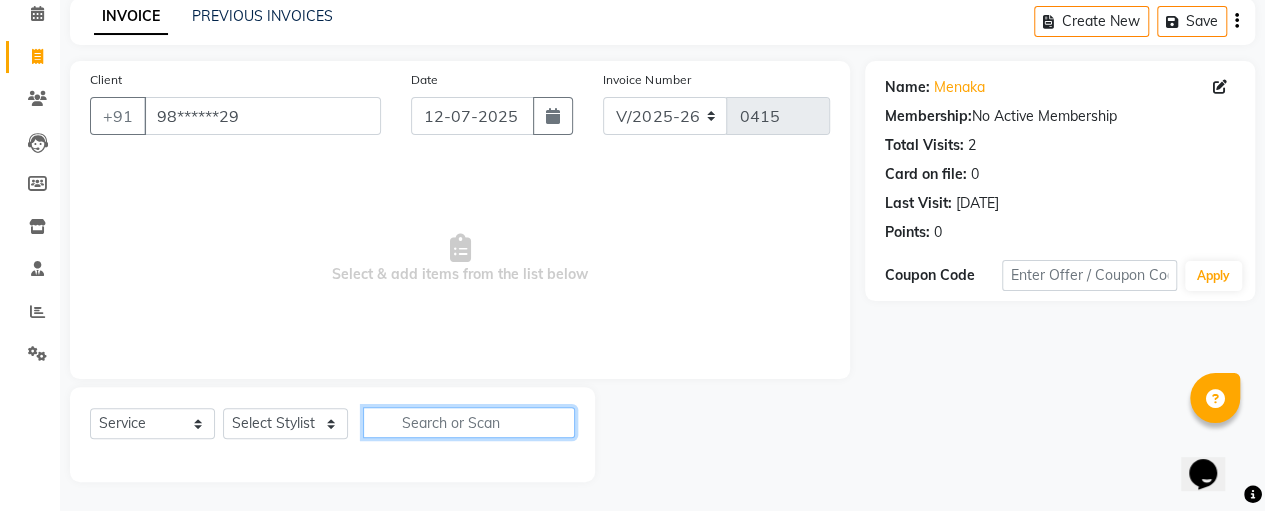 click 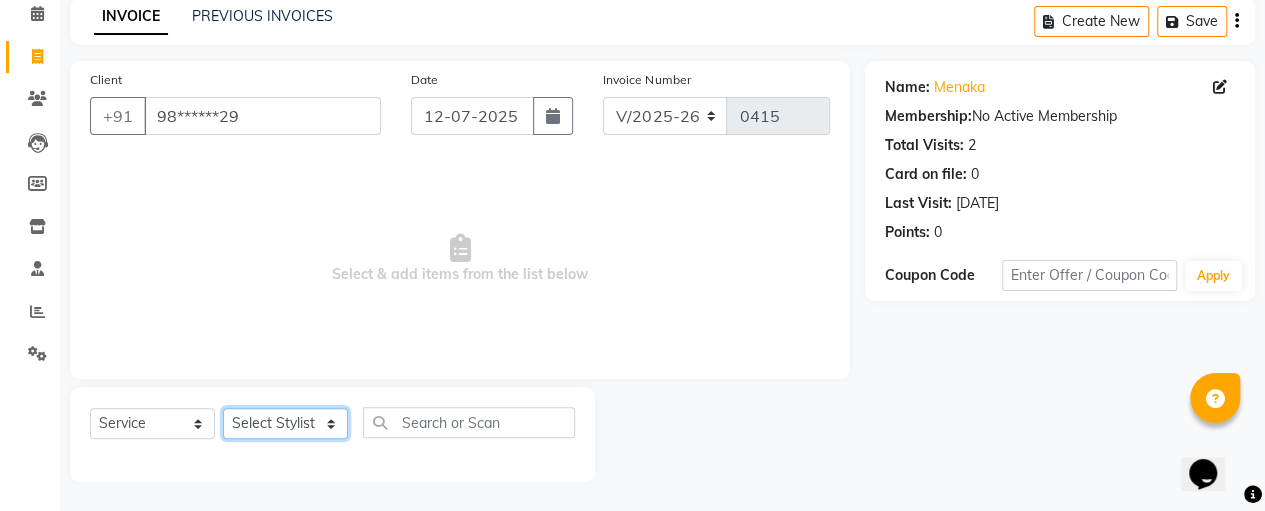 click on "Select Stylist [PERSON_NAME] [PERSON_NAME] SASIKALA" 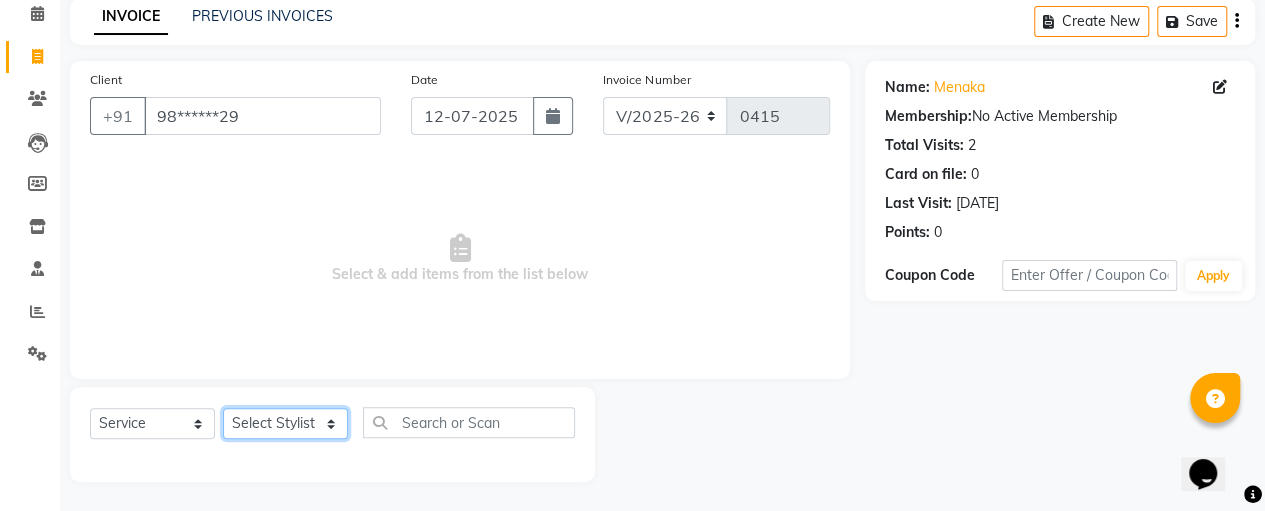 select on "70473" 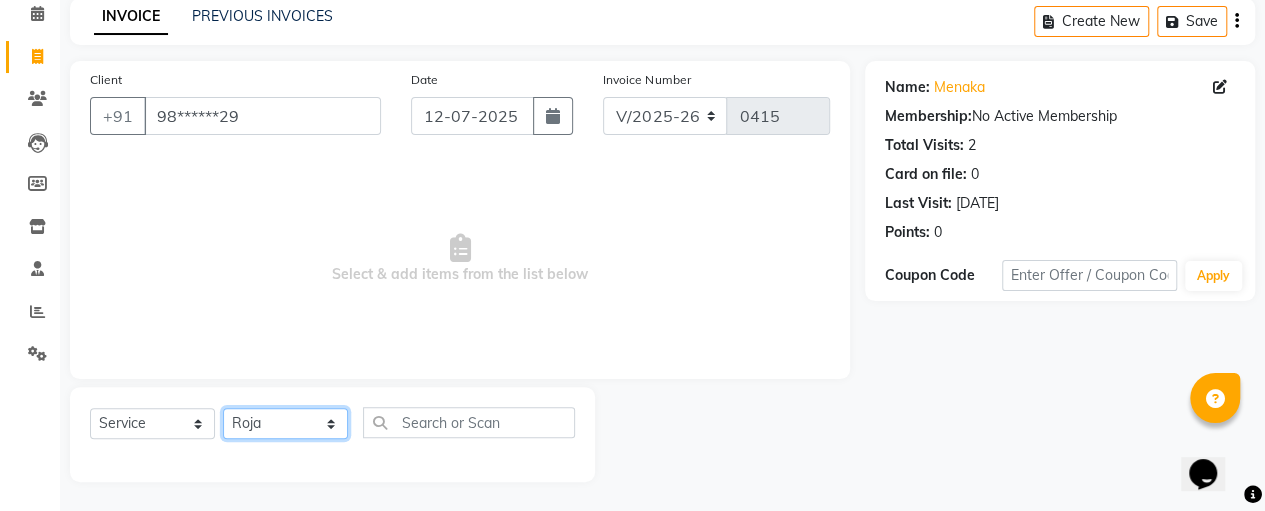 click on "Select Stylist [PERSON_NAME] [PERSON_NAME] SASIKALA" 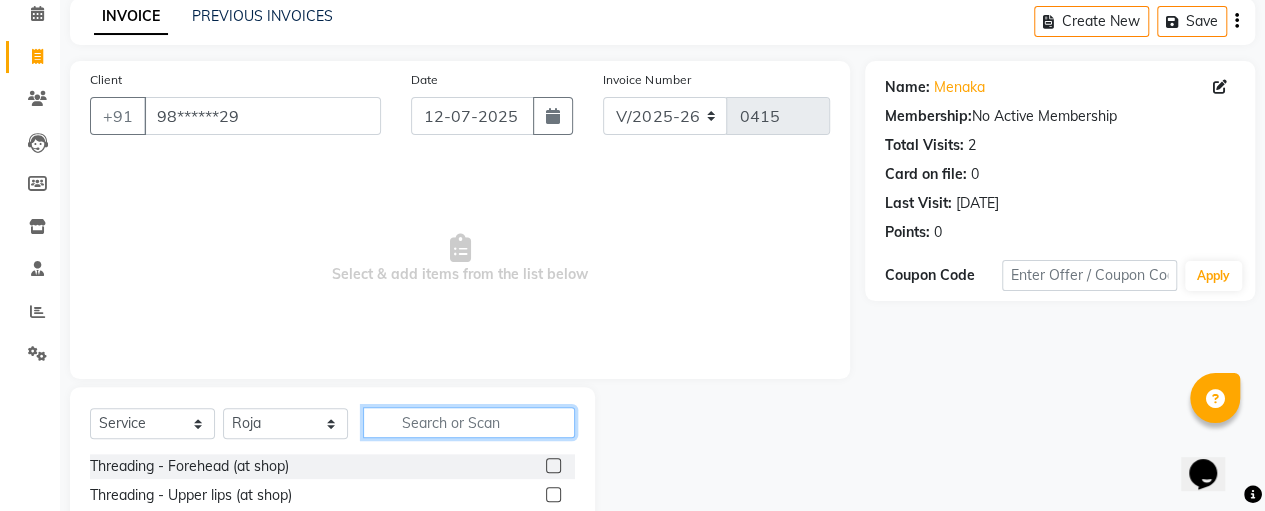 click 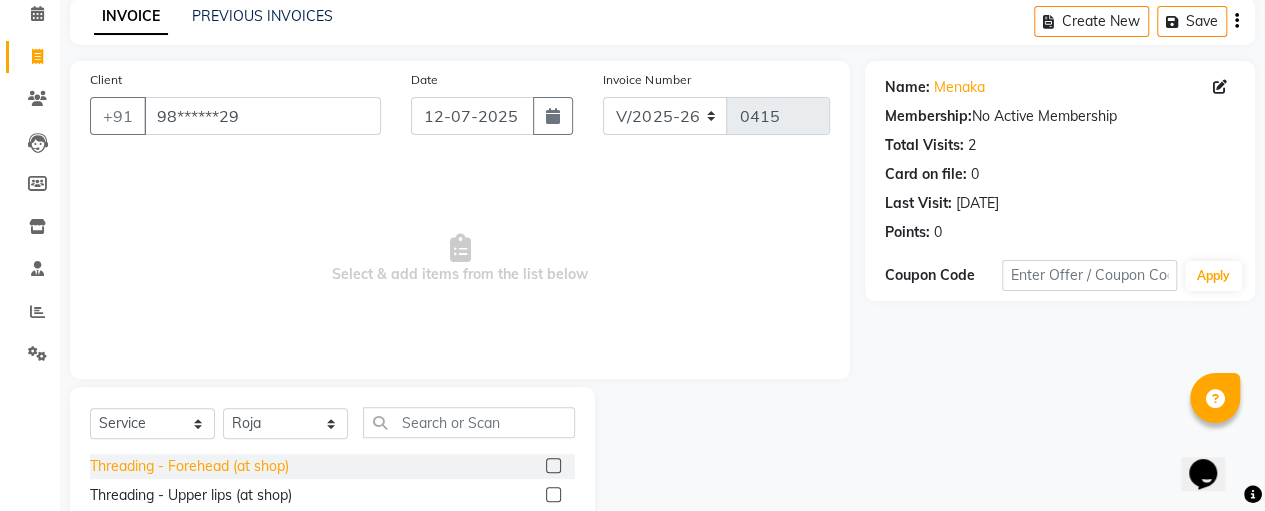 click on "Threading - Forehead (at shop)" 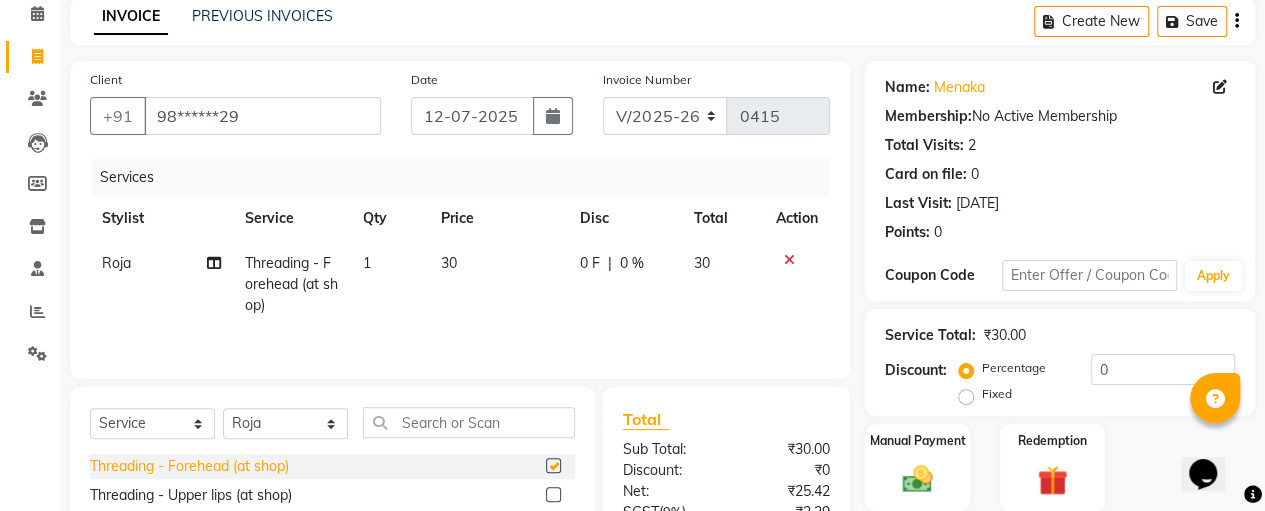 checkbox on "false" 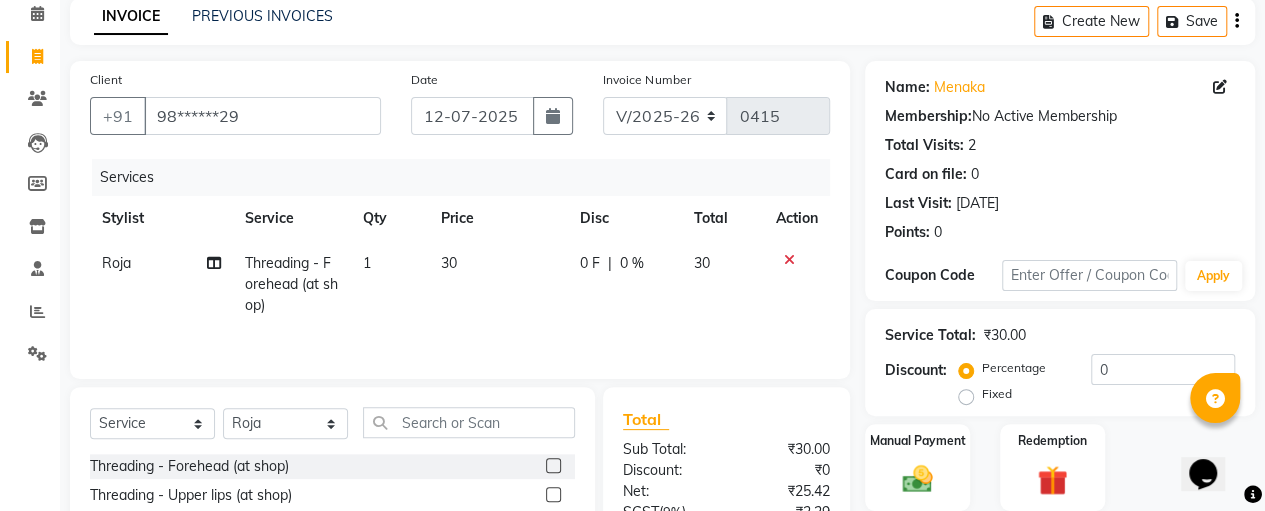 click on "30" 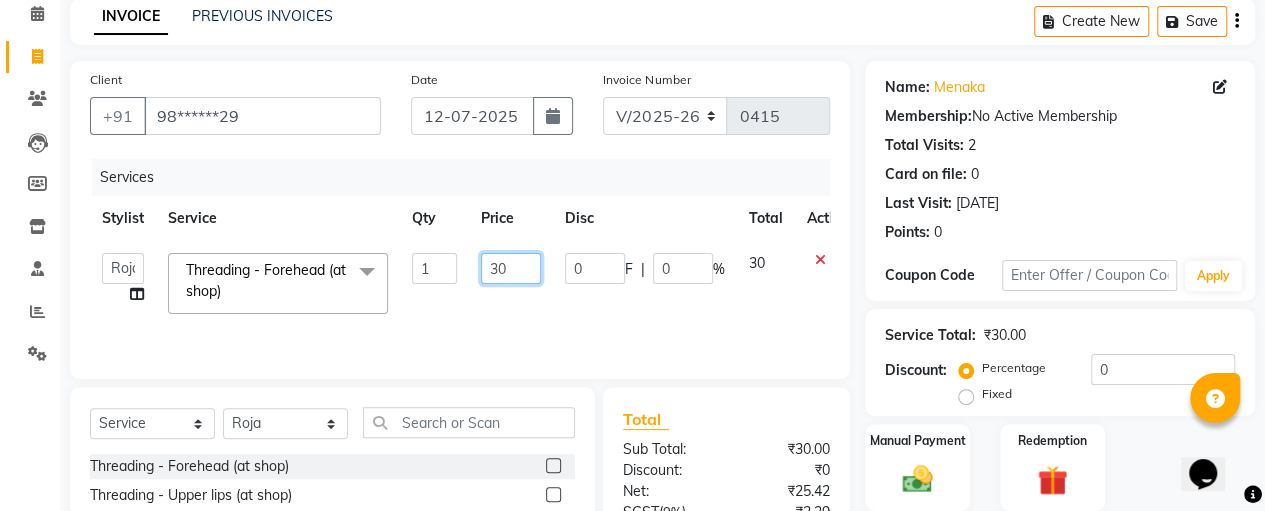 click on "30" 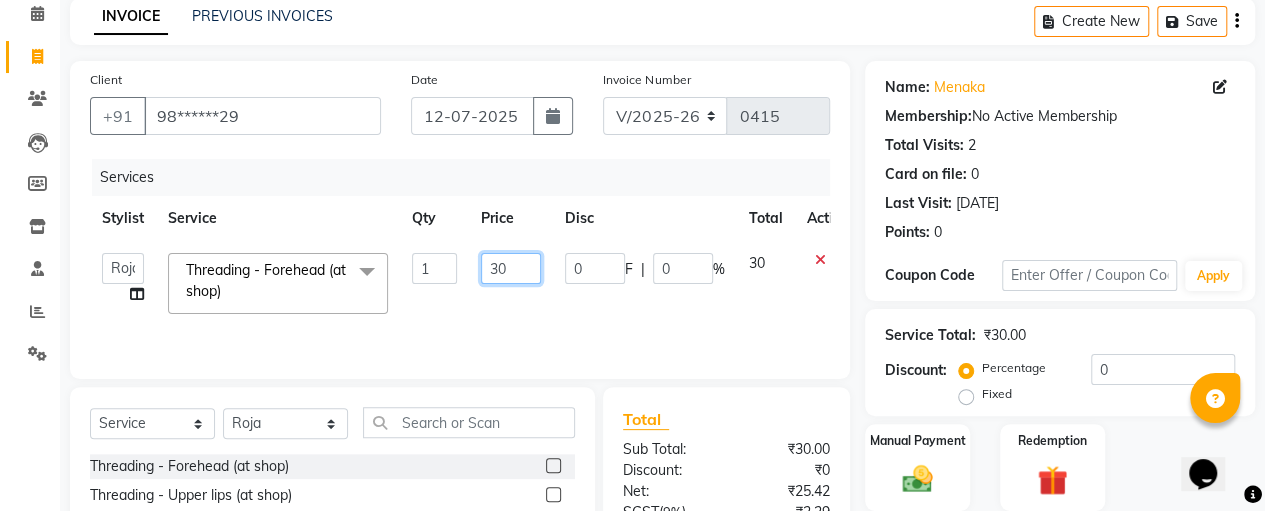 type on "3" 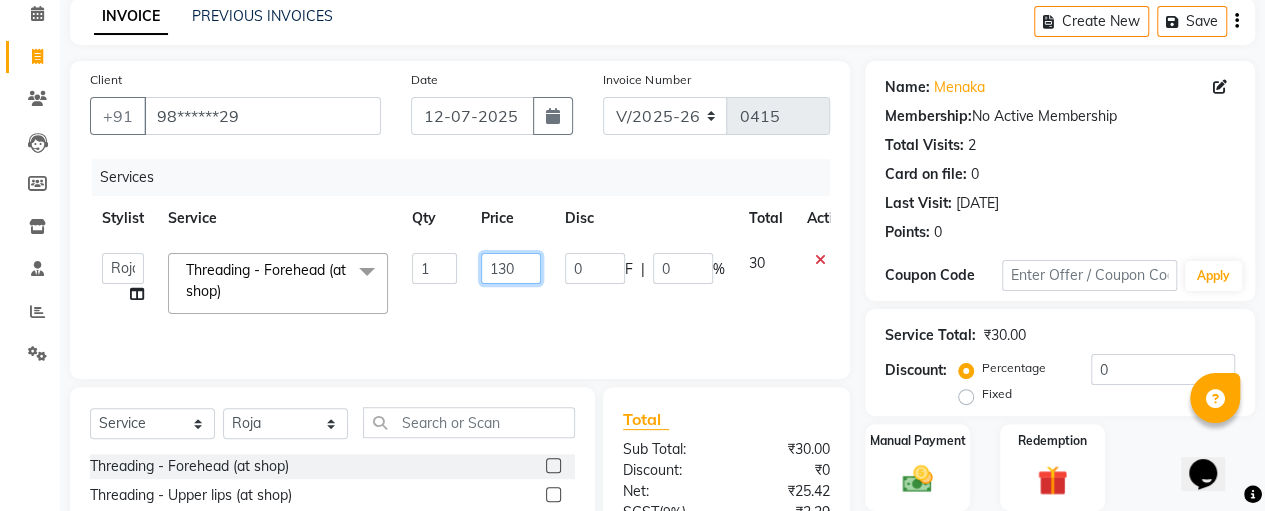 type on "1300" 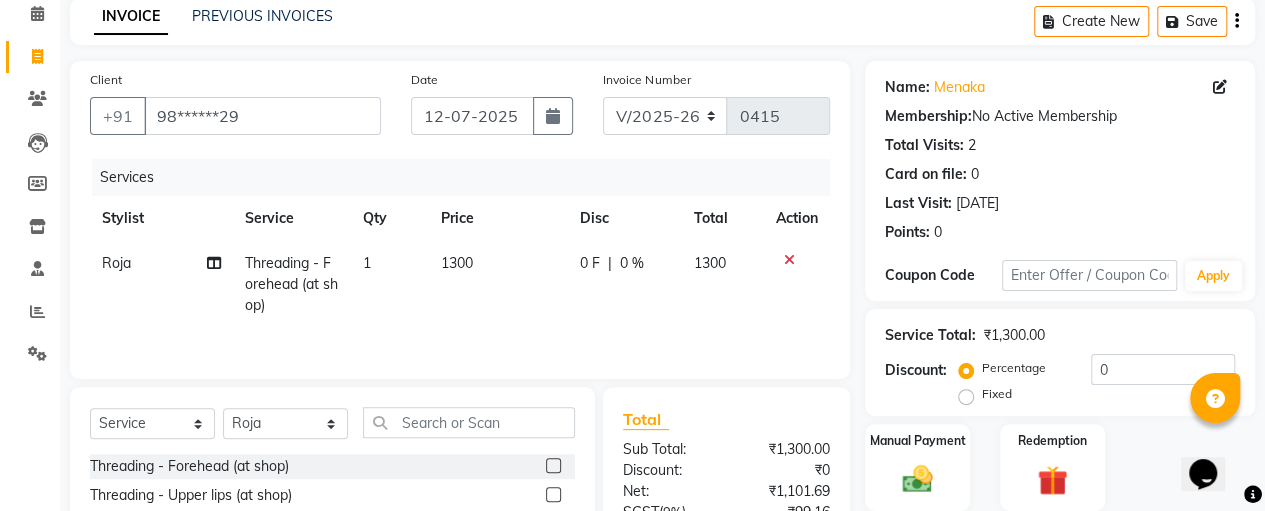 click on "1300" 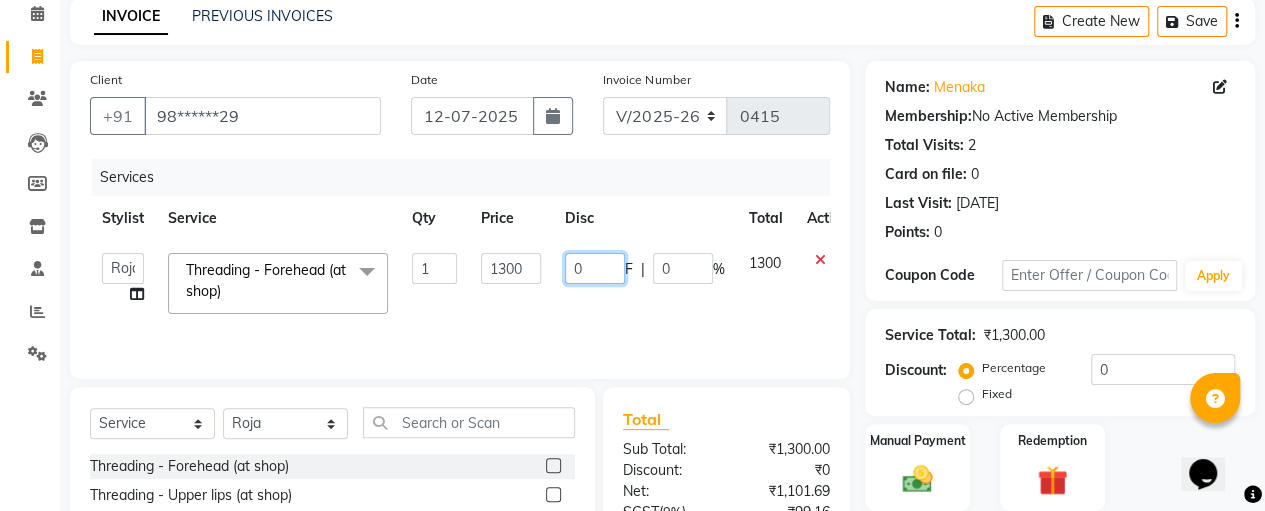 click on "0" 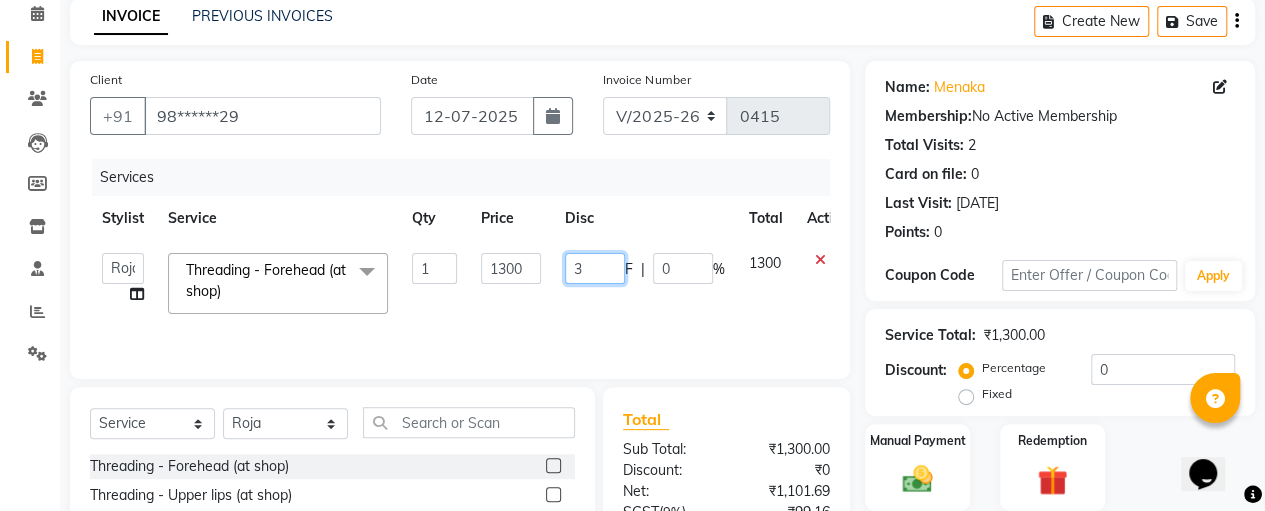 type on "30" 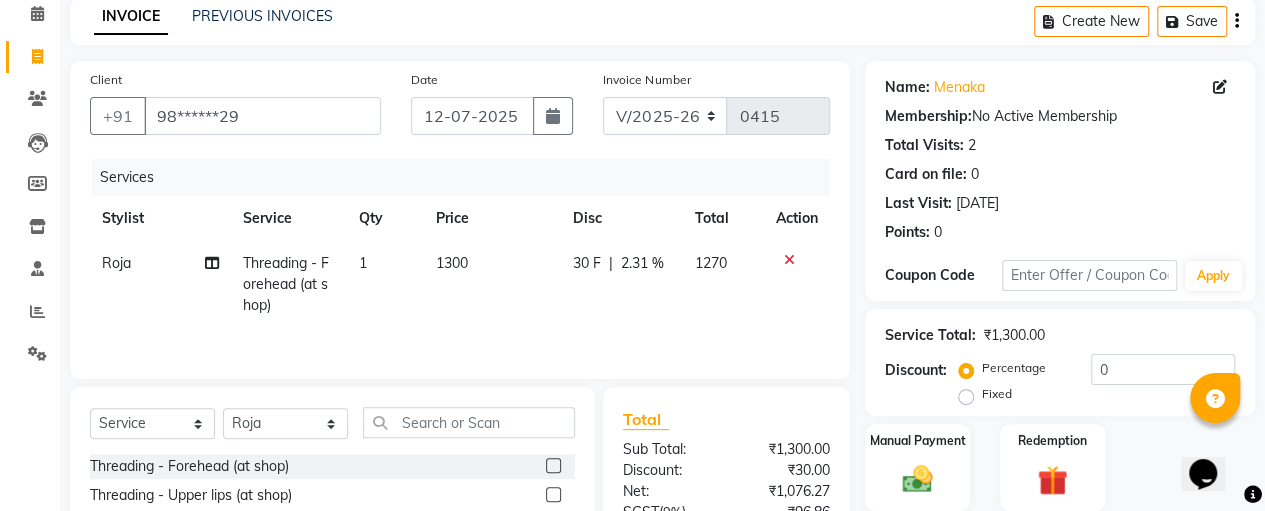 click on "Roja Threading - Forehead (at shop) 1 1300 30 F | 2.31 % 1270" 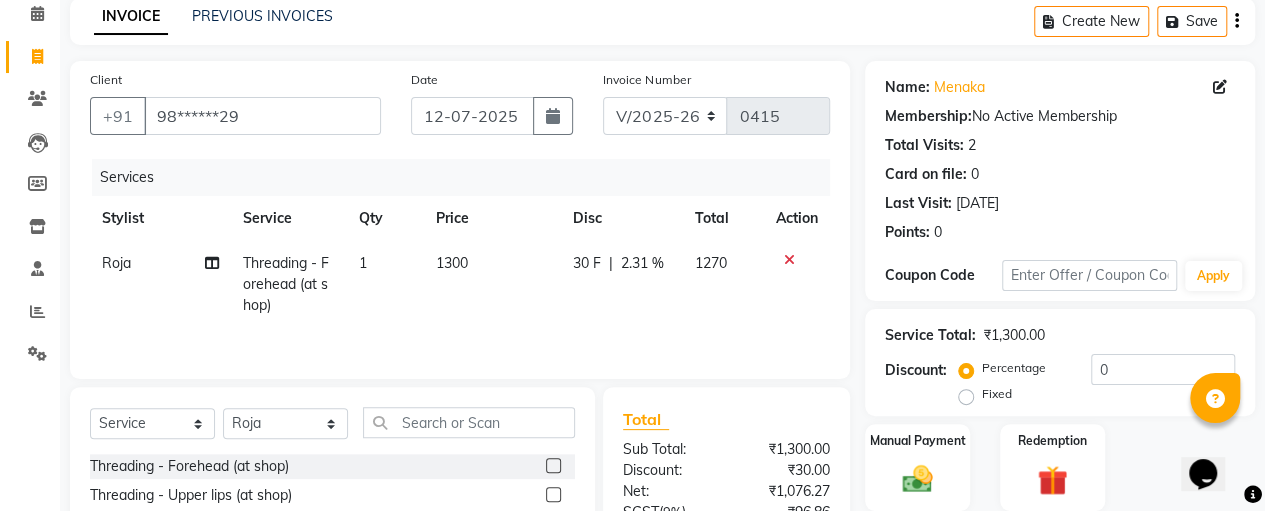 click on "2.31 %" 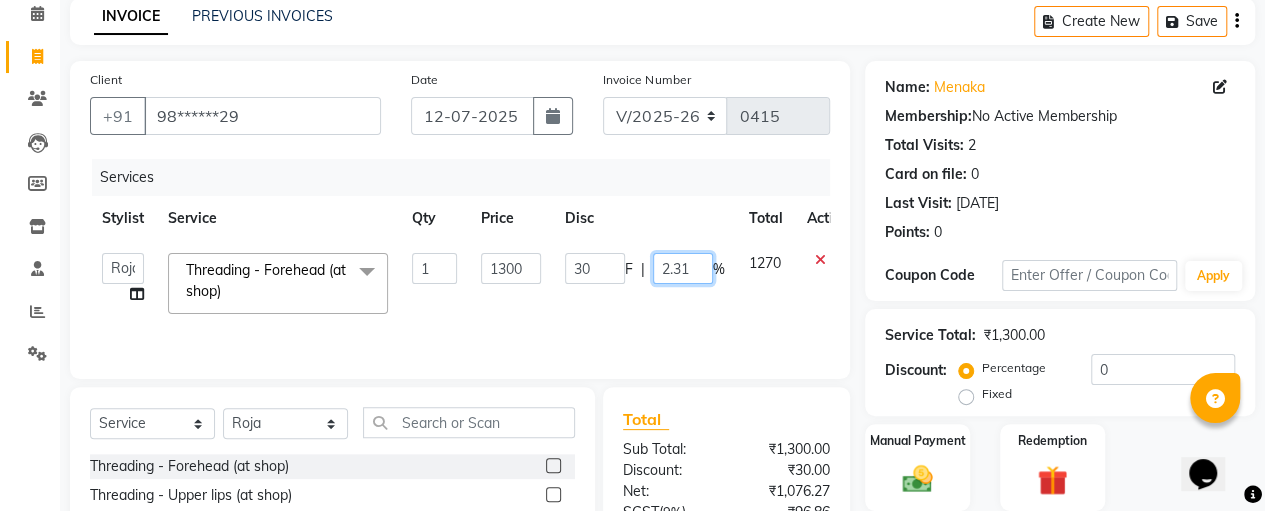 click on "2.31" 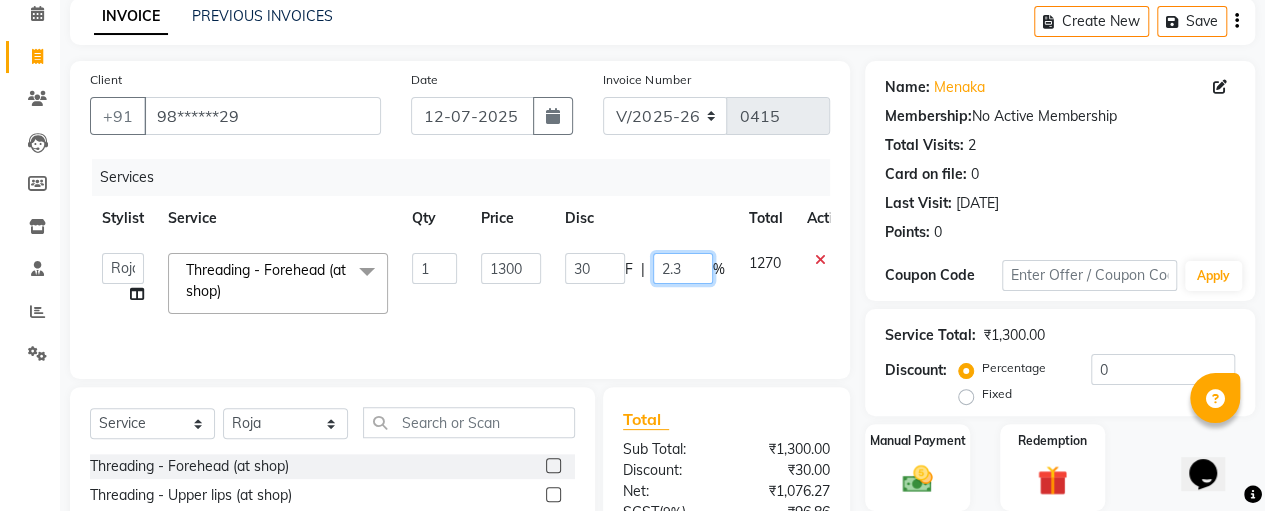 type on "2" 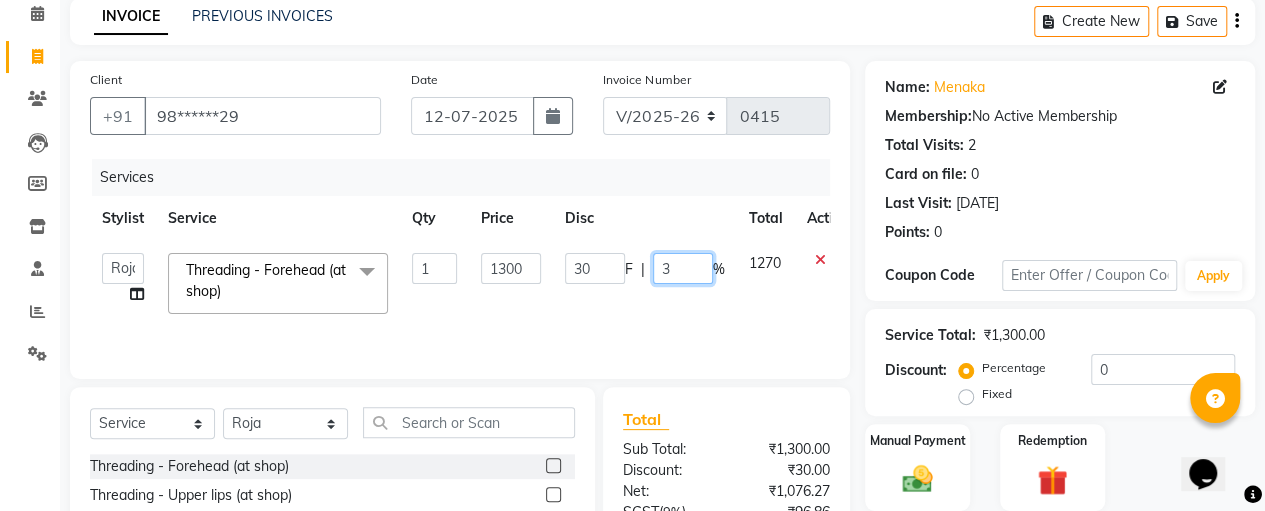 type on "30" 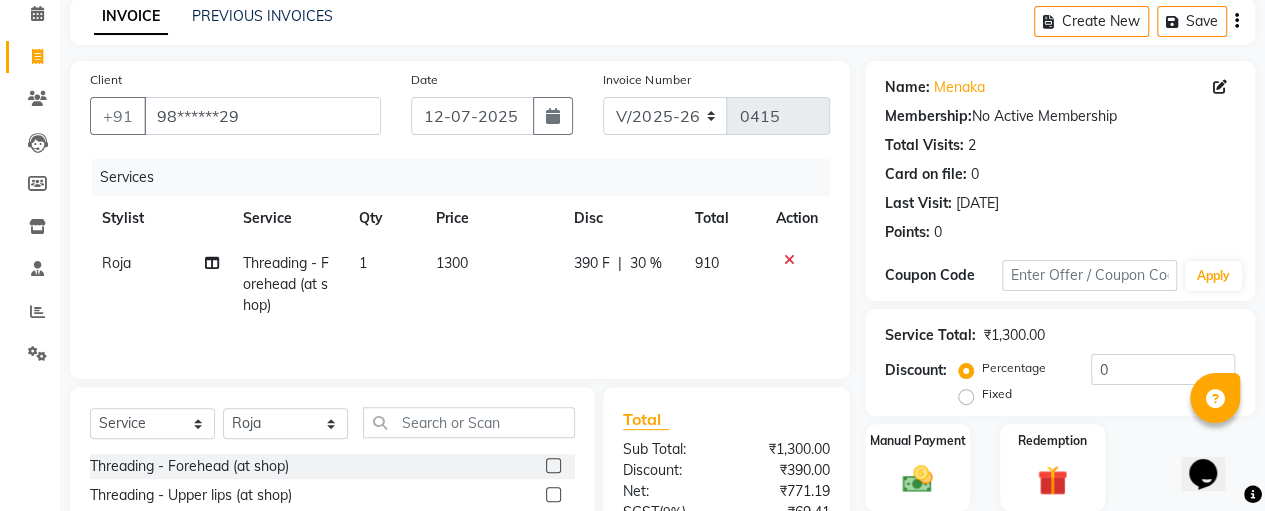 click on "Roja Threading - Forehead (at shop) 1 1300 390 F | 30 % 910" 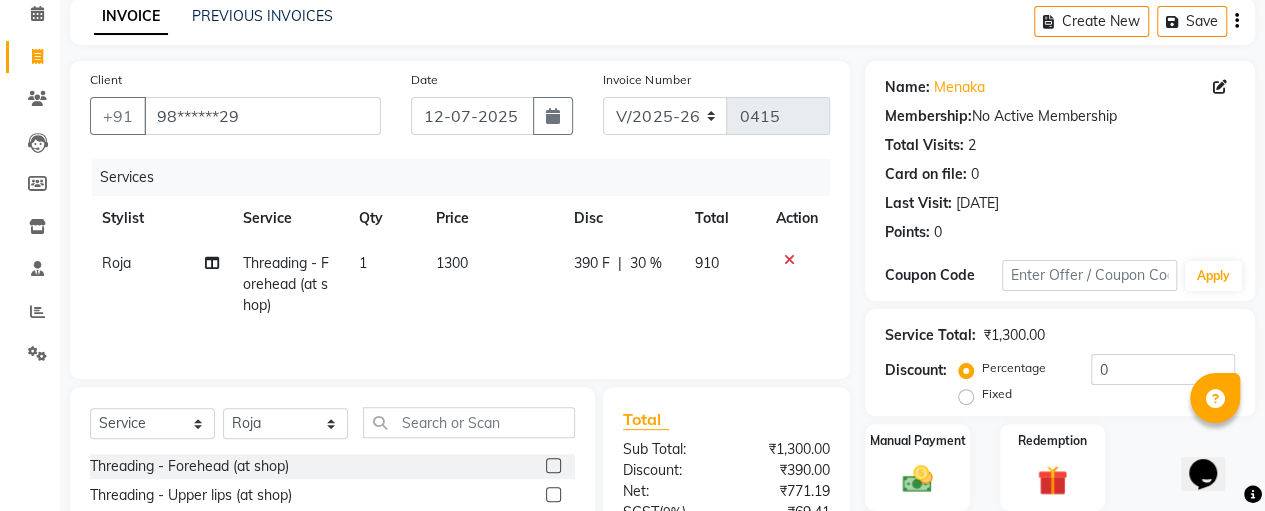 click 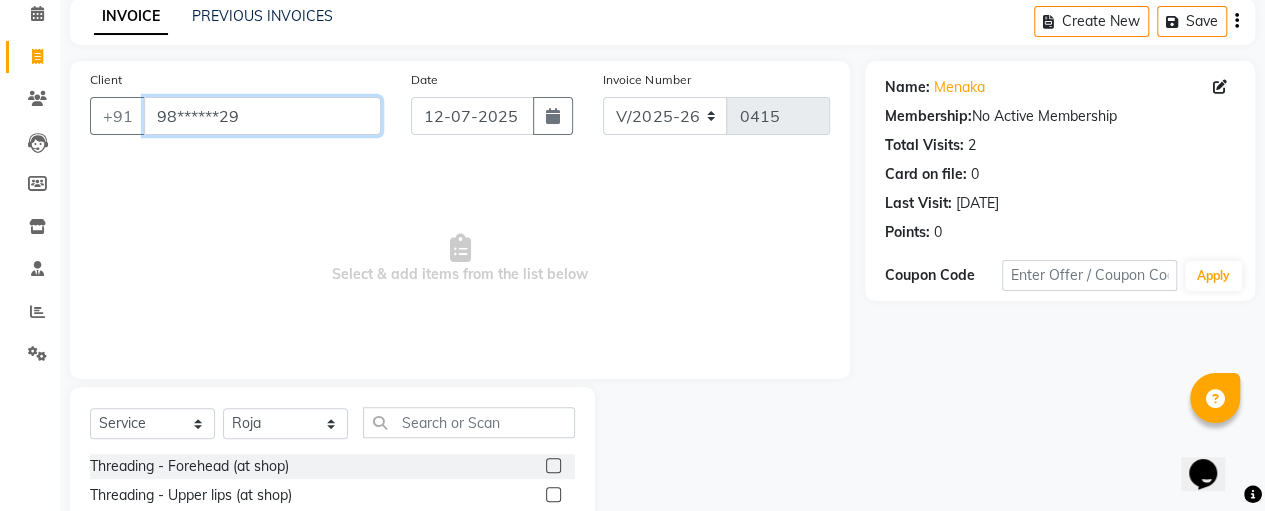 click on "98******29" at bounding box center [262, 116] 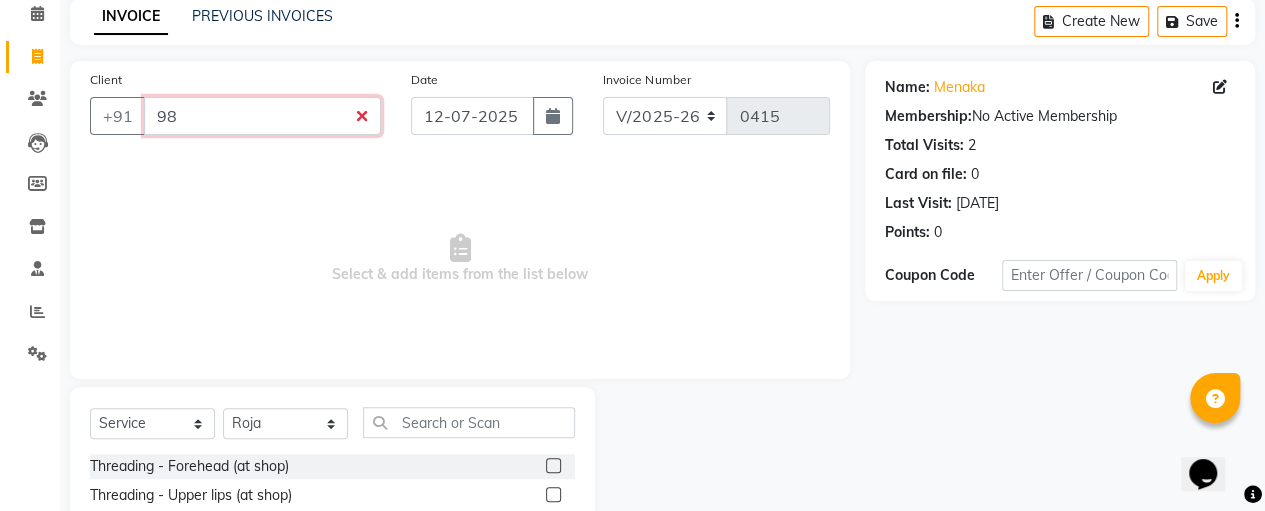 type on "9" 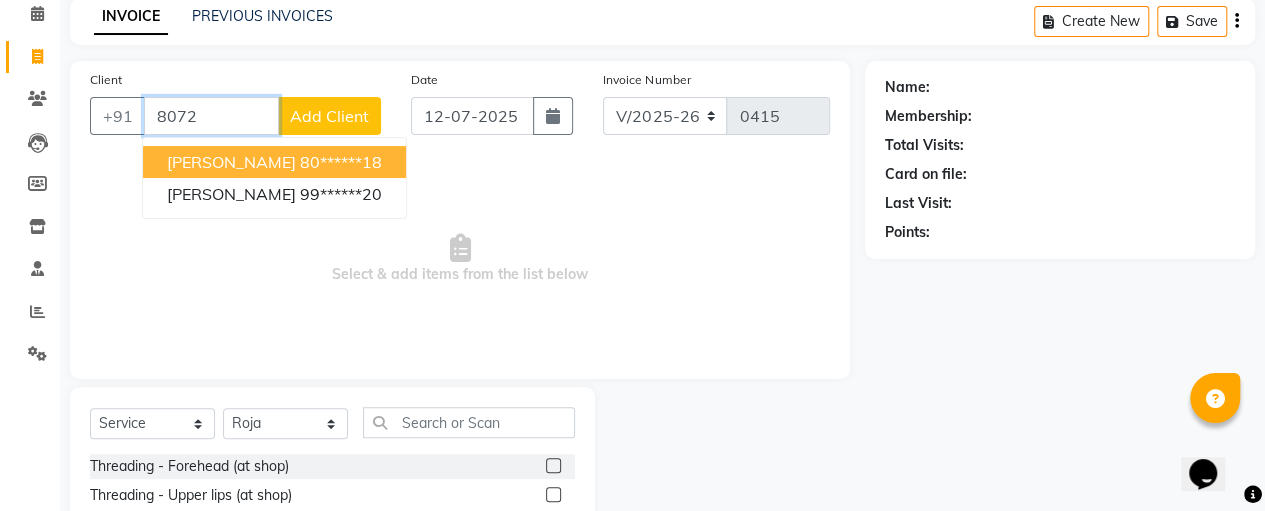 click on "80******18" at bounding box center [341, 162] 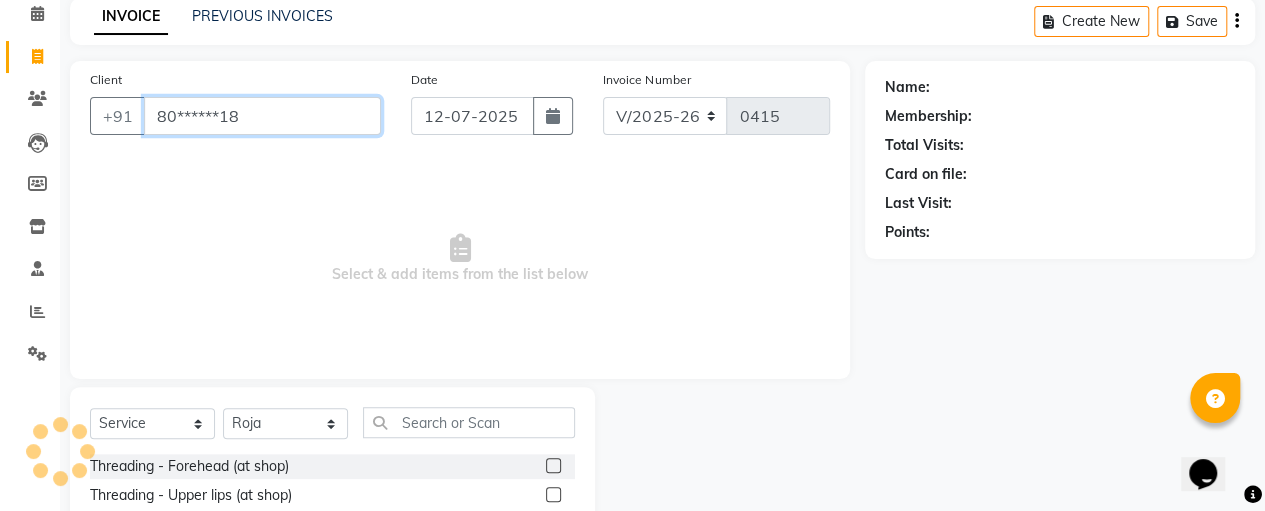 type on "80******18" 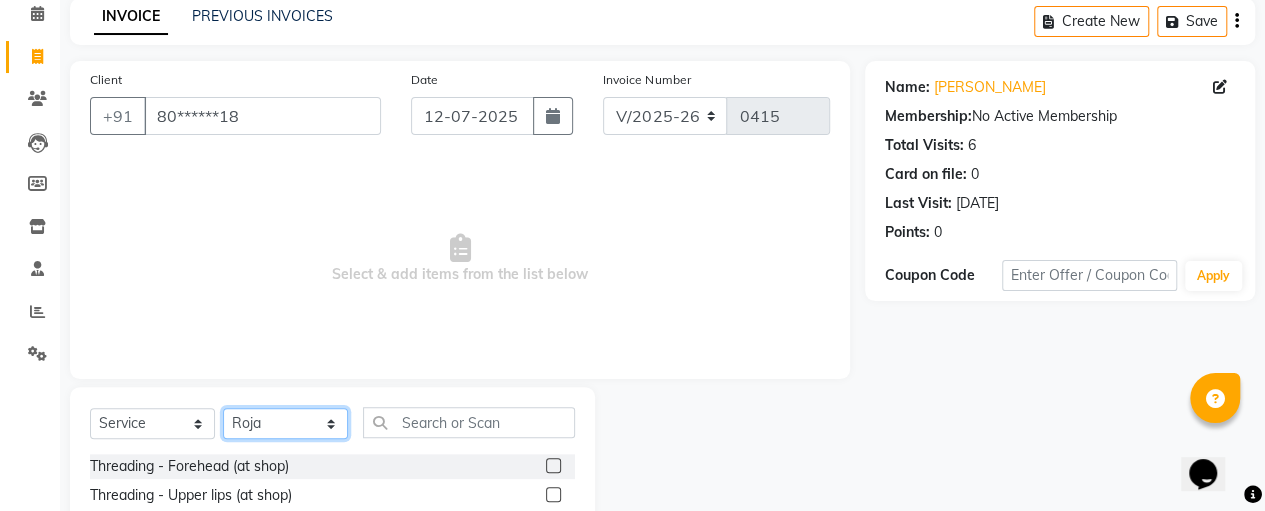 click on "Select Stylist [PERSON_NAME] [PERSON_NAME] SASIKALA" 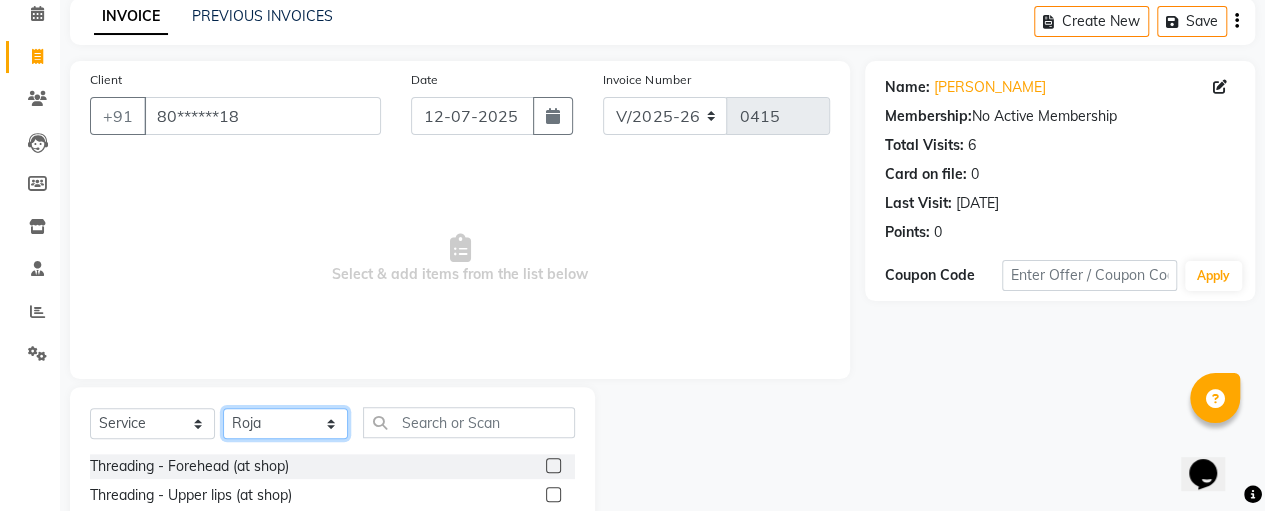 select on "82806" 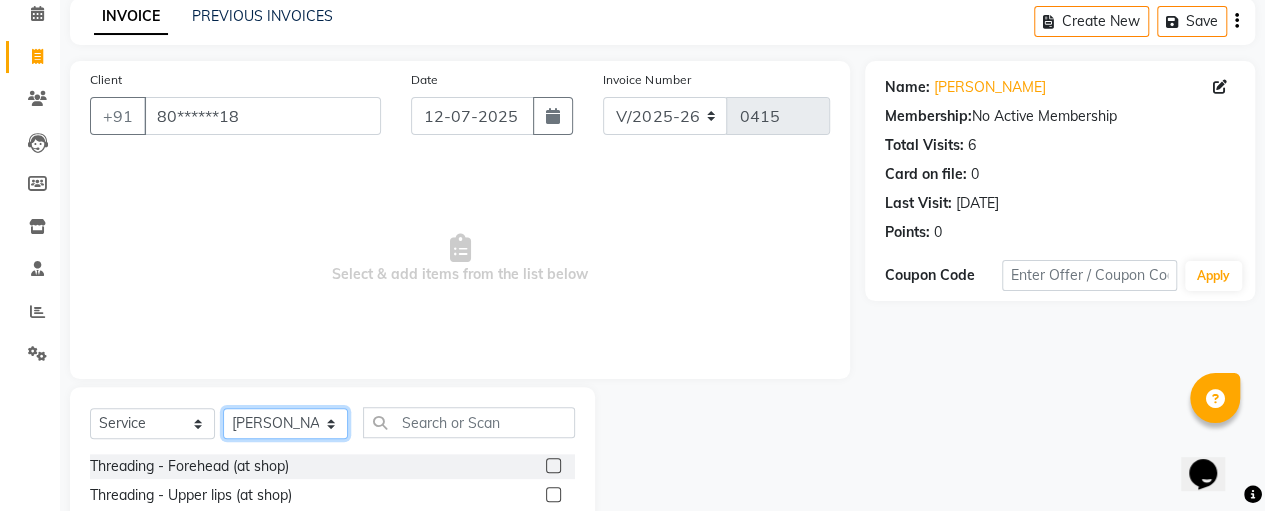 click on "Select Stylist [PERSON_NAME] [PERSON_NAME] SASIKALA" 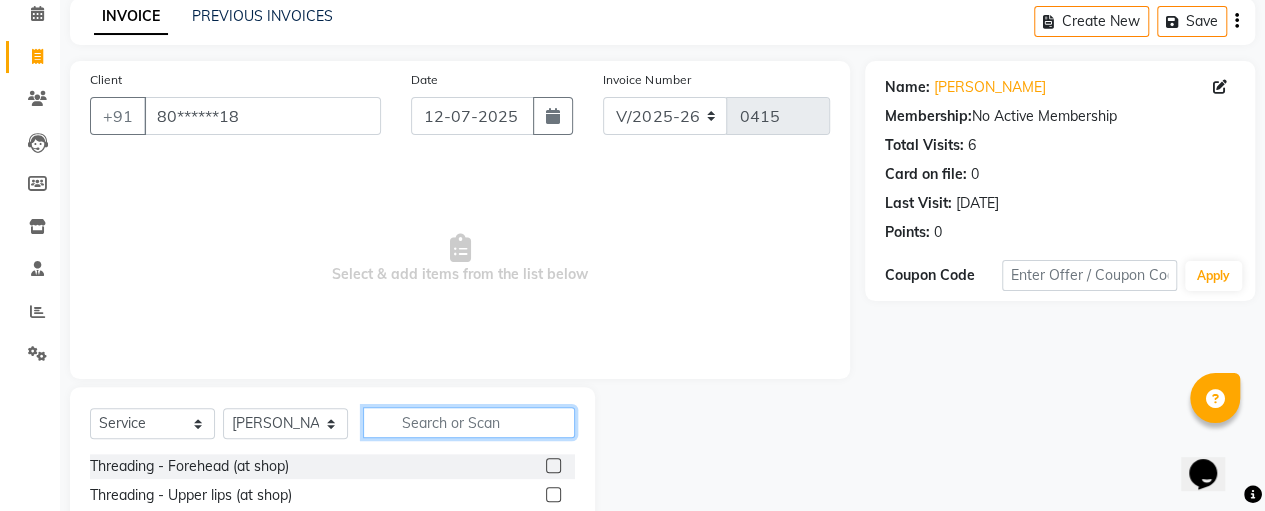 click 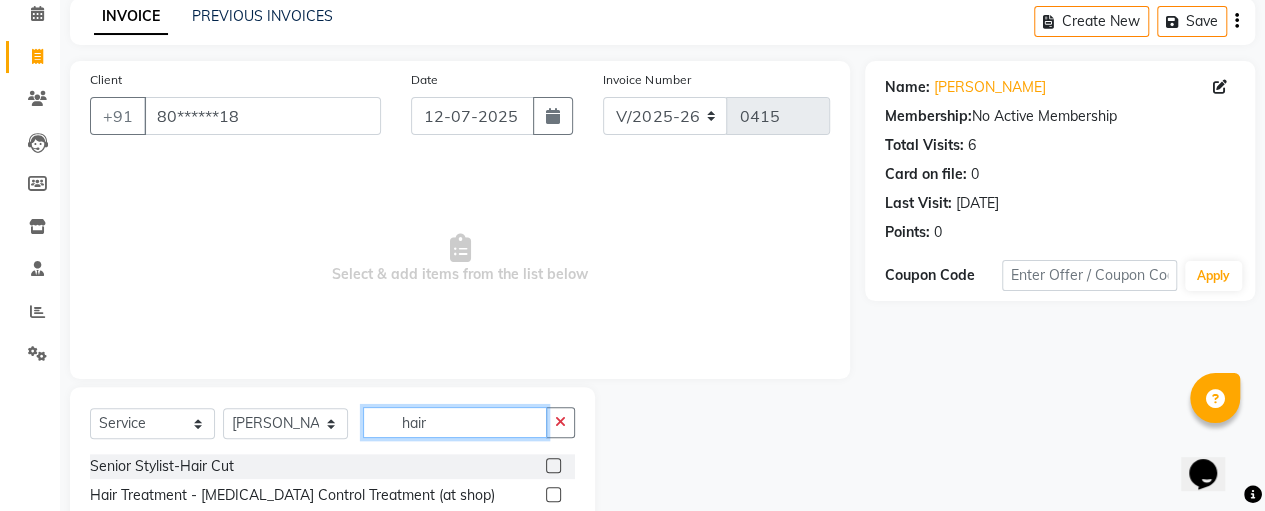 type on "hair" 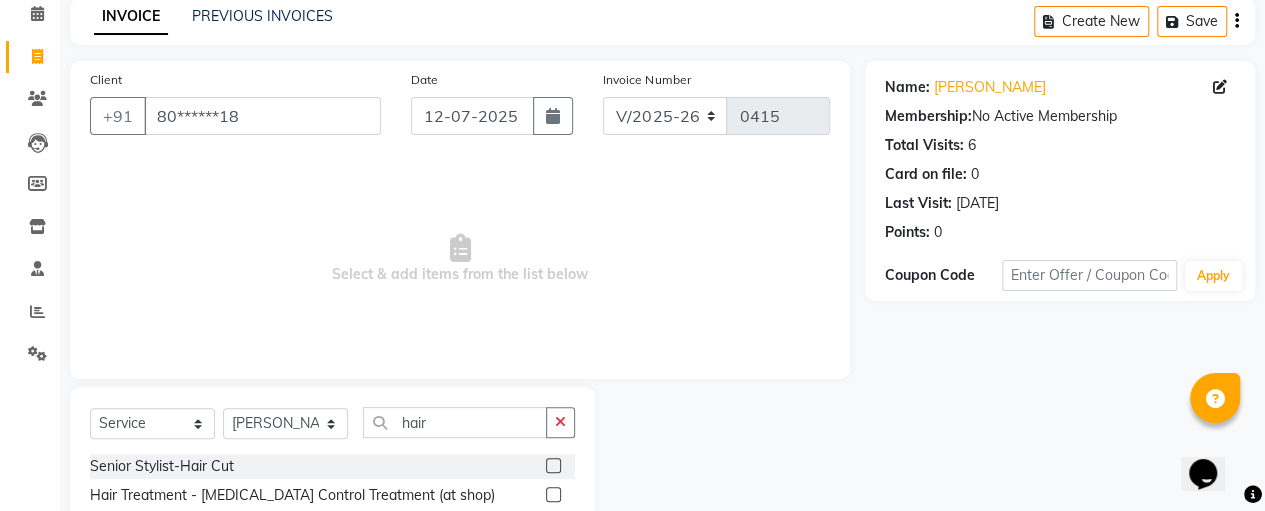 click 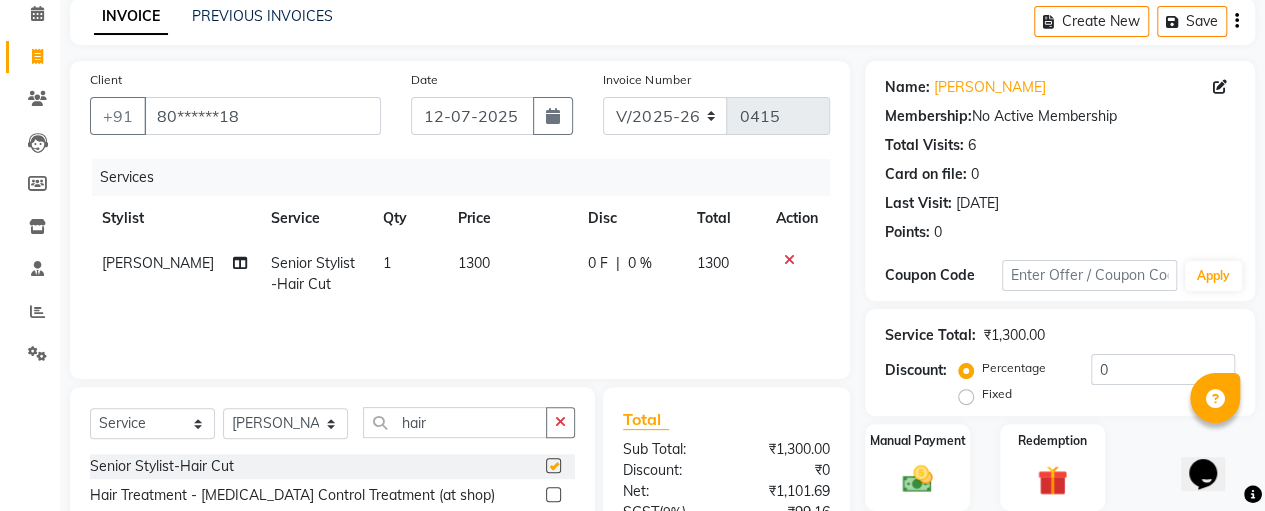 checkbox on "false" 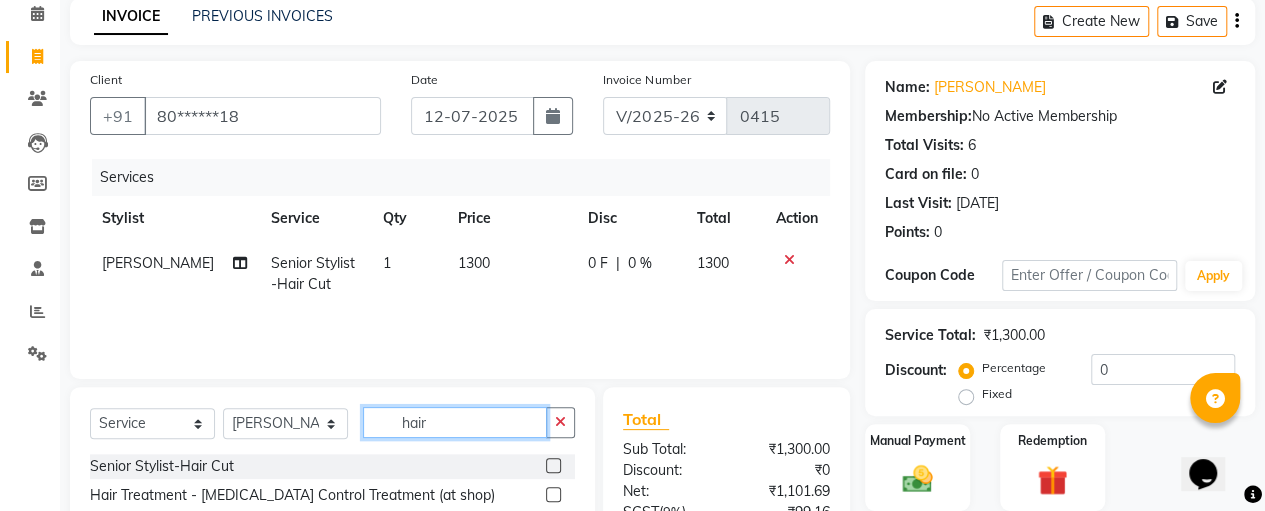 click on "hair" 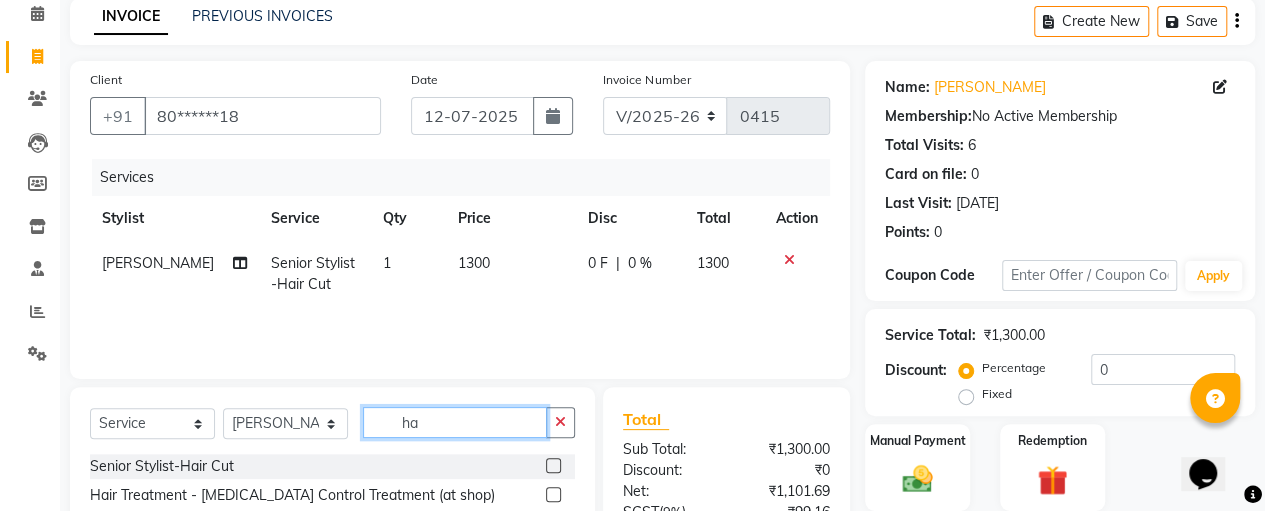 type on "h" 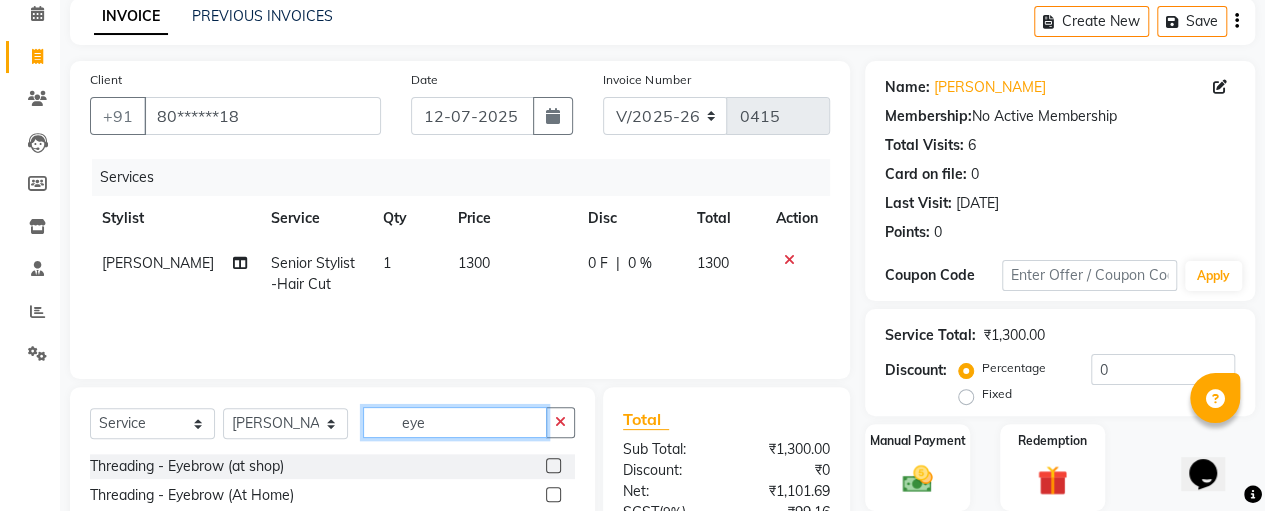 type on "eye" 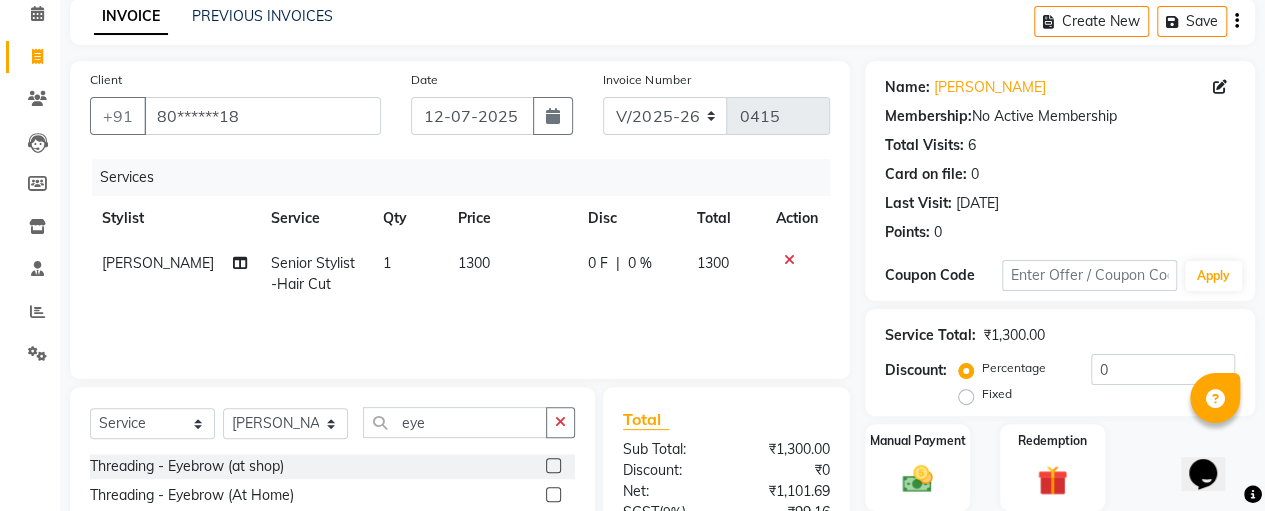 click 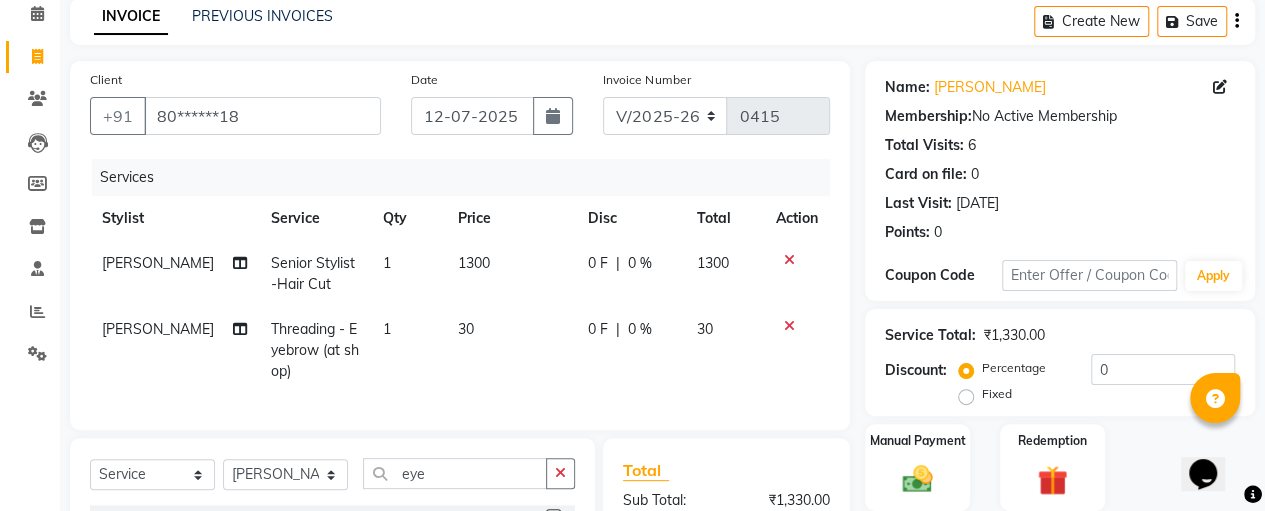 checkbox on "false" 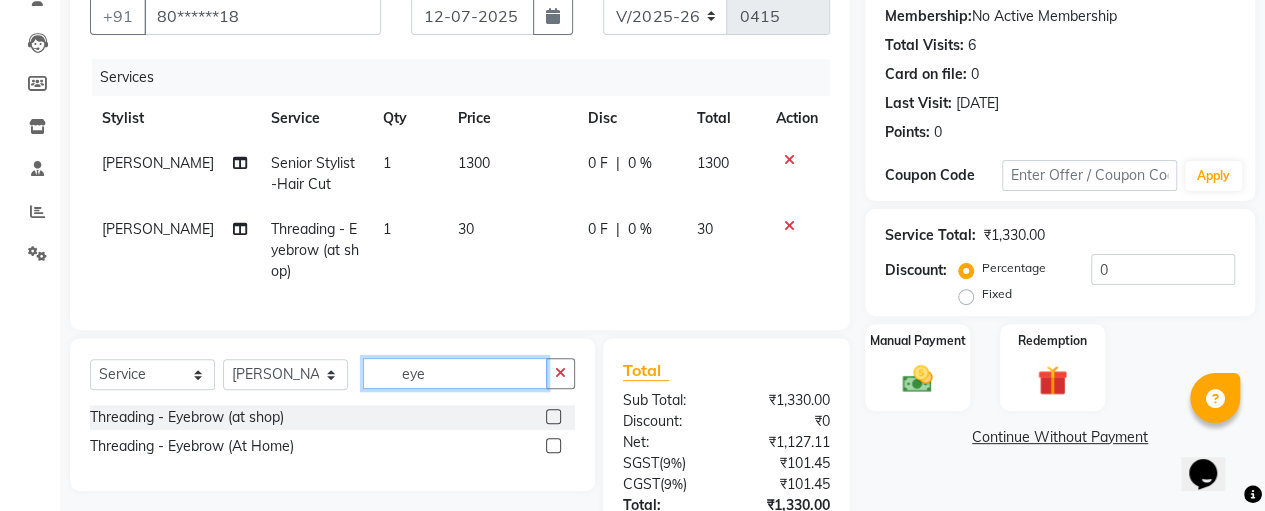 click on "eye" 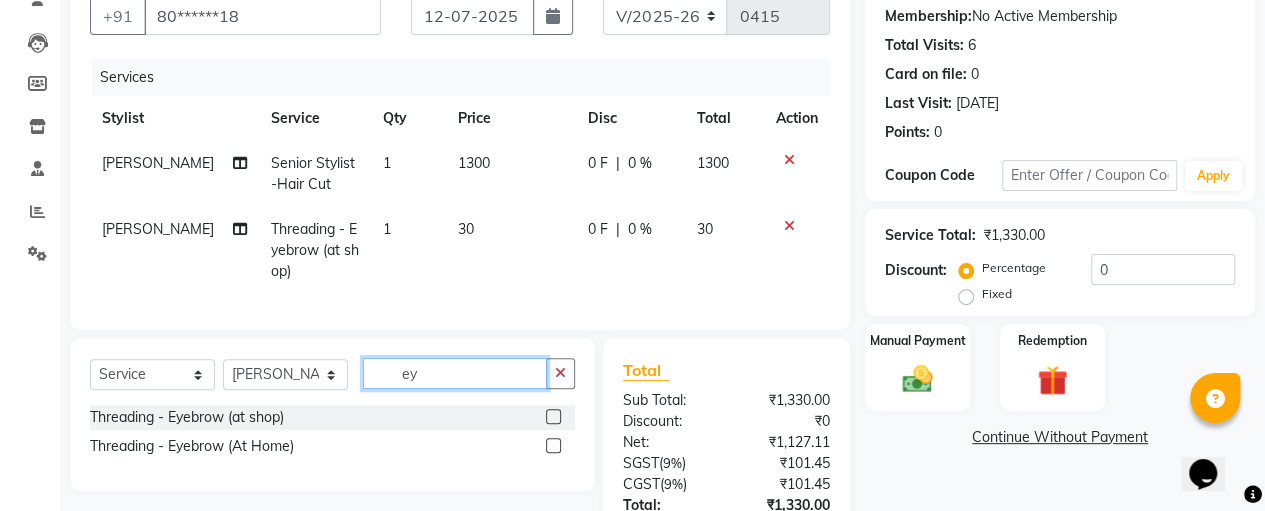 type on "e" 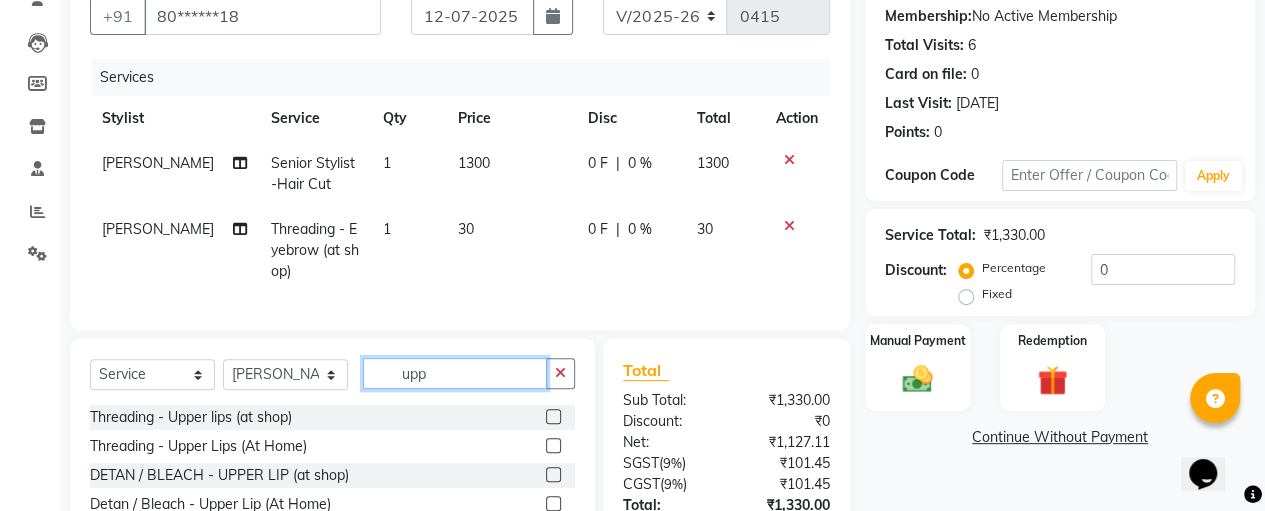 type on "upp" 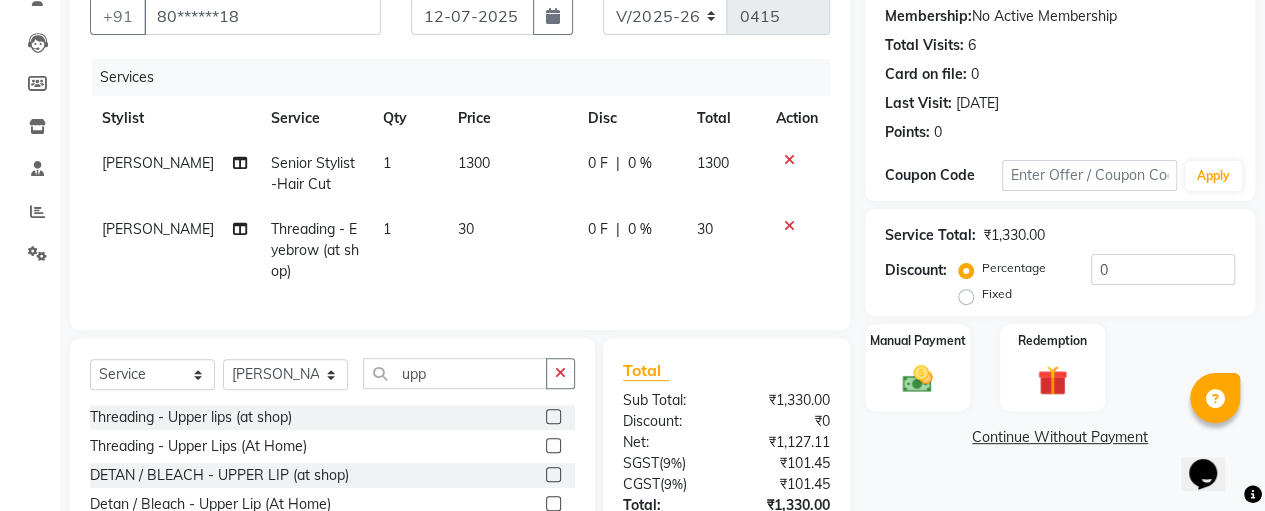 click 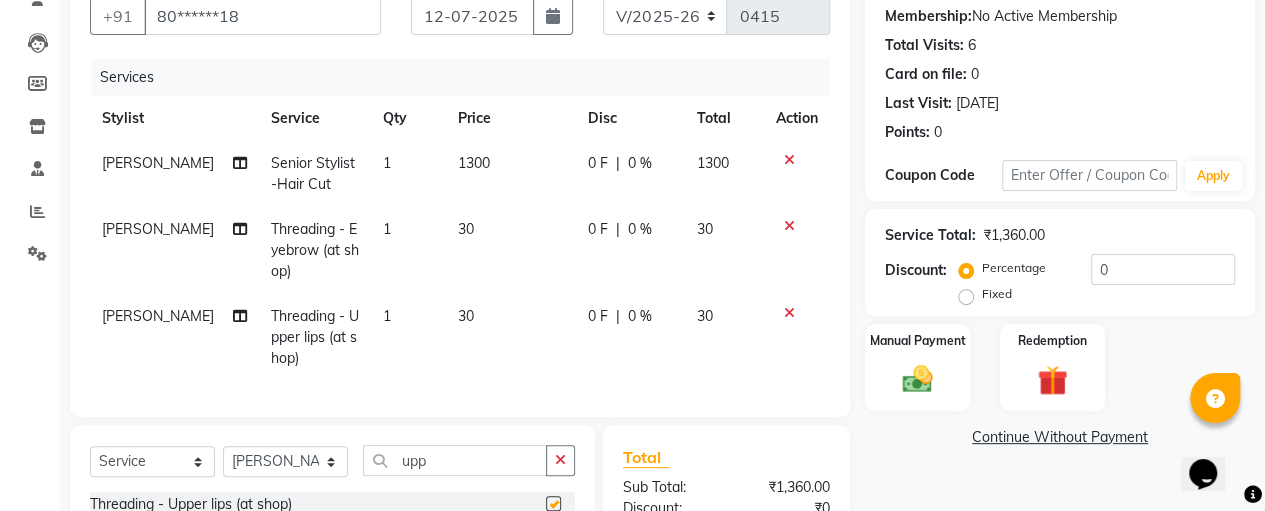 checkbox on "false" 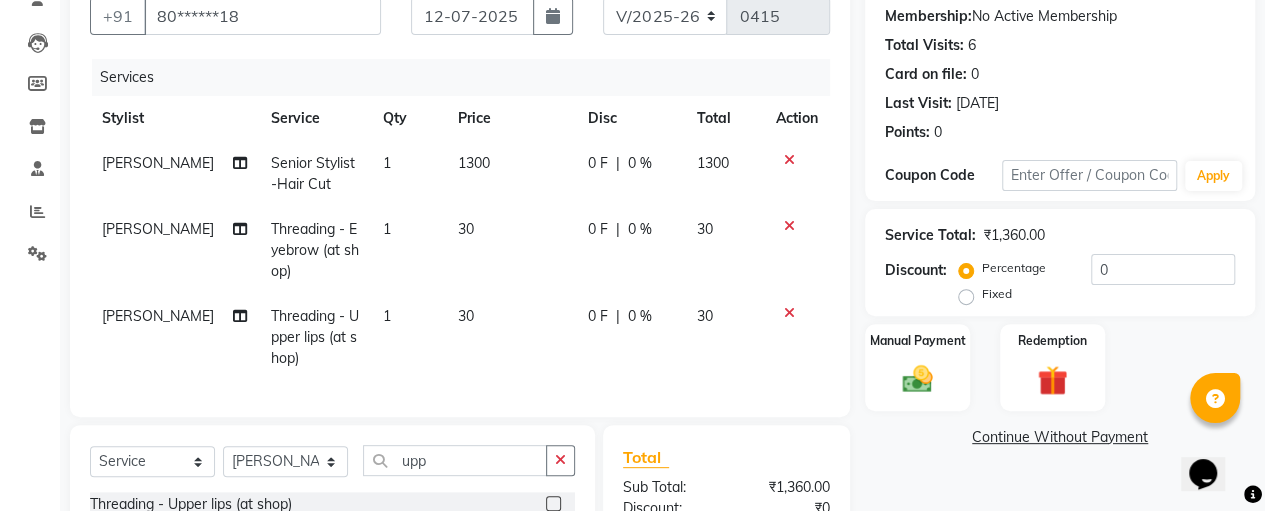 click on "30" 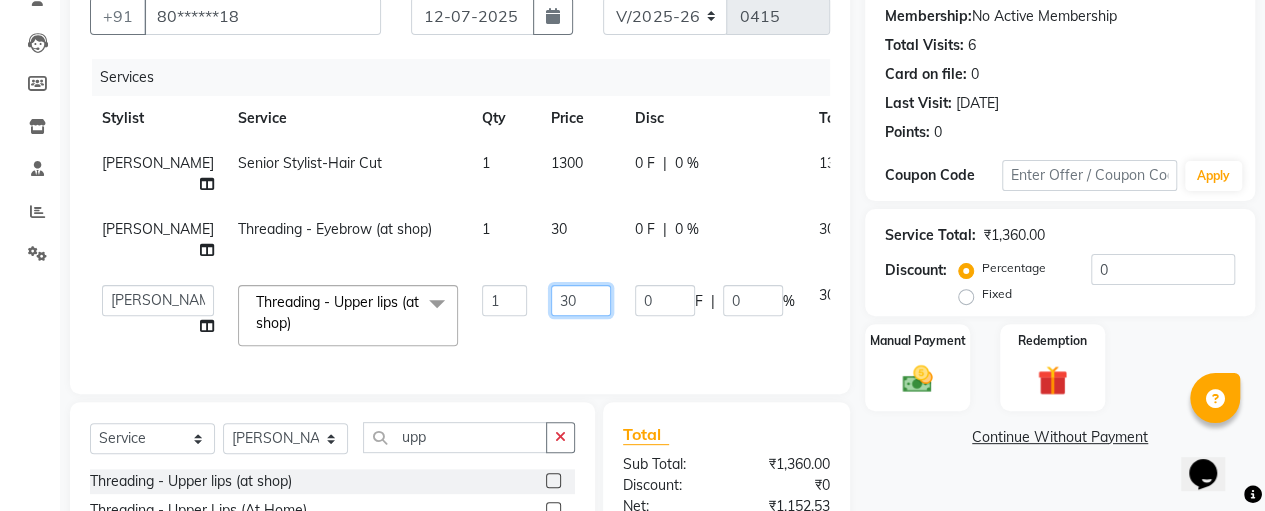 click on "30" 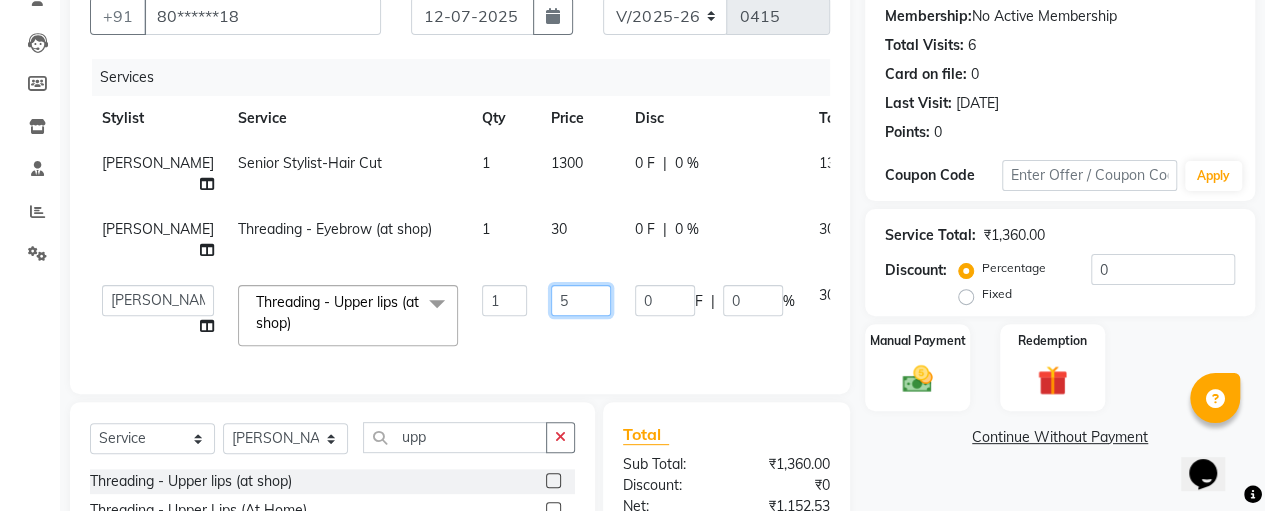 type on "50" 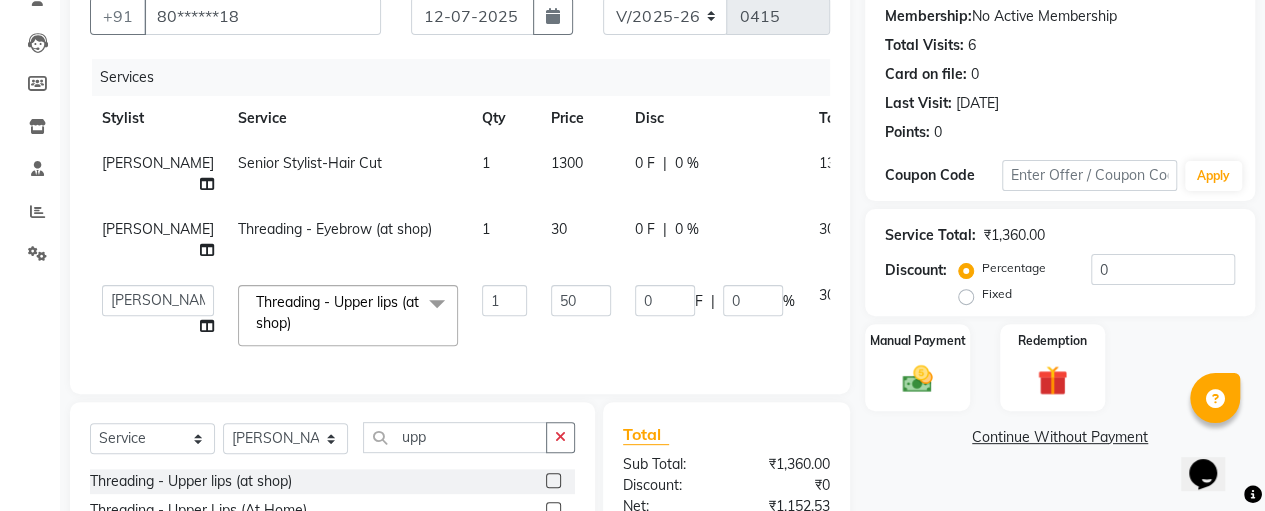 click on "30" 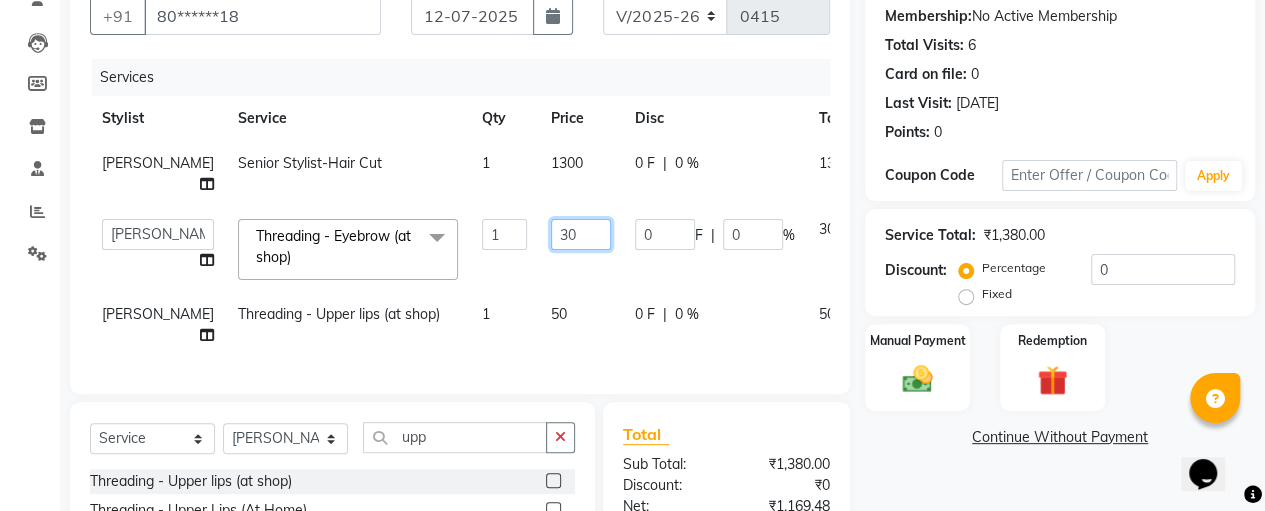 click on "30" 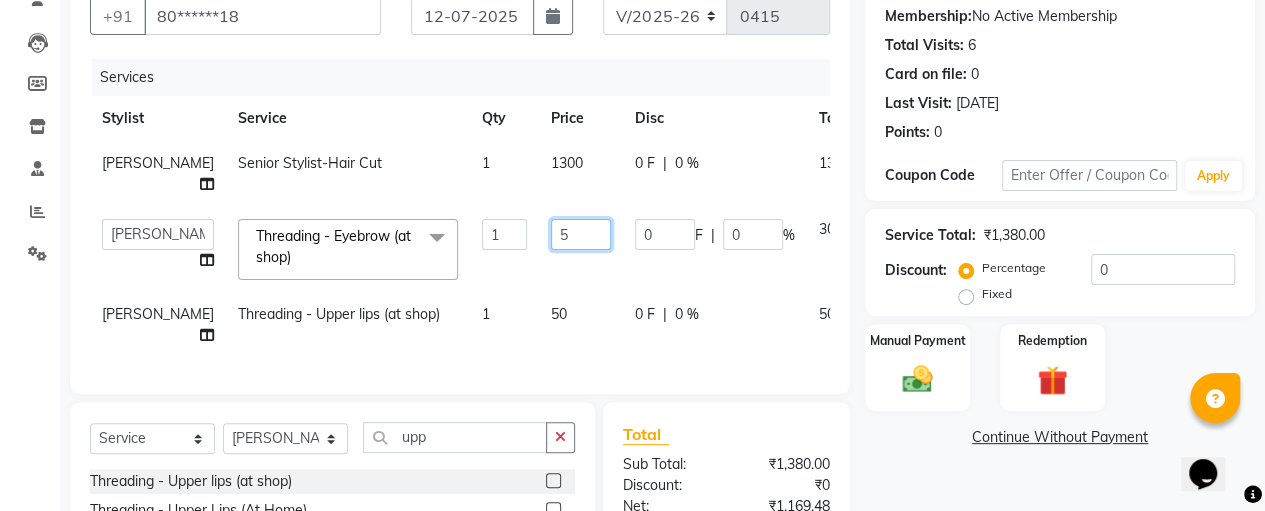 type on "50" 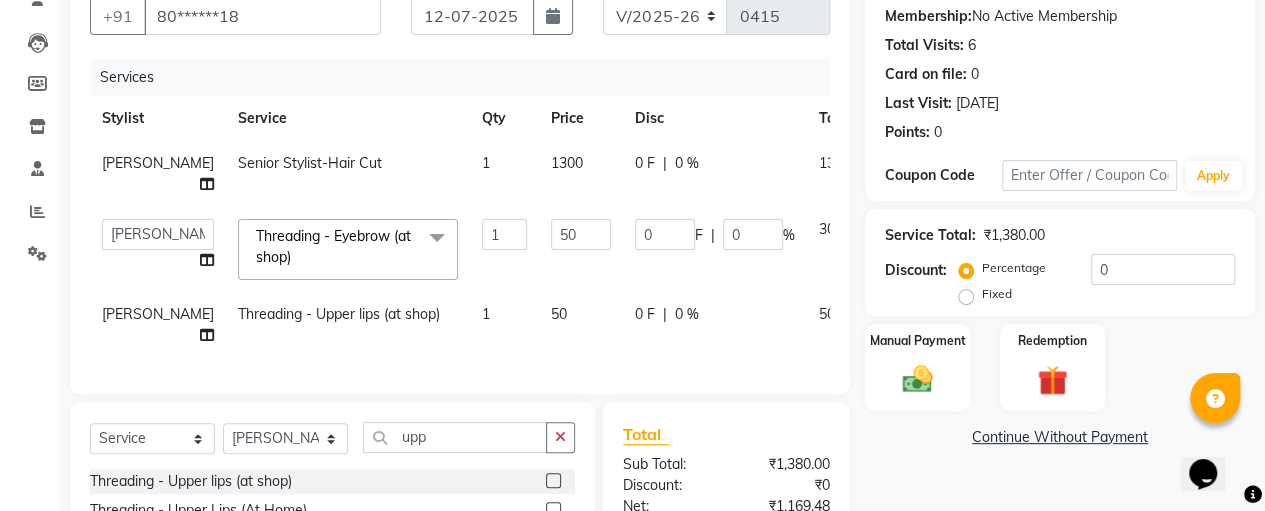 click on "1300" 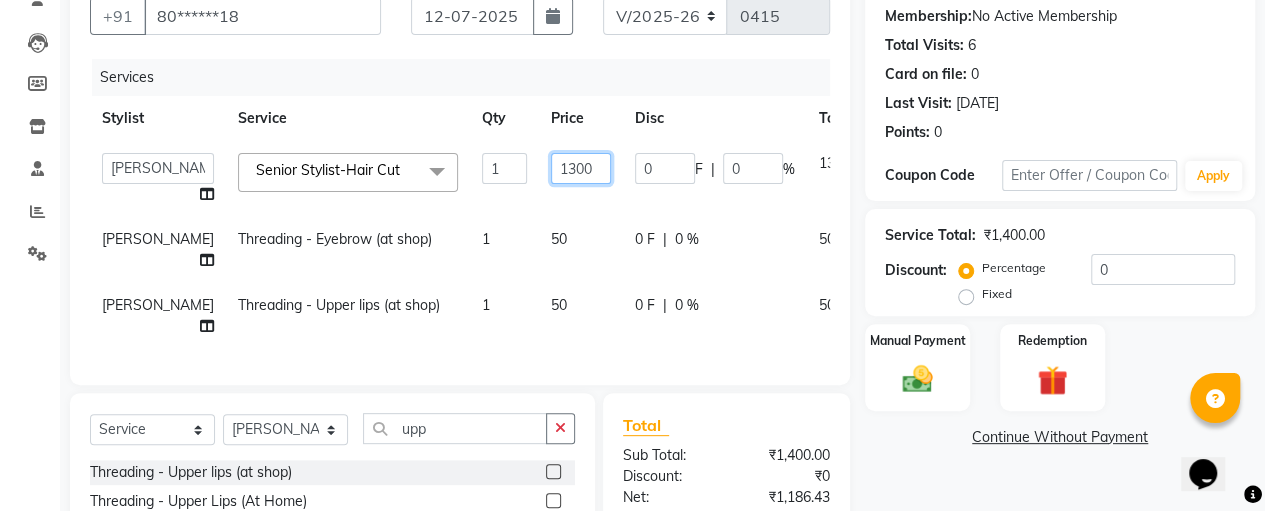 click on "1300" 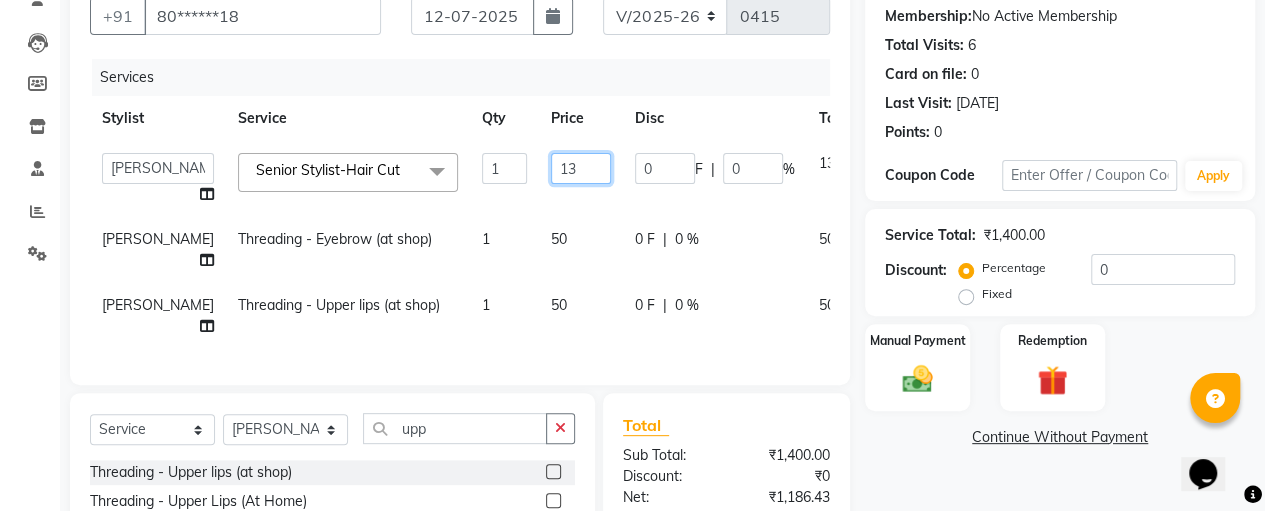type on "1" 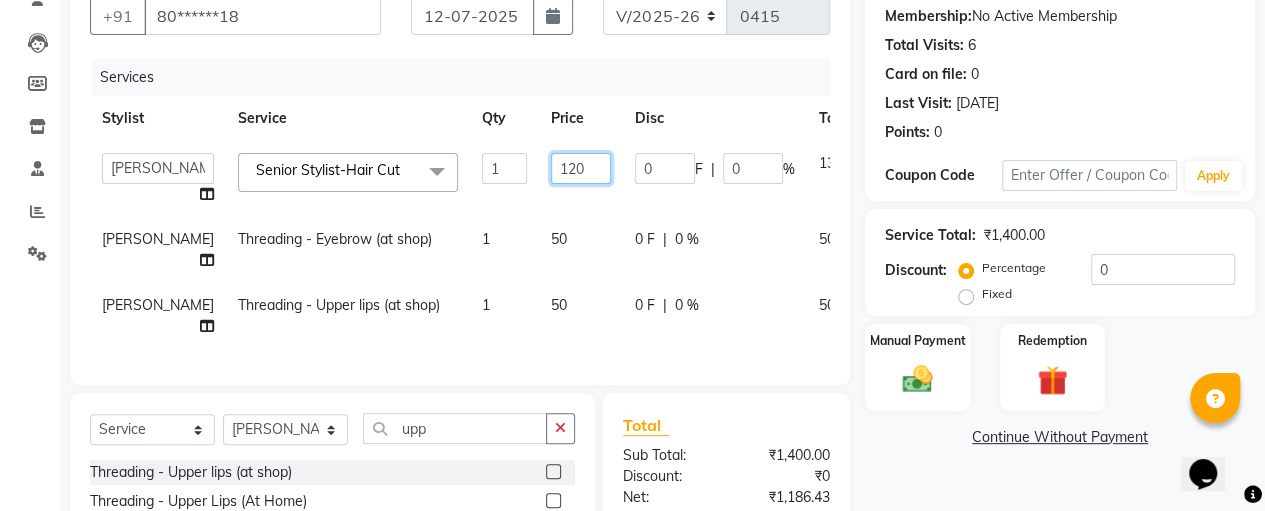 type on "1200" 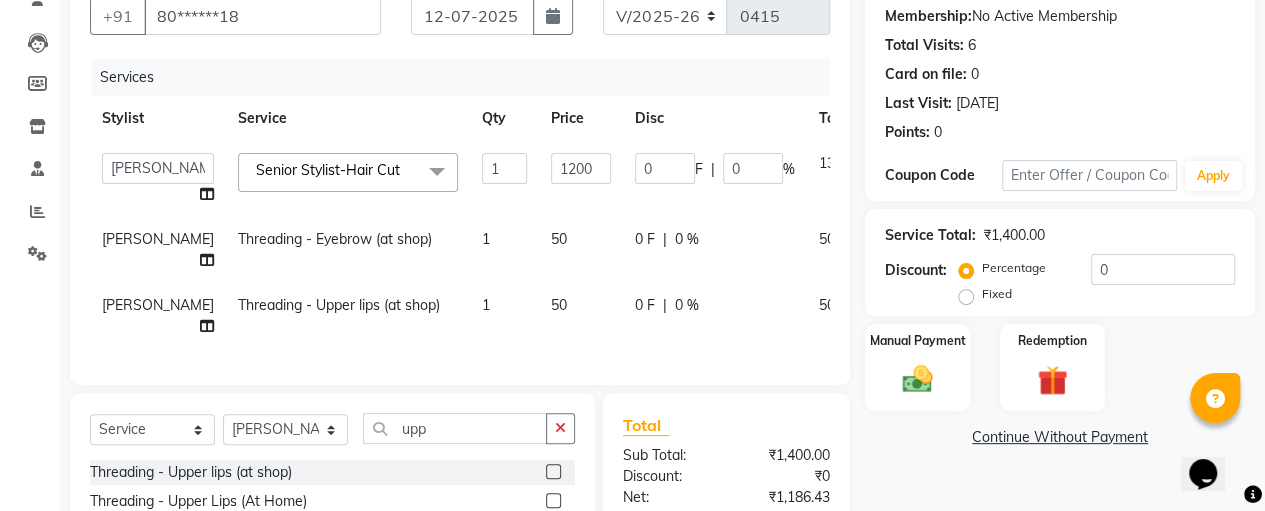 click on "[PERSON_NAME]   [PERSON_NAME]   SASIKALA  Senior Stylist-Hair Cut  x Threading - Forehead (at shop) Threading - Upper lips (at shop) Threading - Chin (at shop) Threading - Eyebrow (at shop) Threading - Forehead (At Home) Threading - Upper Lips (At Home) Threading - Chin (At Home) Threading - Eyebrow (At Home) Cutting - Trimming (at shop) Cutting - U-shape (at shop) Cutting - [PERSON_NAME] Cutting
Change of Style (at shop) Cutting - Three steps
Layer Trim (at shop) Cutting - Layers Cutting (at shop) Cutting - Kids (below 10) (at shop) Cutting - Fringe | Bangs (at shop) Cutting - [PERSON_NAME] with step (at shop) Cutting - Trimming (At Home) Cutting - U-Shape (At Home) Cutting - [PERSON_NAME] Cutting
Change Of Style (At Home) Cutting - Three Steps
Layer Trim (At Home) Cutting - Layers Cutting (At Home) Cutting - Kids (Below 10) (At Home) Cutting - Fringe | Bangs (At Home) Cutting - [PERSON_NAME] With Step (At Home) Split Ends Senior Stylist-Hair Cut Facial & [MEDICAL_DATA] - Fruit Facial (at shop) Korean Glass Skin Facial Hydra Facial" 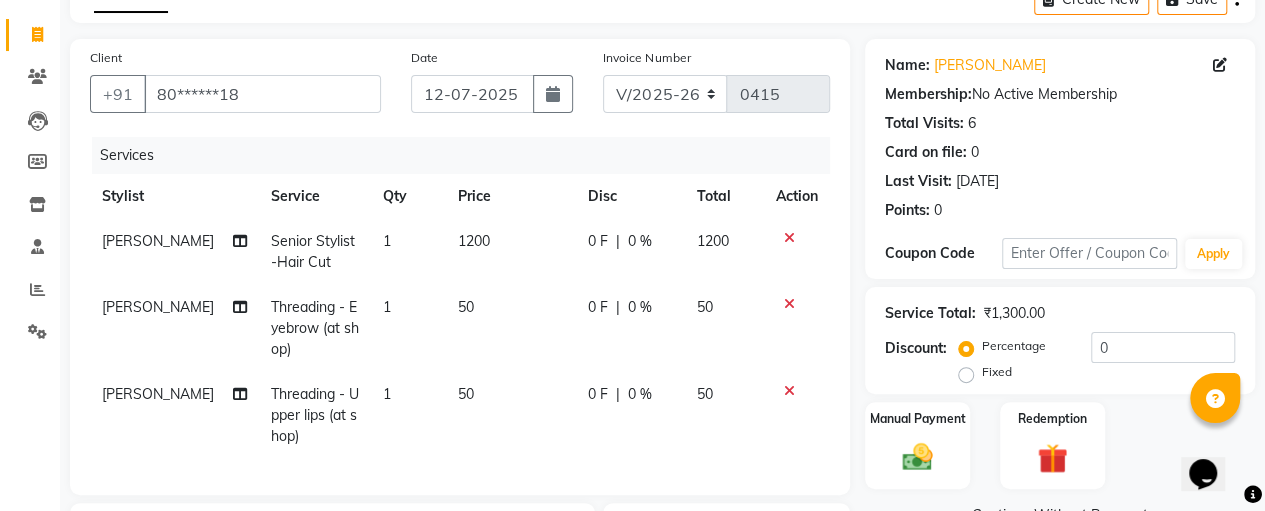 scroll, scrollTop: 90, scrollLeft: 0, axis: vertical 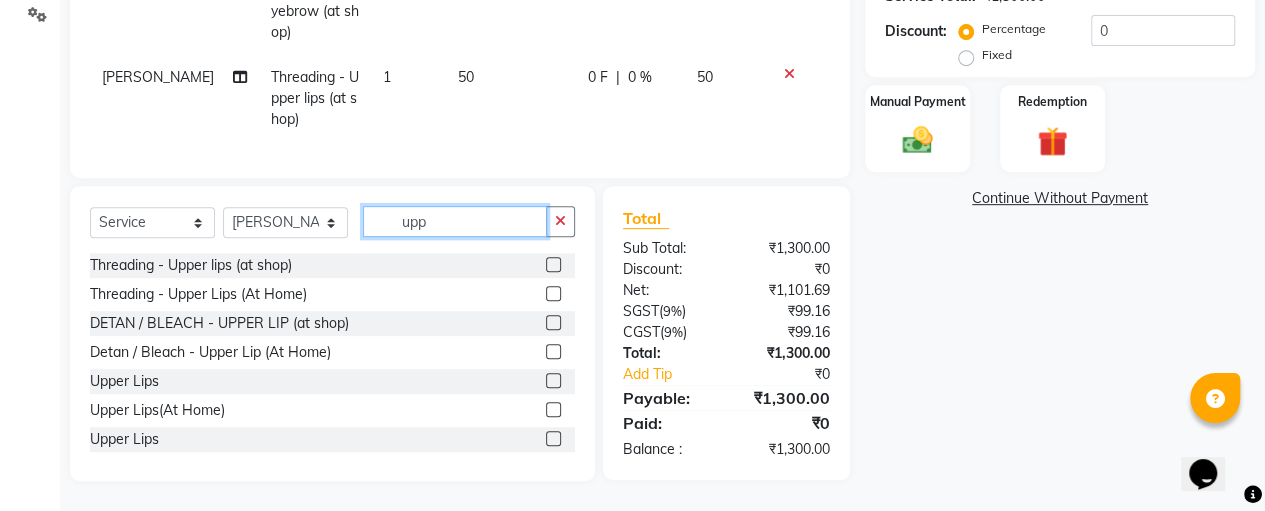 click on "upp" 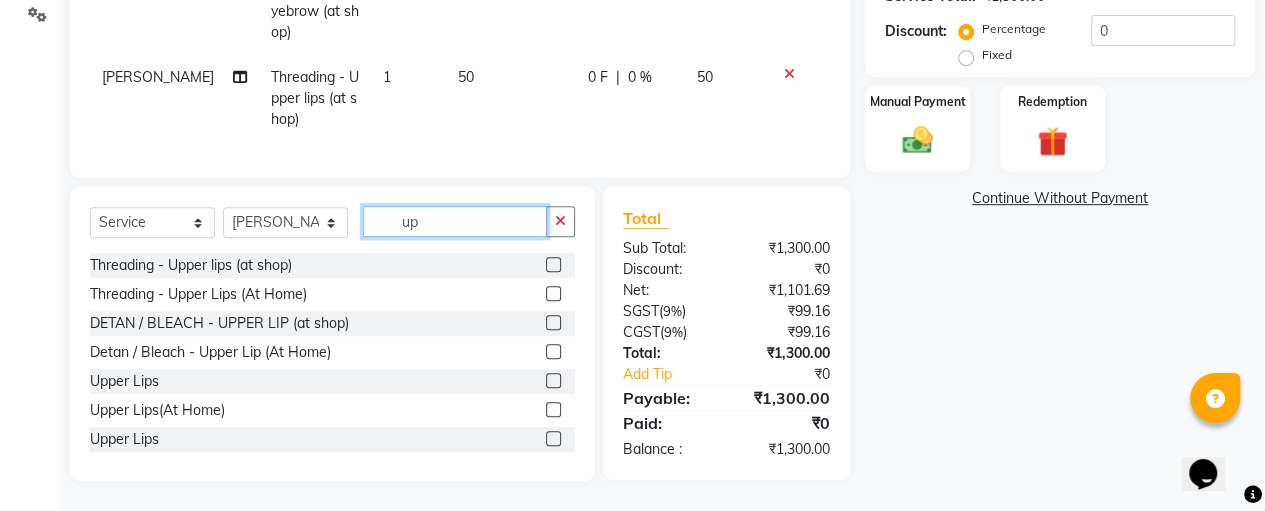 type on "u" 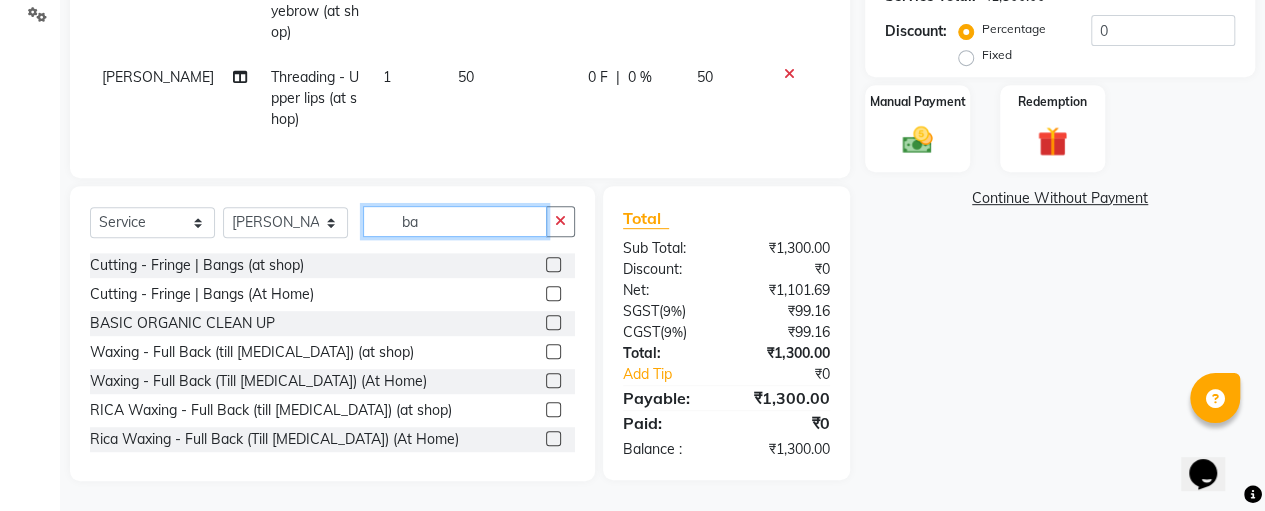 type on "ba" 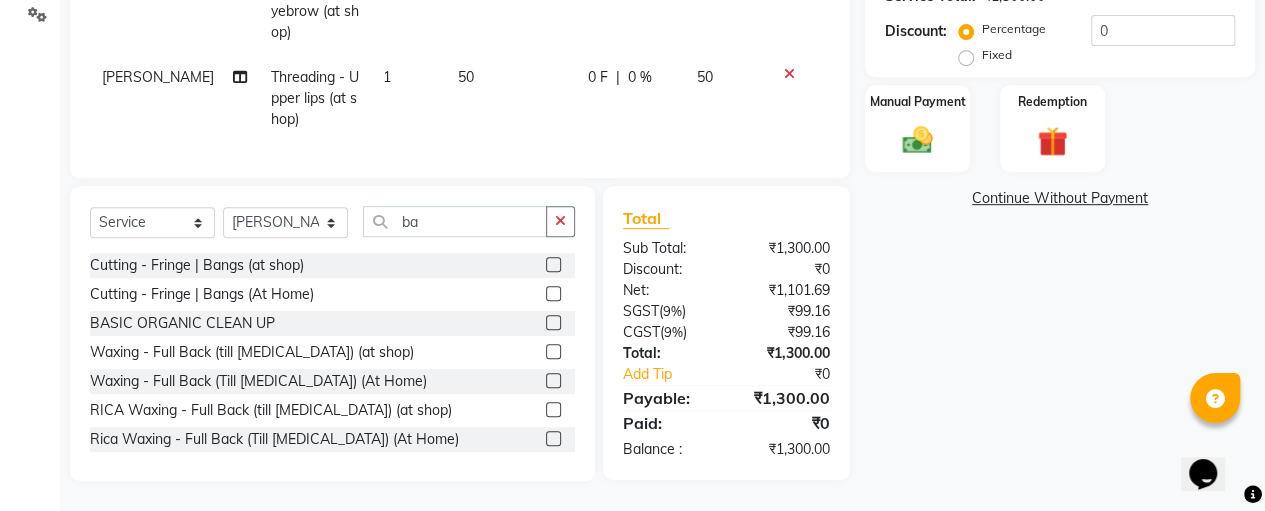 click 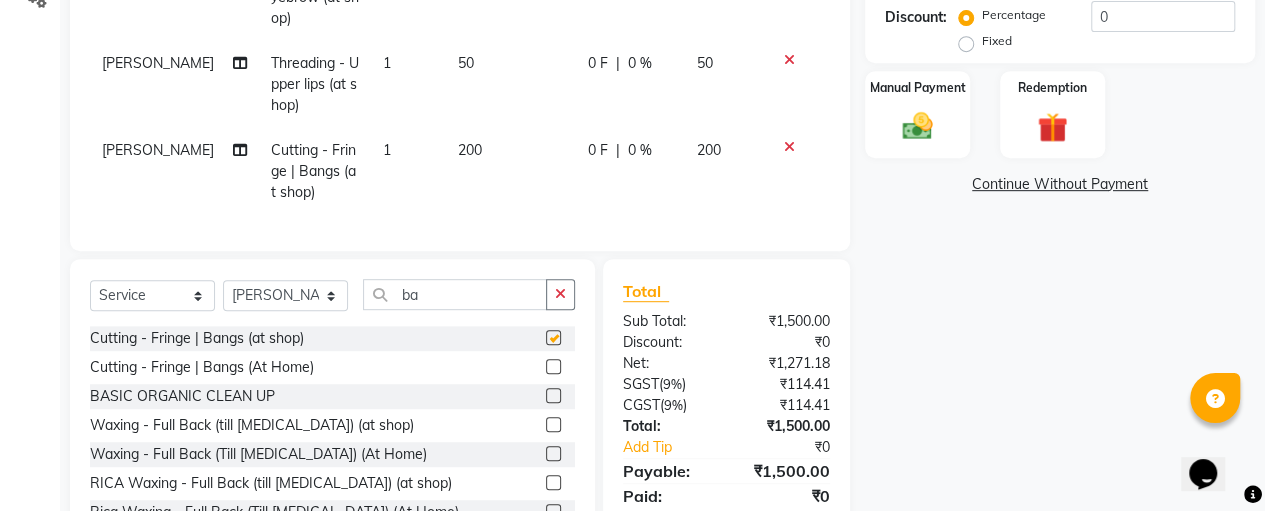 checkbox on "false" 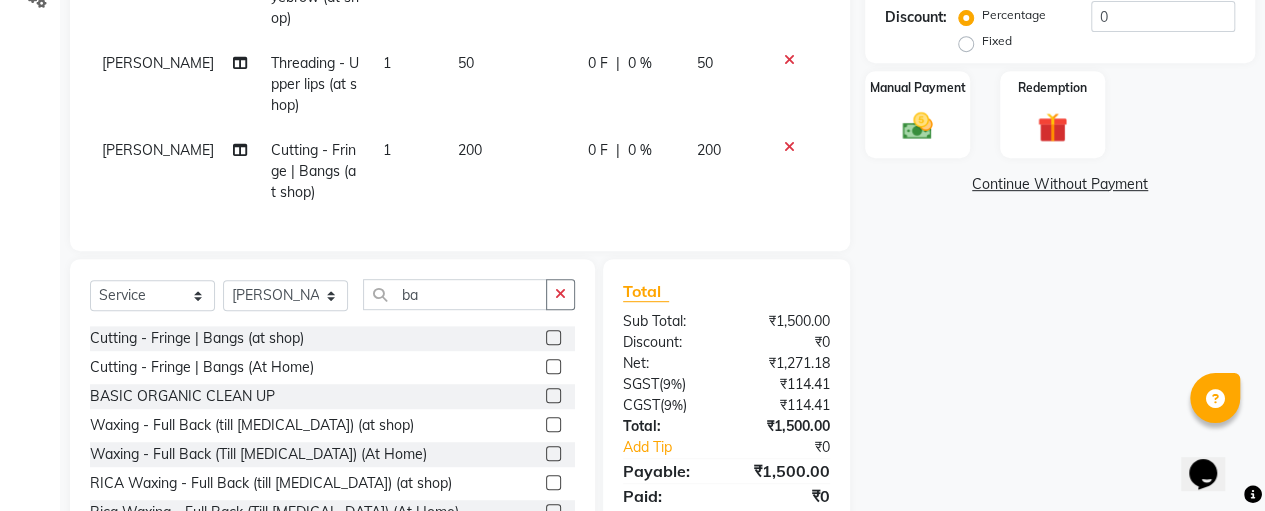 click on "200" 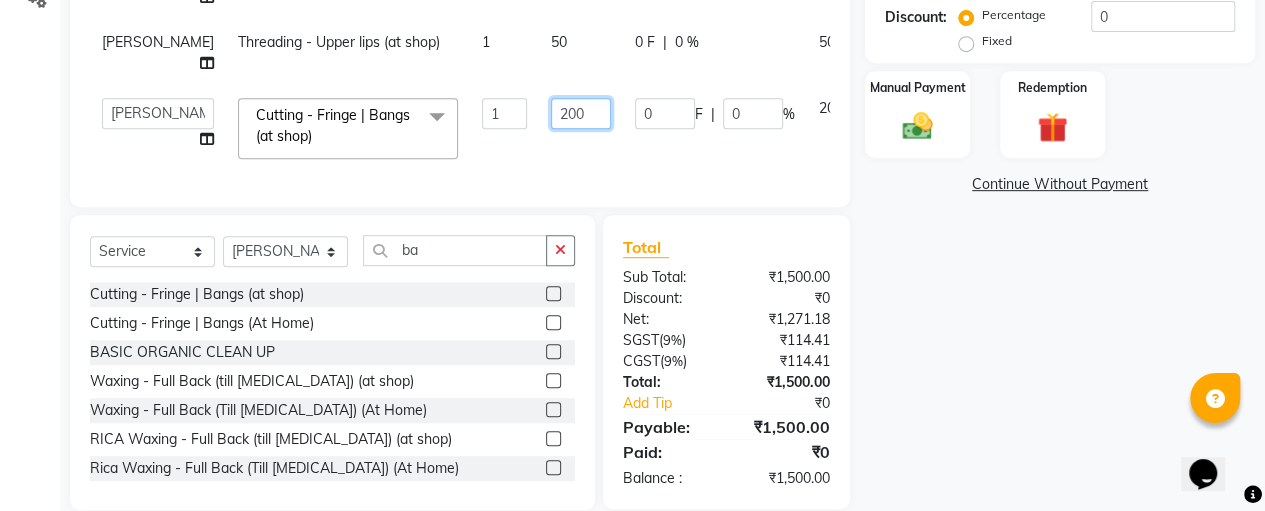 click on "200" 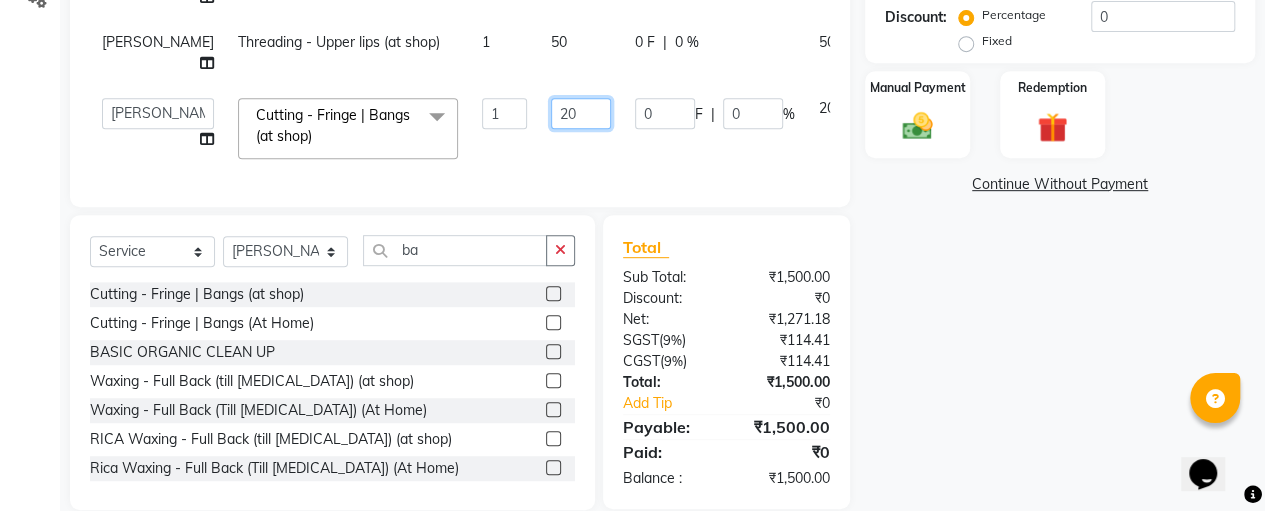 type on "2" 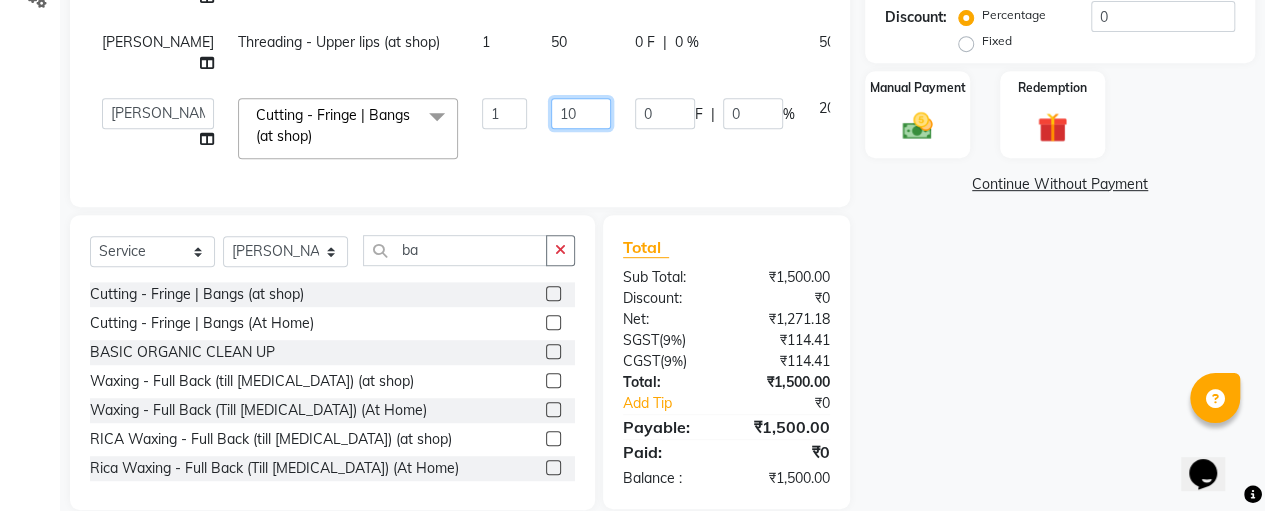 type on "100" 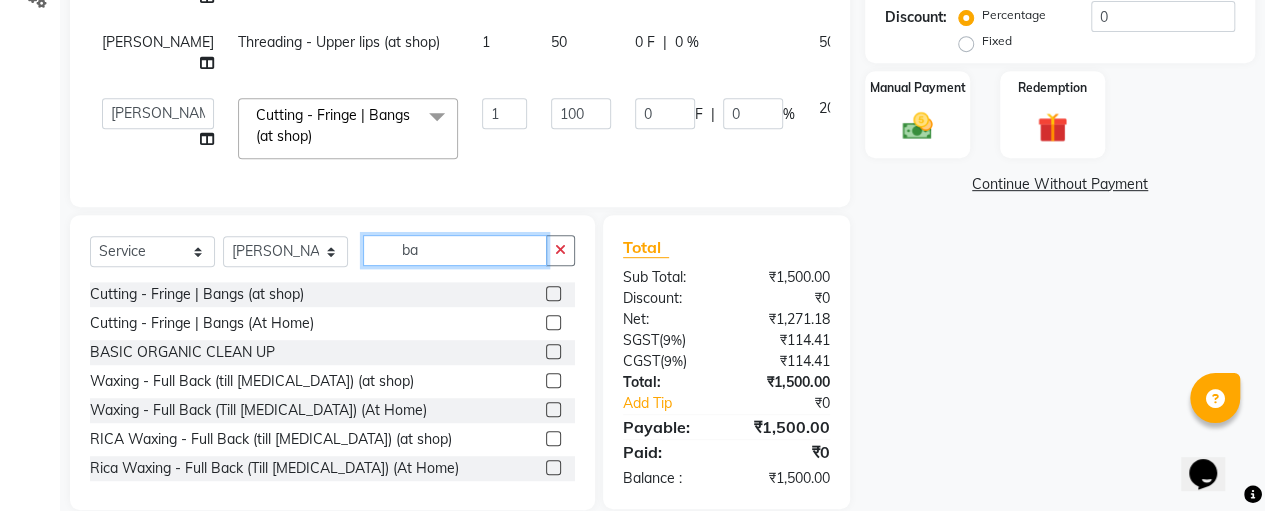 click on "Client +91 80******18 Date [DATE] Invoice Number V/2025 V/[PHONE_NUMBER] Services Stylist Service Qty Price Disc Total Action [PERSON_NAME] Senior Stylist-Hair Cut 1 1200 0 F | 0 % 1200 [PERSON_NAME] Threading - Eyebrow (at shop) 1 50 0 F | 0 % 50 [PERSON_NAME] Threading - Upper lips (at shop) 1 50 0 F | 0 % 50  [PERSON_NAME]   [PERSON_NAME]   SASIKALA  Cutting - Fringe | Bangs (at shop)  x Threading - Forehead (at shop) Threading - Upper lips (at shop) Threading - Chin (at shop) Threading - Eyebrow (at shop) Threading - Forehead (At Home) Threading - Upper Lips (At Home) Threading - Chin (At Home) Threading - Eyebrow (At Home) Cutting - Trimming (at shop) Cutting - U-shape (at shop) Cutting - [PERSON_NAME] Cutting
Change of Style (at shop) Cutting - Three steps
Layer Trim (at shop) Cutting - Layers Cutting (at shop) Cutting - Kids (below 10) (at shop) Cutting - Fringe | Bangs (at shop) Cutting - [PERSON_NAME] with step (at shop) Cutting - Trimming (At Home) Cutting - U-Shape (At Home) Cutting - Three Steps
Layer Trim (At Home) Nose" 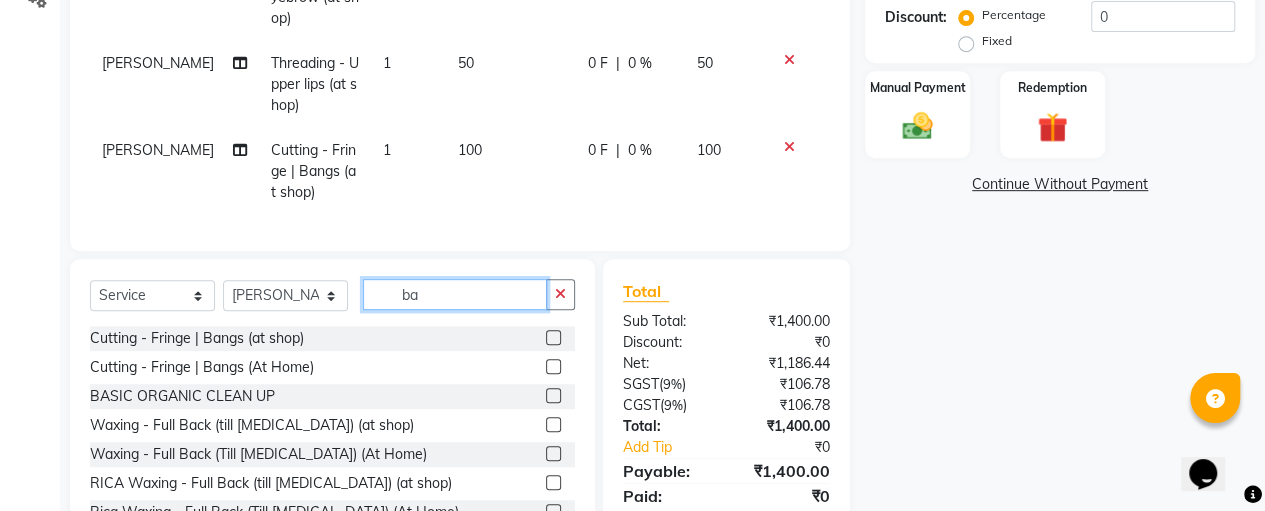 type on "b" 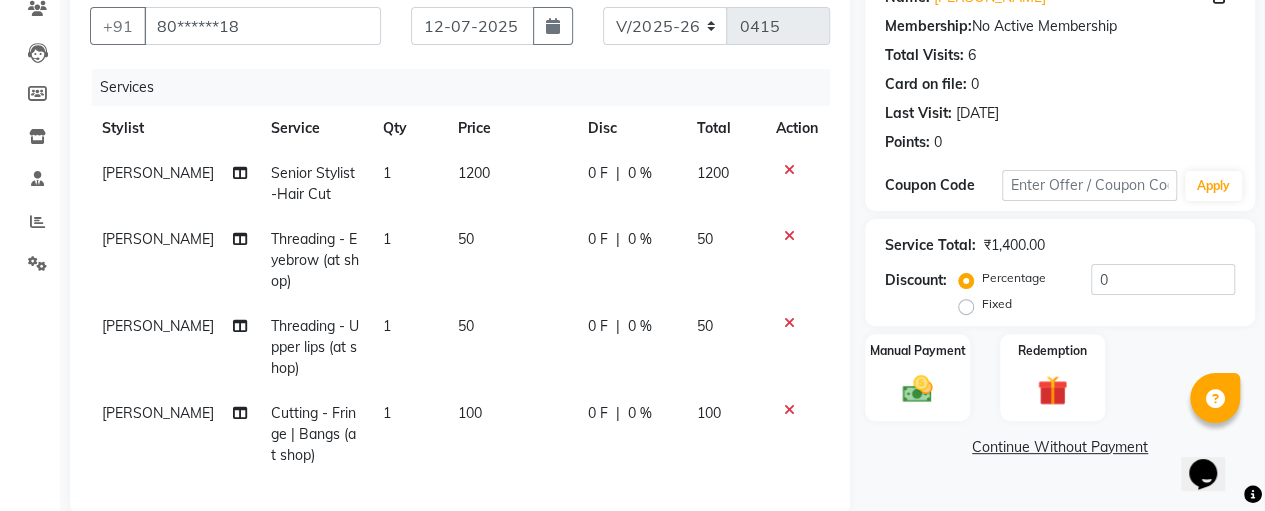 scroll, scrollTop: 178, scrollLeft: 0, axis: vertical 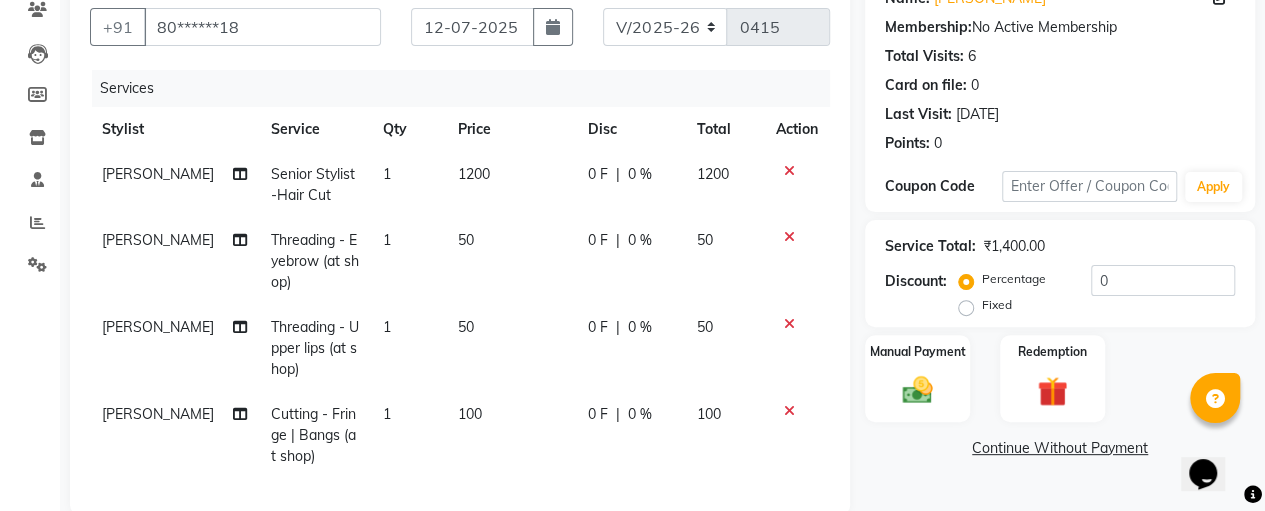 type 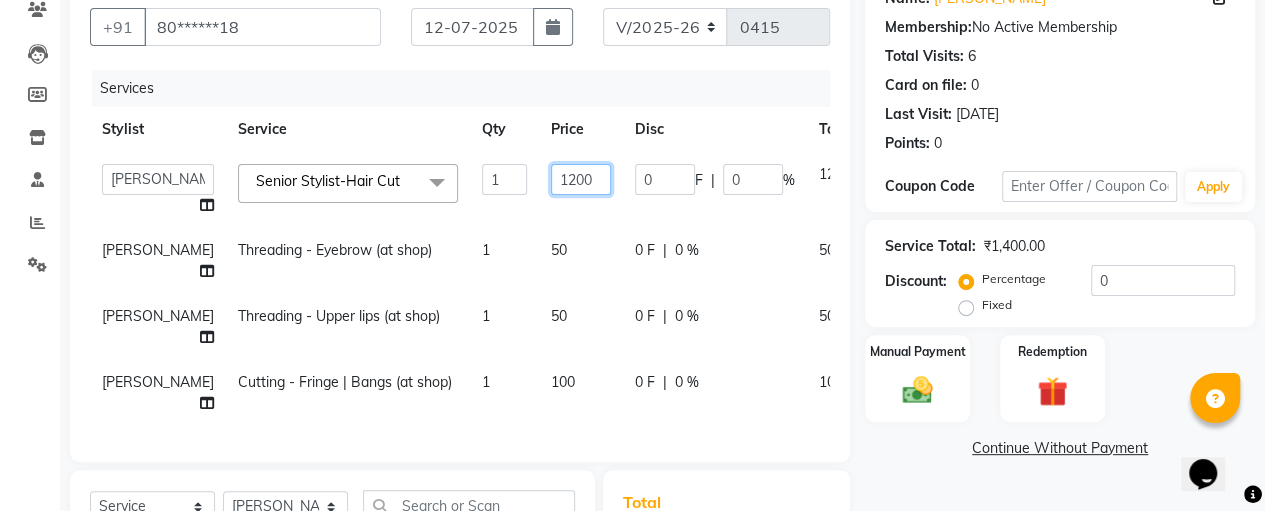 click on "1200" 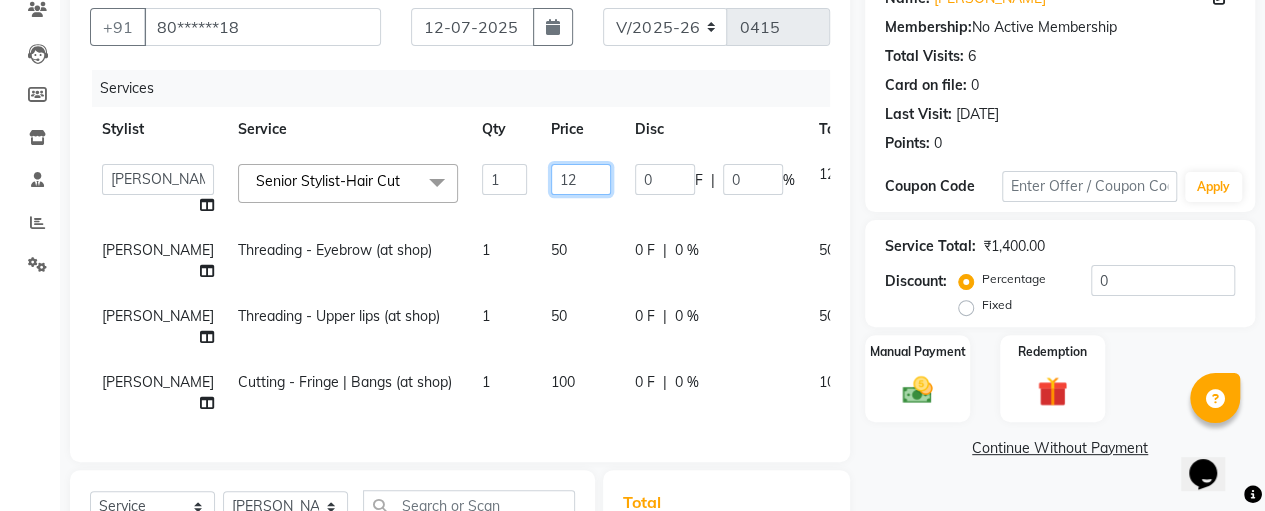 type on "1" 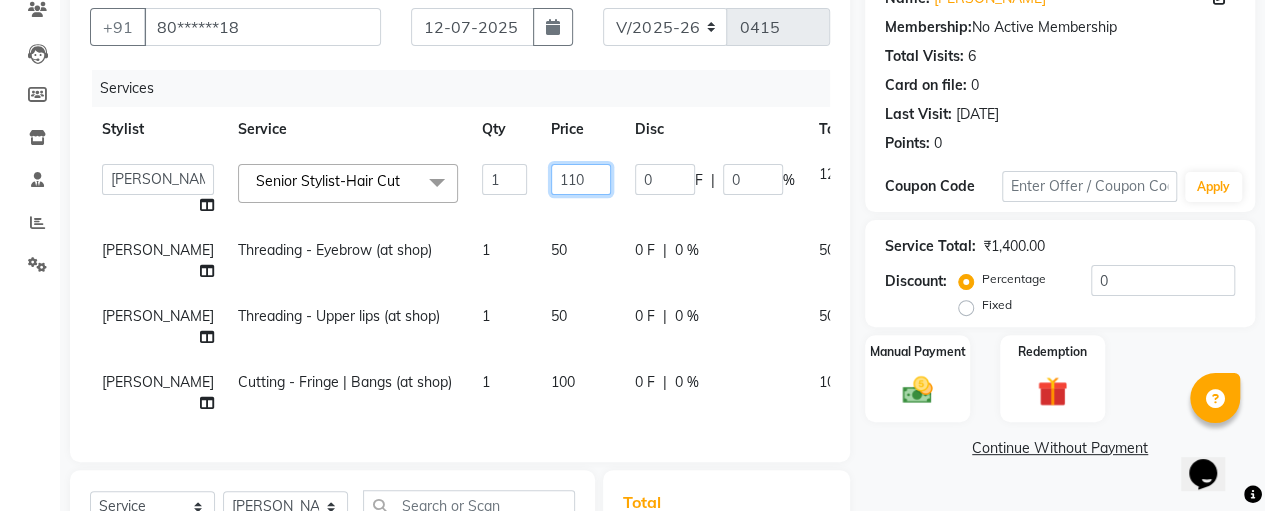 type on "1100" 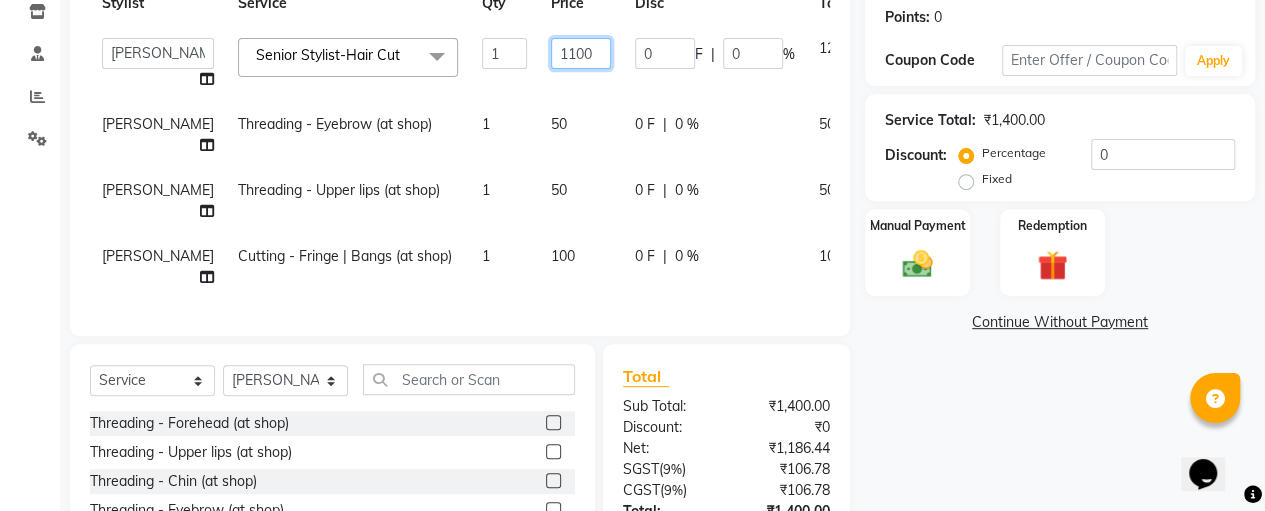 scroll, scrollTop: 238, scrollLeft: 0, axis: vertical 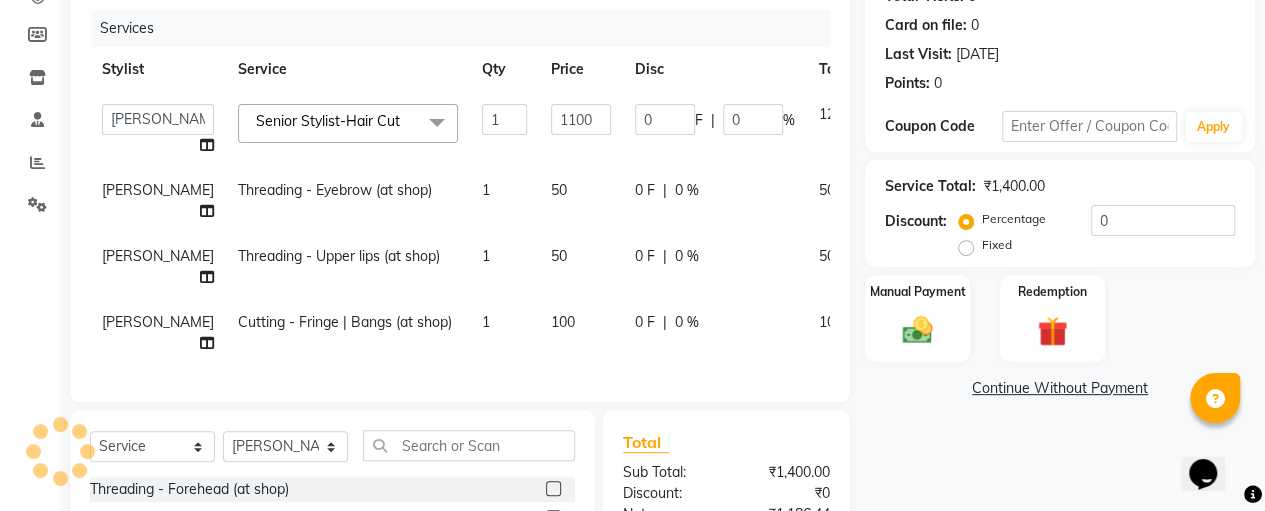 click on "[PERSON_NAME]   [PERSON_NAME]   SASIKALA  Senior Stylist-Hair Cut  x Threading - Forehead (at shop) Threading - Upper lips (at shop) Threading - Chin (at shop) Threading - Eyebrow (at shop) Threading - Forehead (At Home) Threading - Upper Lips (At Home) Threading - Chin (At Home) Threading - Eyebrow (At Home) Cutting - Trimming (at shop) Cutting - U-shape (at shop) Cutting - [PERSON_NAME] Cutting
Change of Style (at shop) Cutting - Three steps
Layer Trim (at shop) Cutting - Layers Cutting (at shop) Cutting - Kids (below 10) (at shop) Cutting - Fringe | Bangs (at shop) Cutting - [PERSON_NAME] with step (at shop) Cutting - Trimming (At Home) Cutting - U-Shape (At Home) Cutting - [PERSON_NAME] Cutting
Change Of Style (At Home) Cutting - Three Steps
Layer Trim (At Home) Cutting - Layers Cutting (At Home) Cutting - Kids (Below 10) (At Home) Cutting - Fringe | Bangs (At Home) Cutting - [PERSON_NAME] With Step (At Home) Split Ends Senior Stylist-Hair Cut Facial & [MEDICAL_DATA] - Fruit Facial (at shop) Korean Glass Skin Facial Hydra Facial" 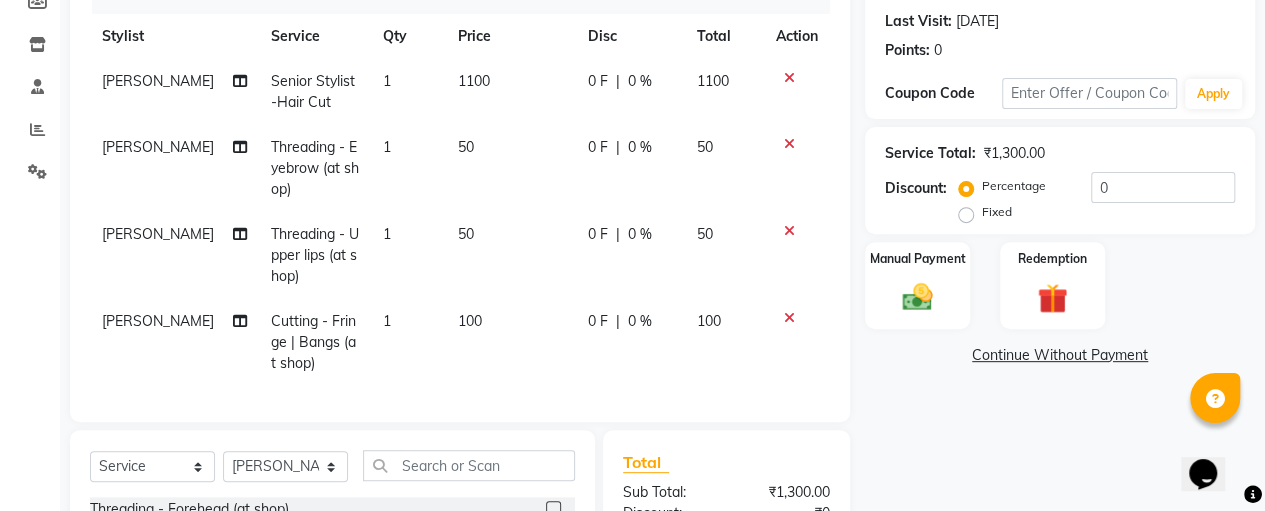 scroll, scrollTop: 272, scrollLeft: 0, axis: vertical 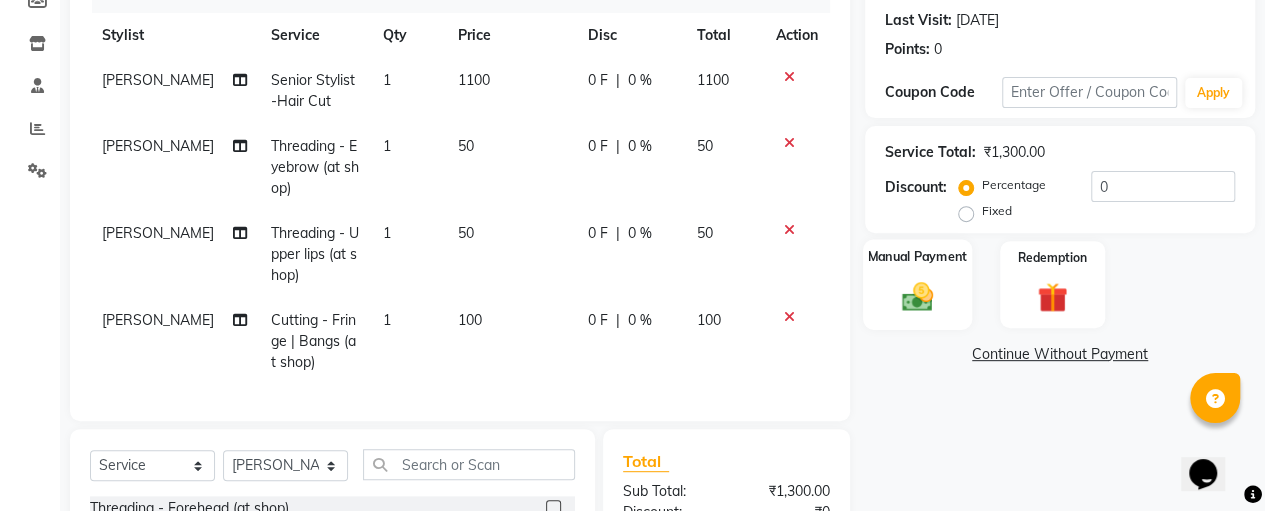 click 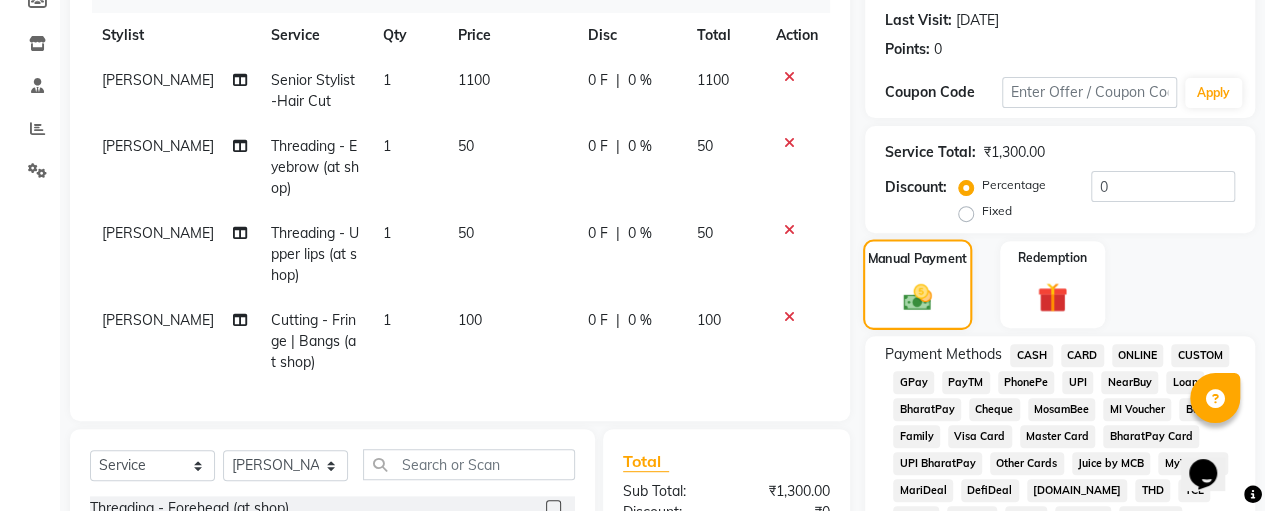 scroll, scrollTop: 940, scrollLeft: 0, axis: vertical 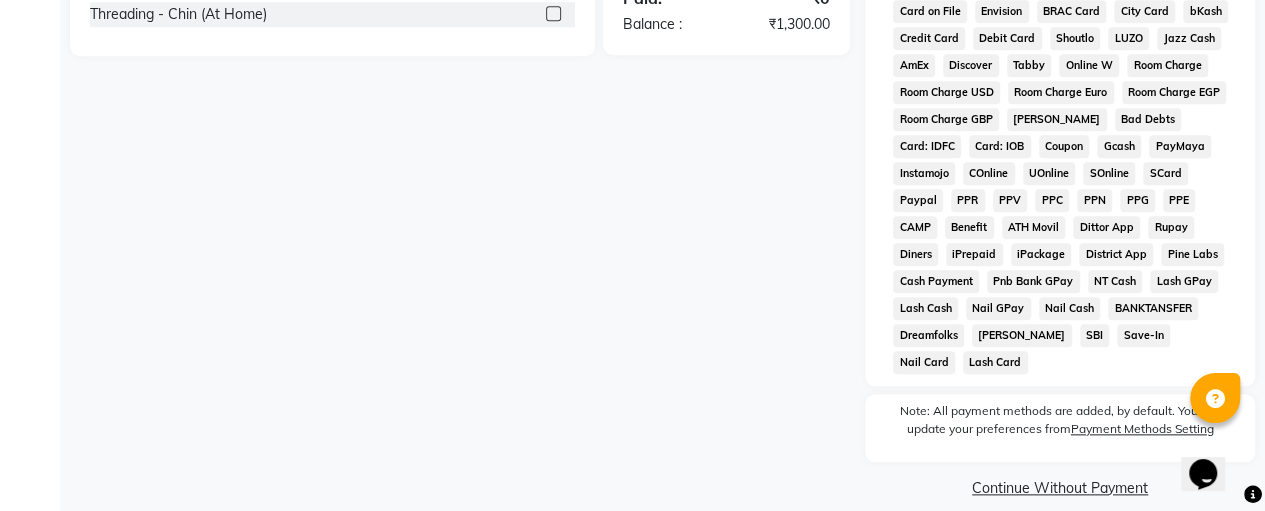 click on "Continue Without Payment" 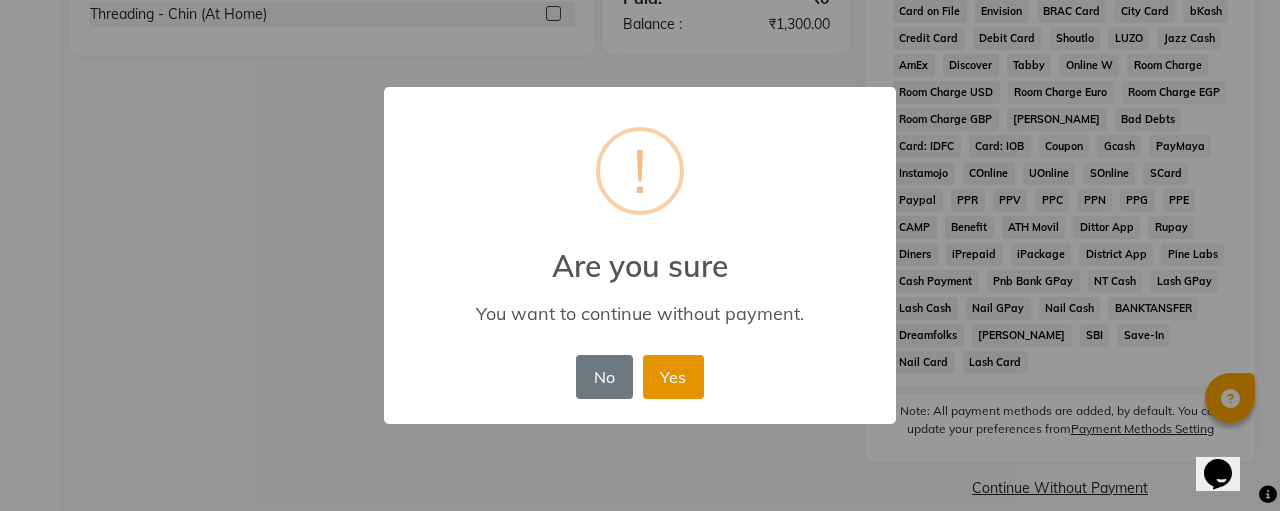 click on "Yes" at bounding box center (673, 377) 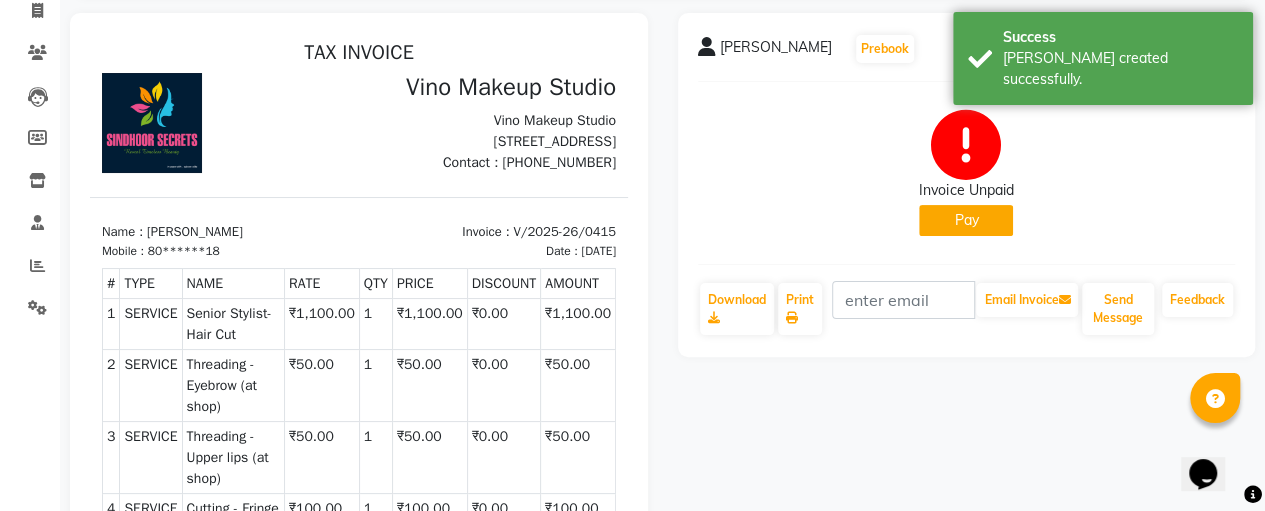 scroll, scrollTop: 138, scrollLeft: 0, axis: vertical 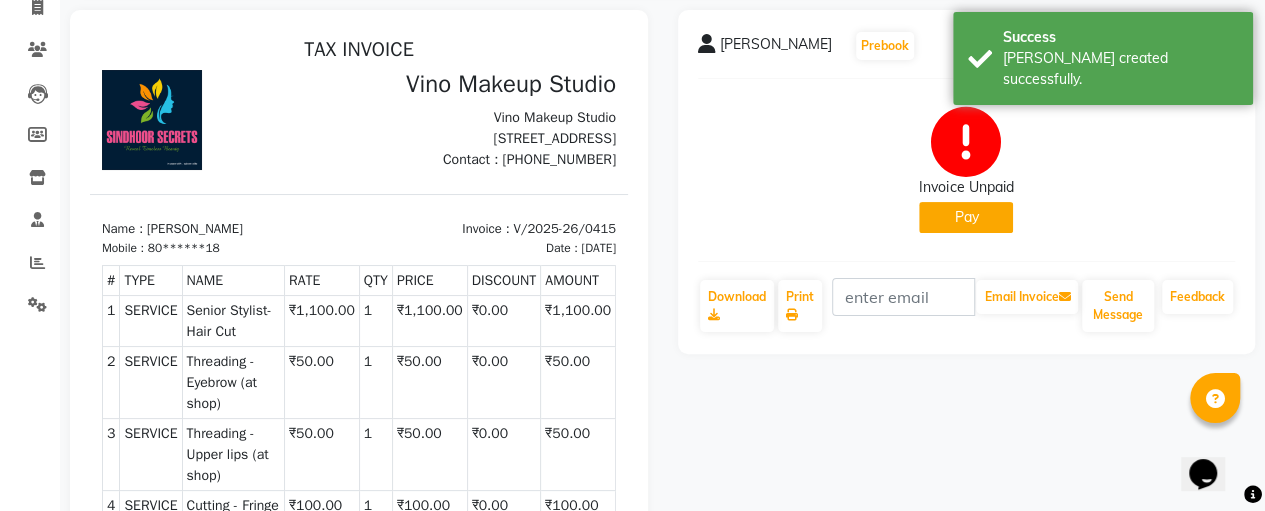 click on "Pay" 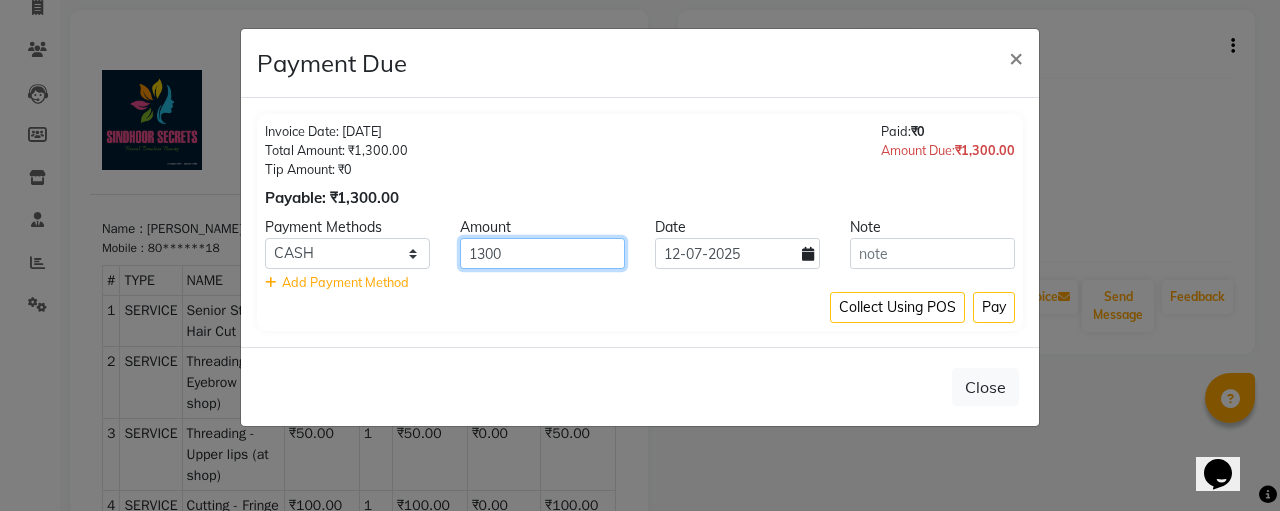 click on "1300" 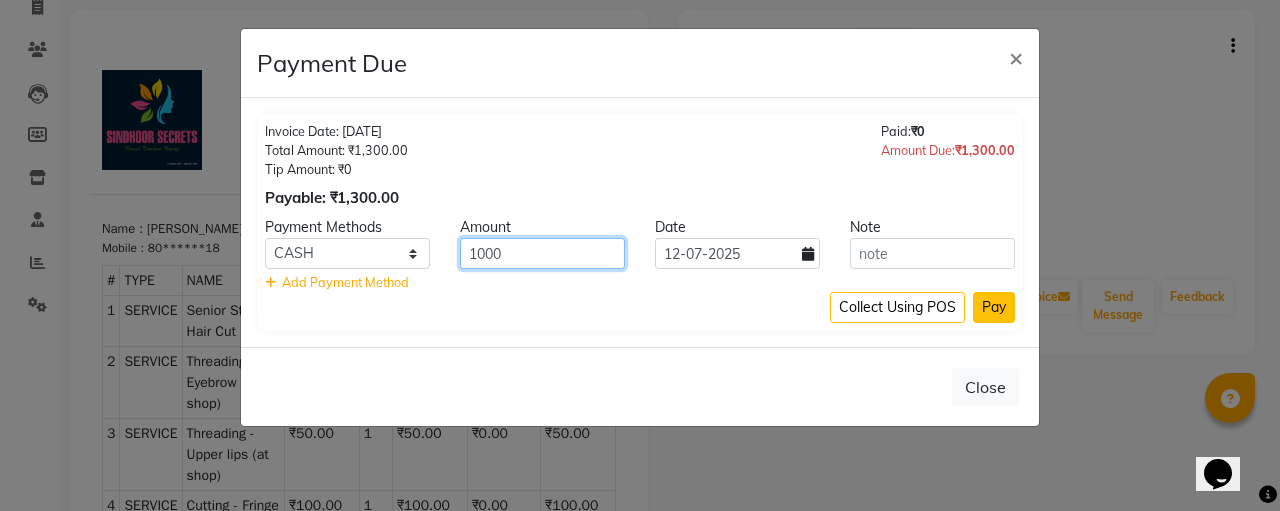 type on "1000" 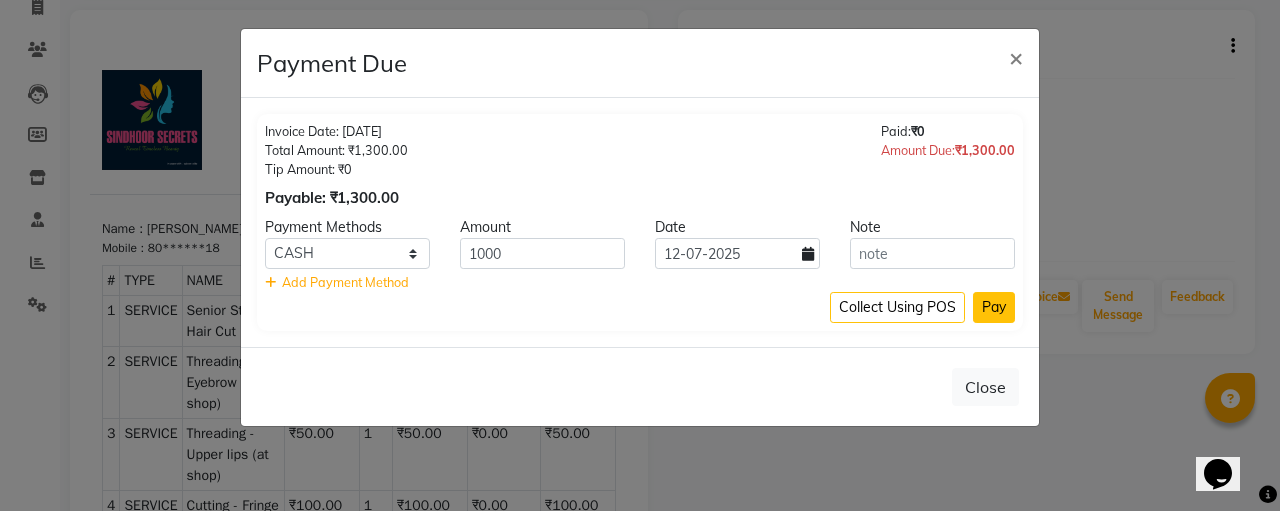 click on "Pay" 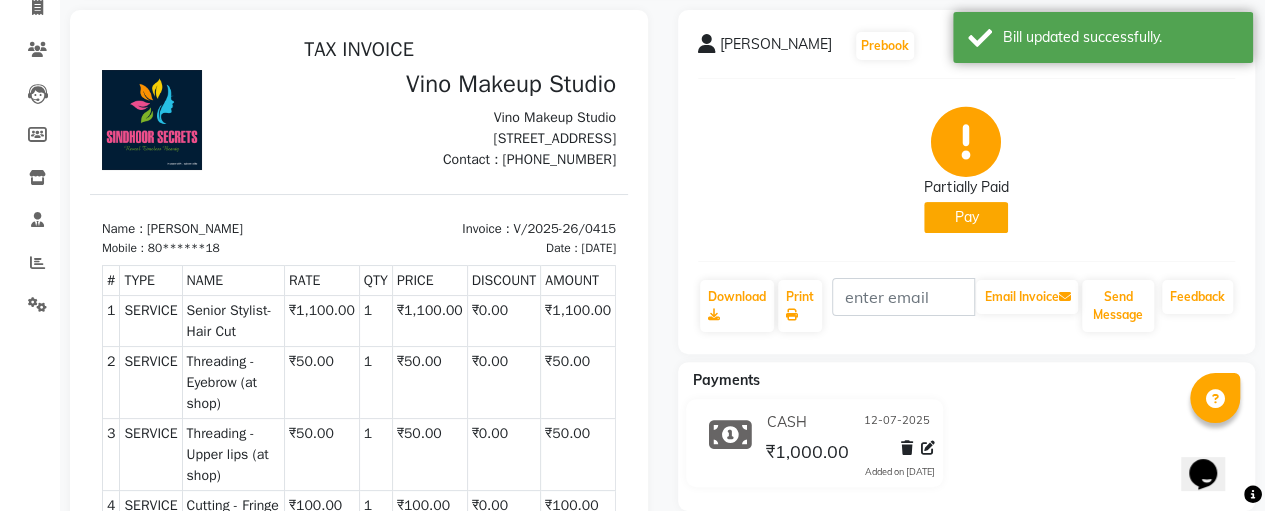 click on "Pay" 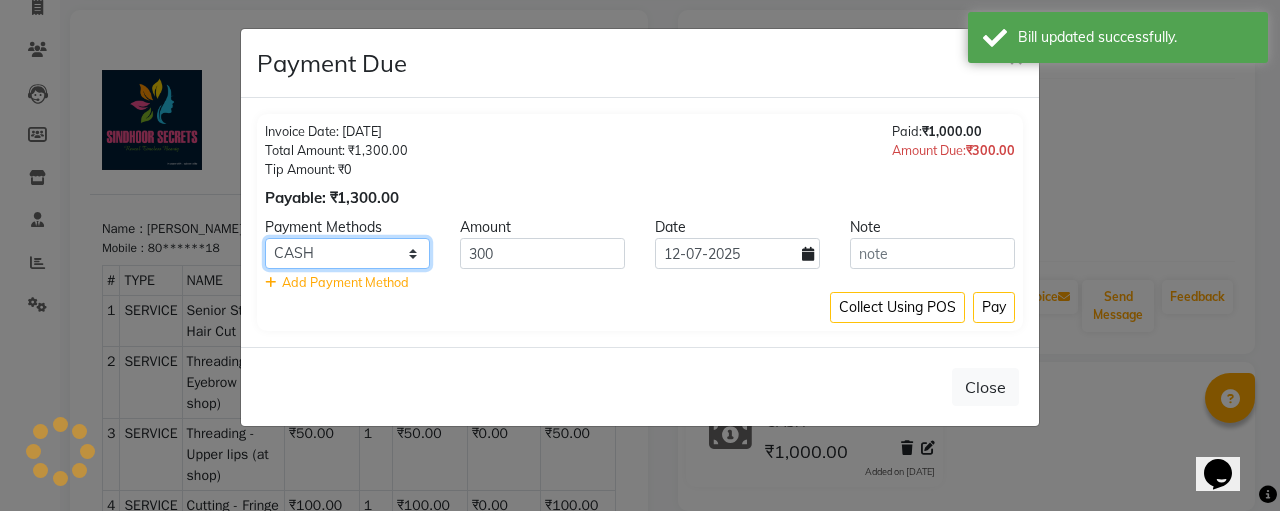 click on "CASH CARD ONLINE CUSTOM GPay PayTM PhonePe UPI NearBuy Loan BharatPay Cheque MosamBee MI Voucher Bank Family Visa Card Master Card BharatPay Card UPI BharatPay Other Cards Juice by MCB MyT Money MariDeal DefiDeal [DOMAIN_NAME] THD TCL CEdge Card M UPI M UPI Axis UPI Union Card (Indian Bank) Card (DL Bank) RS BTC Wellnessta Razorpay Complimentary Nift Spa Finder Spa Week Venmo BFL LoanTap SaveIN GMoney ATH Movil On Account Chamber Gift Card Trade Comp Donation Card on File Envision BRAC Card City Card bKash Credit Card Debit Card Shoutlo LUZO Jazz Cash AmEx Discover Tabby Online W Room Charge Room Charge USD Room Charge Euro Room Charge EGP Room Charge GBP Bajaj Finserv Bad Debts Card: IDFC Card: IOB Coupon Gcash PayMaya Instamojo COnline UOnline SOnline SCard Paypal PPR PPV PPC PPN PPG PPE CAMP Benefit ATH Movil Dittor App Rupay Diners iPrepaid iPackage District App Pine Labs Cash Payment Pnb Bank GPay NT Cash Lash GPay Lash Cash Nail GPay Nail Cash BANKTANSFER Dreamfolks [PERSON_NAME] SBI Save-In Nail Card Lash Card" 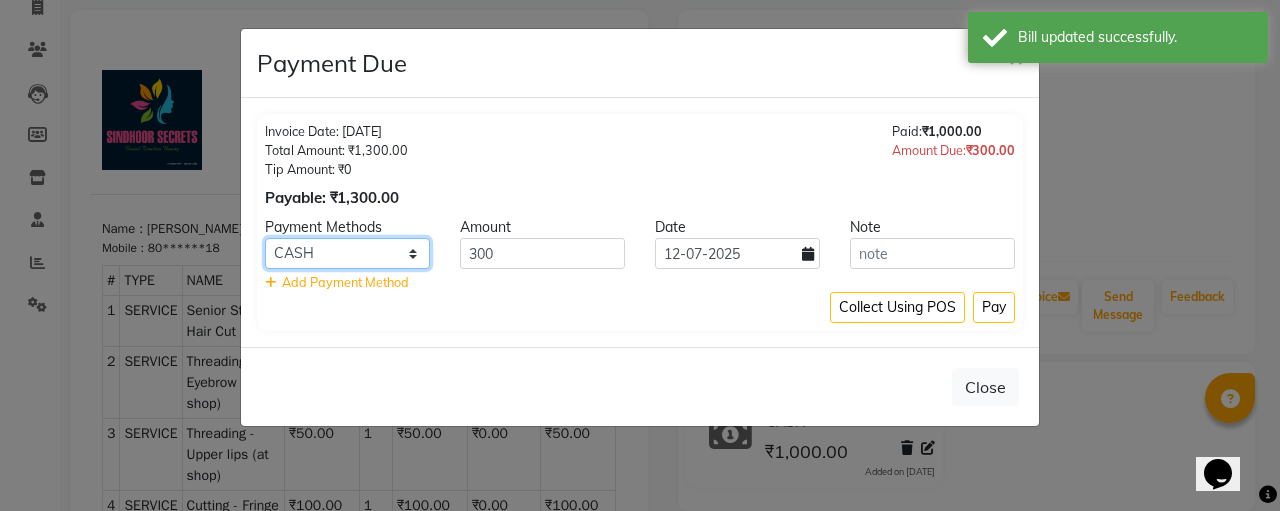 select on "8" 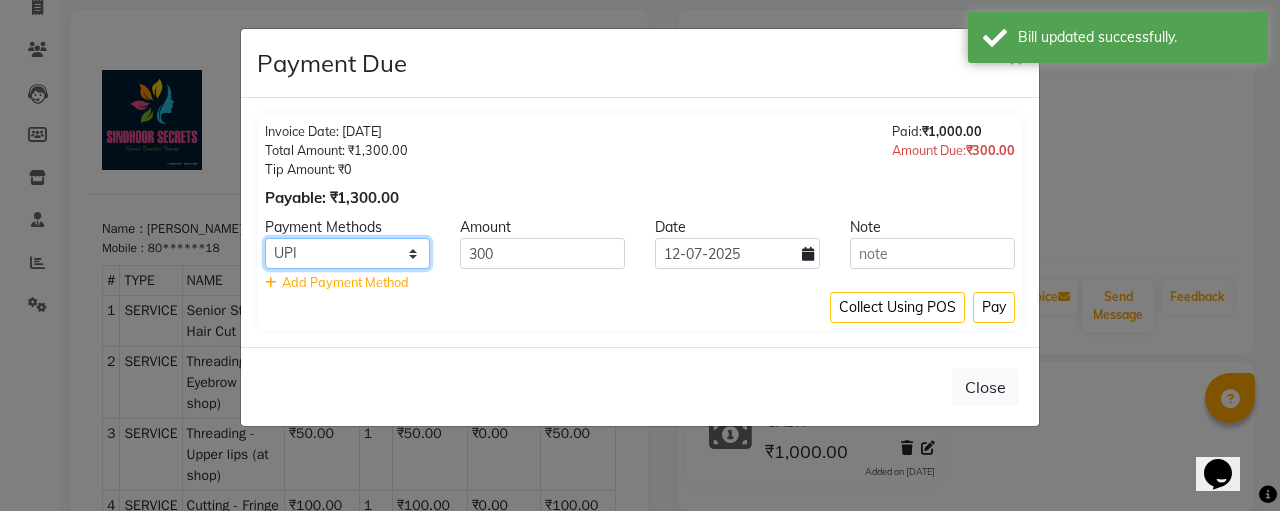 click on "CASH CARD ONLINE CUSTOM GPay PayTM PhonePe UPI NearBuy Loan BharatPay Cheque MosamBee MI Voucher Bank Family Visa Card Master Card BharatPay Card UPI BharatPay Other Cards Juice by MCB MyT Money MariDeal DefiDeal [DOMAIN_NAME] THD TCL CEdge Card M UPI M UPI Axis UPI Union Card (Indian Bank) Card (DL Bank) RS BTC Wellnessta Razorpay Complimentary Nift Spa Finder Spa Week Venmo BFL LoanTap SaveIN GMoney ATH Movil On Account Chamber Gift Card Trade Comp Donation Card on File Envision BRAC Card City Card bKash Credit Card Debit Card Shoutlo LUZO Jazz Cash AmEx Discover Tabby Online W Room Charge Room Charge USD Room Charge Euro Room Charge EGP Room Charge GBP Bajaj Finserv Bad Debts Card: IDFC Card: IOB Coupon Gcash PayMaya Instamojo COnline UOnline SOnline SCard Paypal PPR PPV PPC PPN PPG PPE CAMP Benefit ATH Movil Dittor App Rupay Diners iPrepaid iPackage District App Pine Labs Cash Payment Pnb Bank GPay NT Cash Lash GPay Lash Cash Nail GPay Nail Cash BANKTANSFER Dreamfolks [PERSON_NAME] SBI Save-In Nail Card Lash Card" 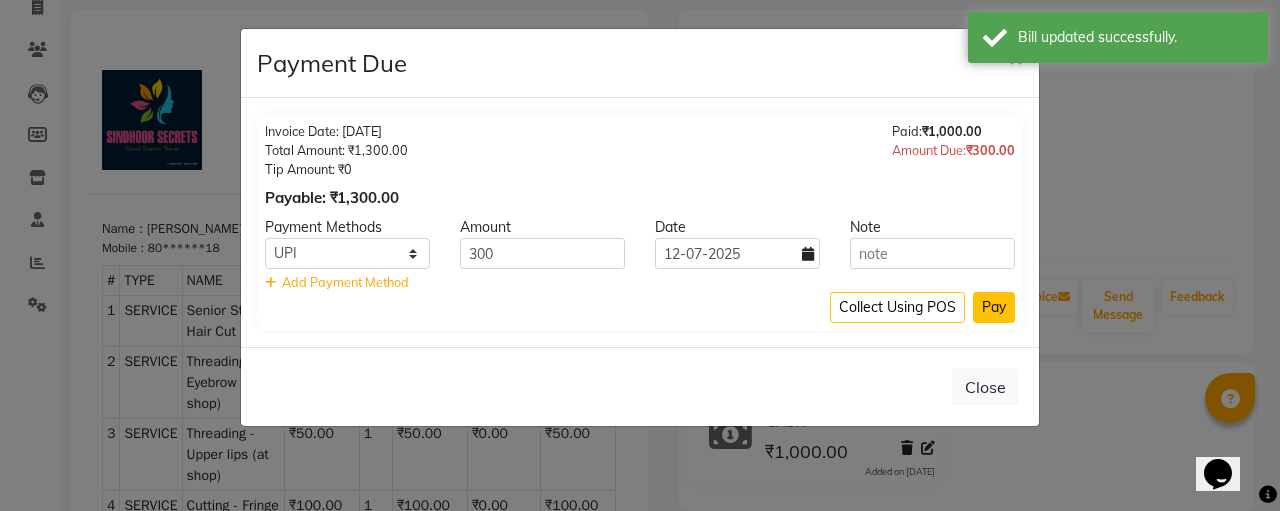 click on "Pay" 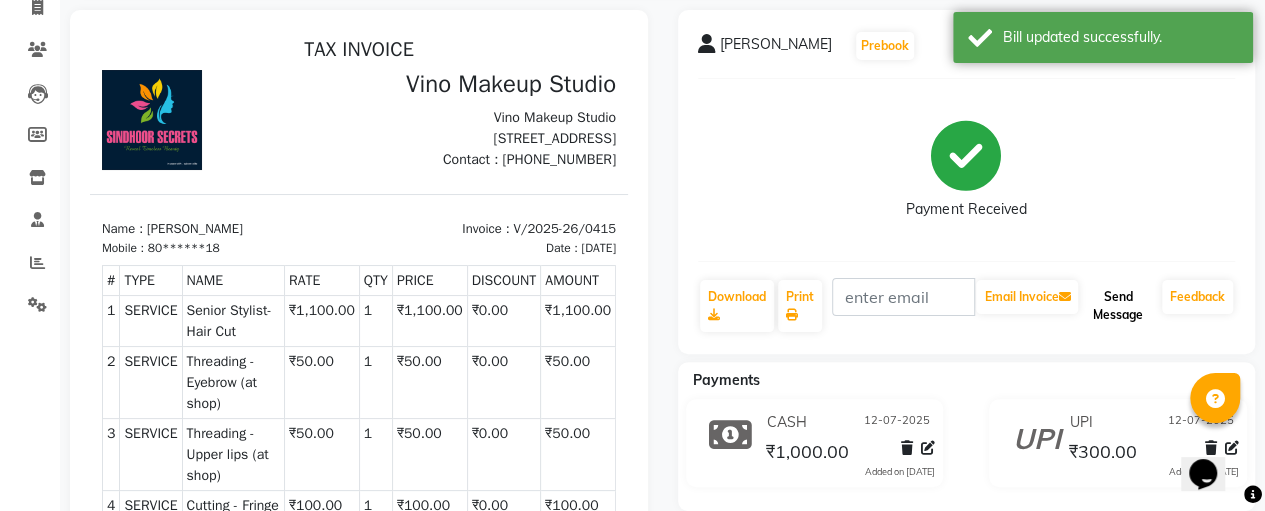 click on "Send Message" 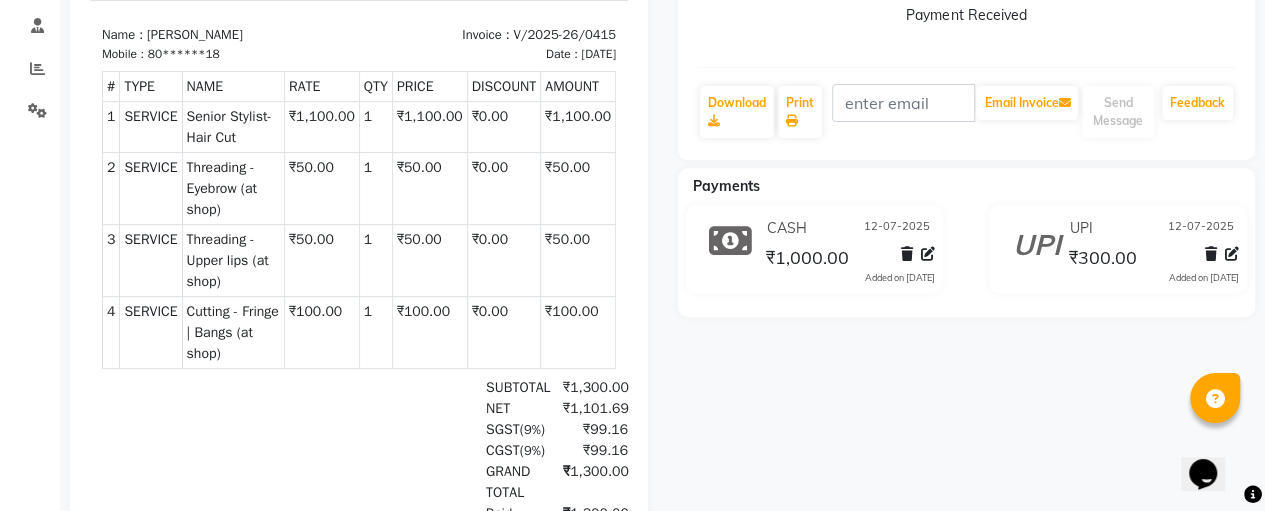 scroll, scrollTop: 356, scrollLeft: 0, axis: vertical 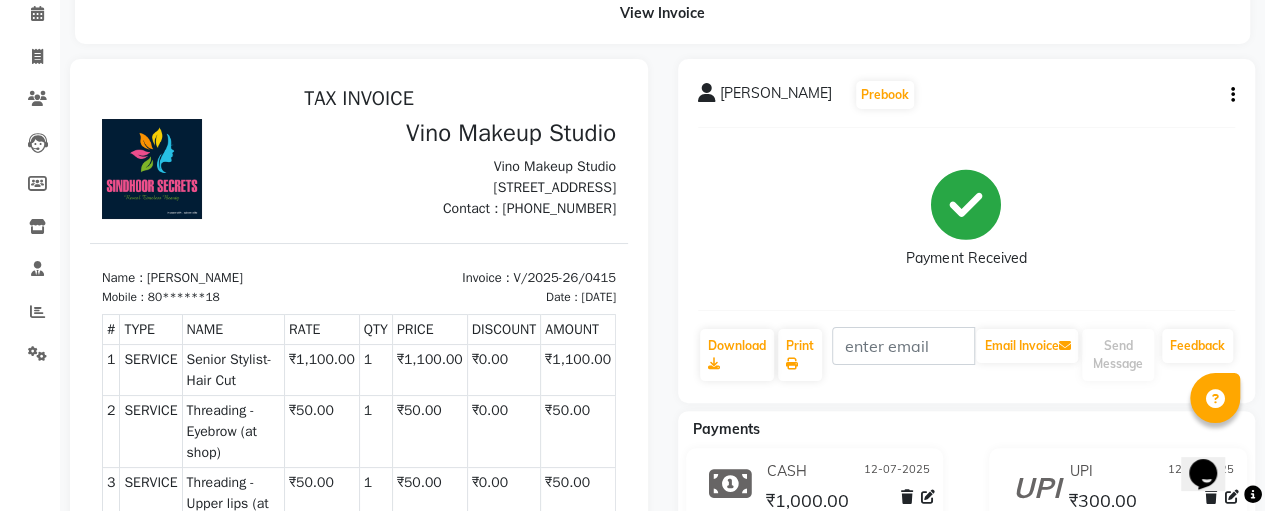 select on "service" 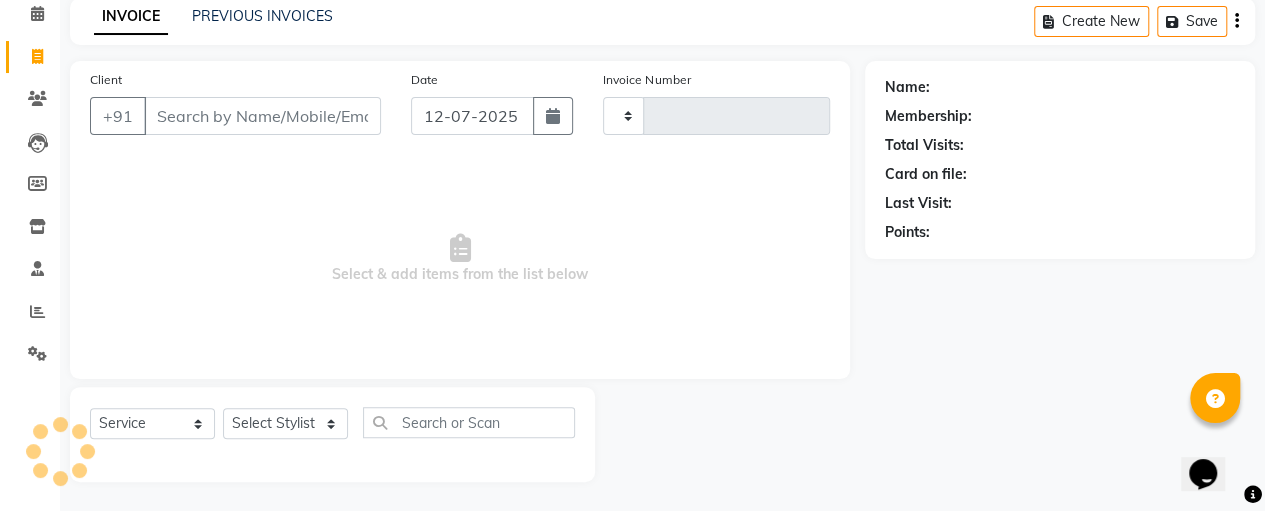 type on "0416" 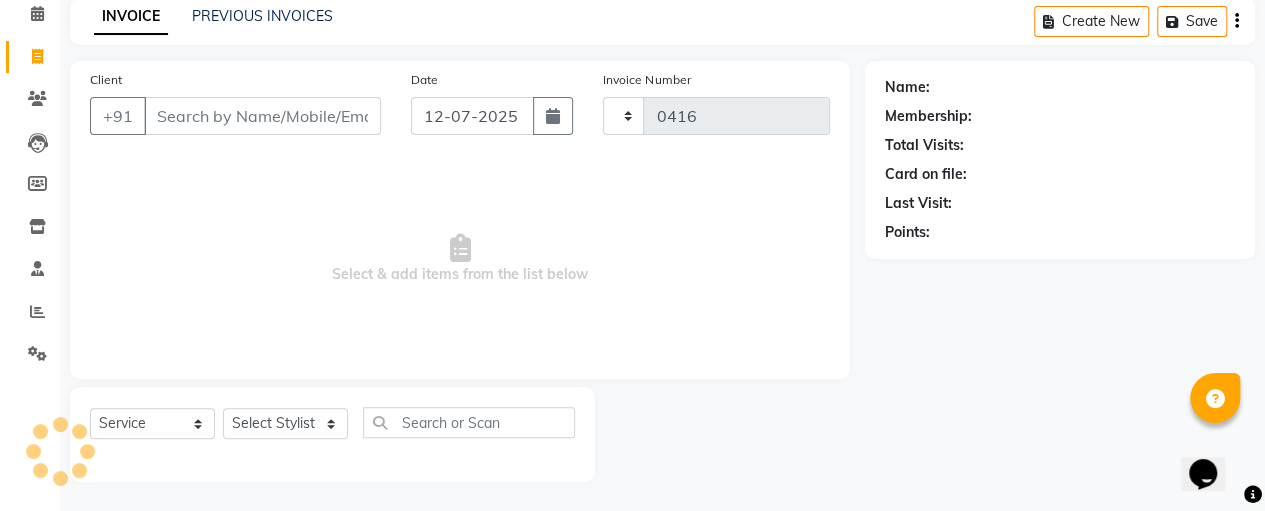 select on "7459" 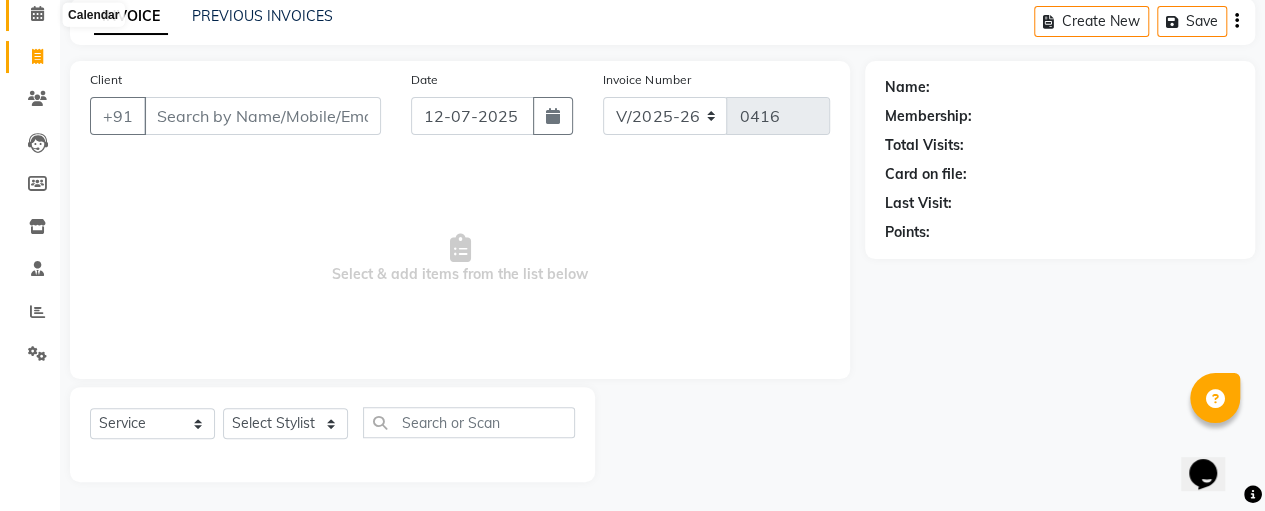 click 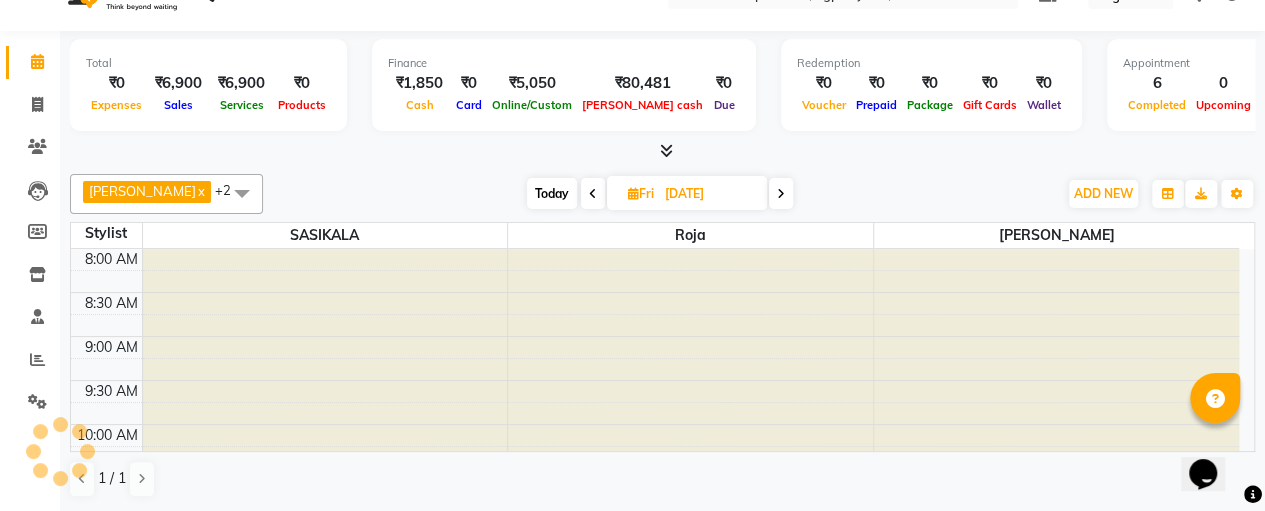 scroll, scrollTop: 0, scrollLeft: 0, axis: both 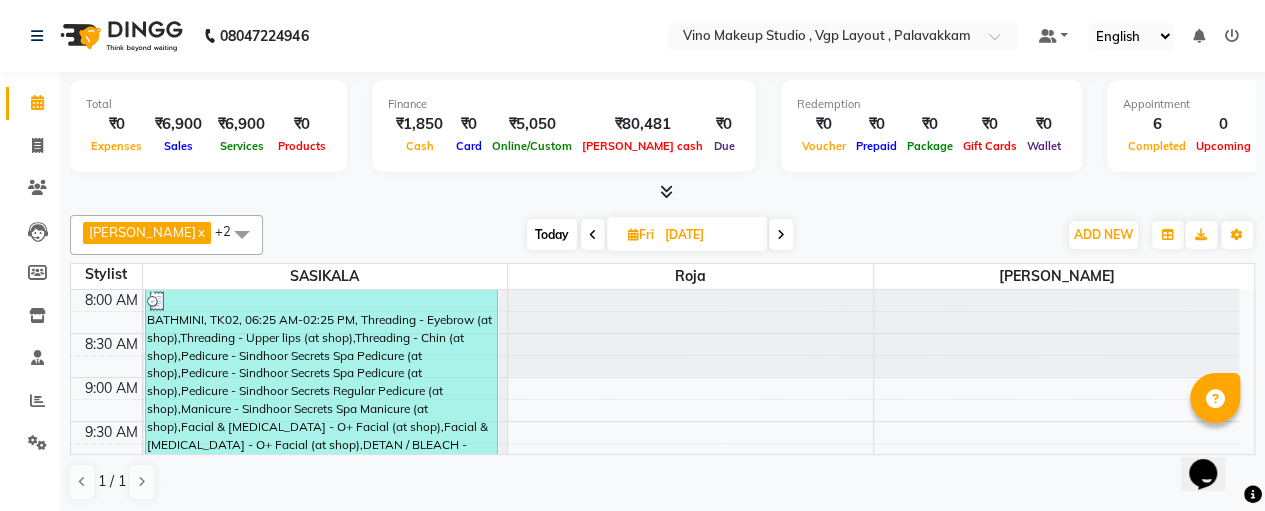 drag, startPoint x: 414, startPoint y: 334, endPoint x: 296, endPoint y: 444, distance: 161.31956 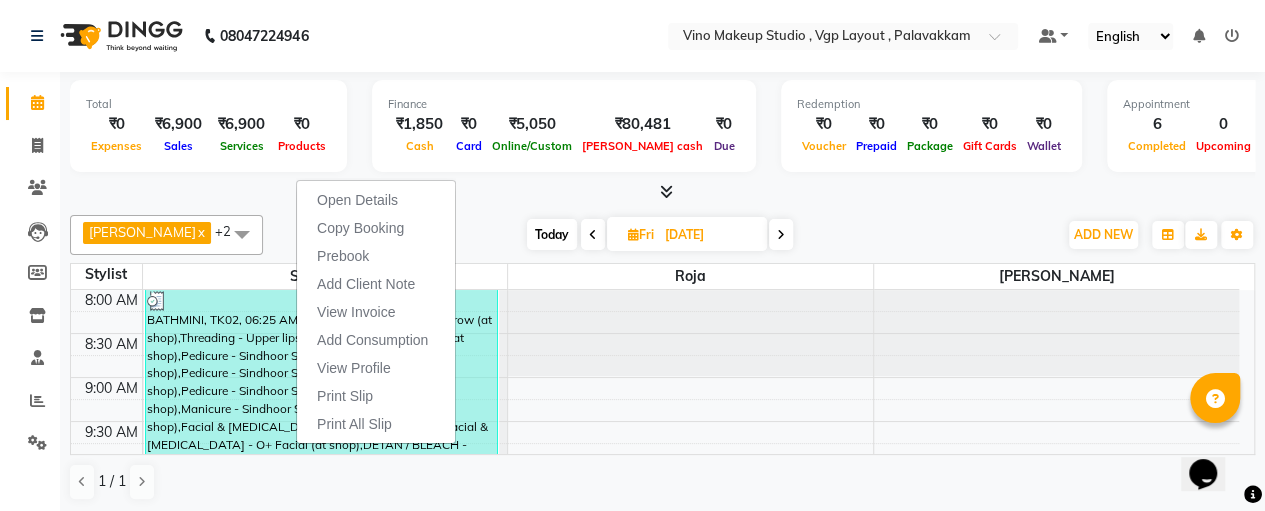 click on "BATHMINI, TK02, 06:25 AM-02:25 PM, Threading - Eyebrow (at shop),Threading - Upper lips (at shop),Threading - Chin (at shop),Pedicure - Sindhoor Secrets Spa Pedicure (at shop),Pedicure - Sindhoor Secrets Spa Pedicure (at shop),Pedicure - Sindhoor Secrets Regular Pedicure (at shop),Manicure - Sindhoor Secrets Spa Manicure (at shop),Facial & [MEDICAL_DATA] - O+ Facial (at shop),Facial & [MEDICAL_DATA] - O+ Facial (at shop),DETAN / BLEACH - FACE & NECK (at shop),DETAN / BLEACH - FACE & NECK (at shop),DETAN / BLEACH - FACE & NECK (at shop),Wax" at bounding box center (322, 567) 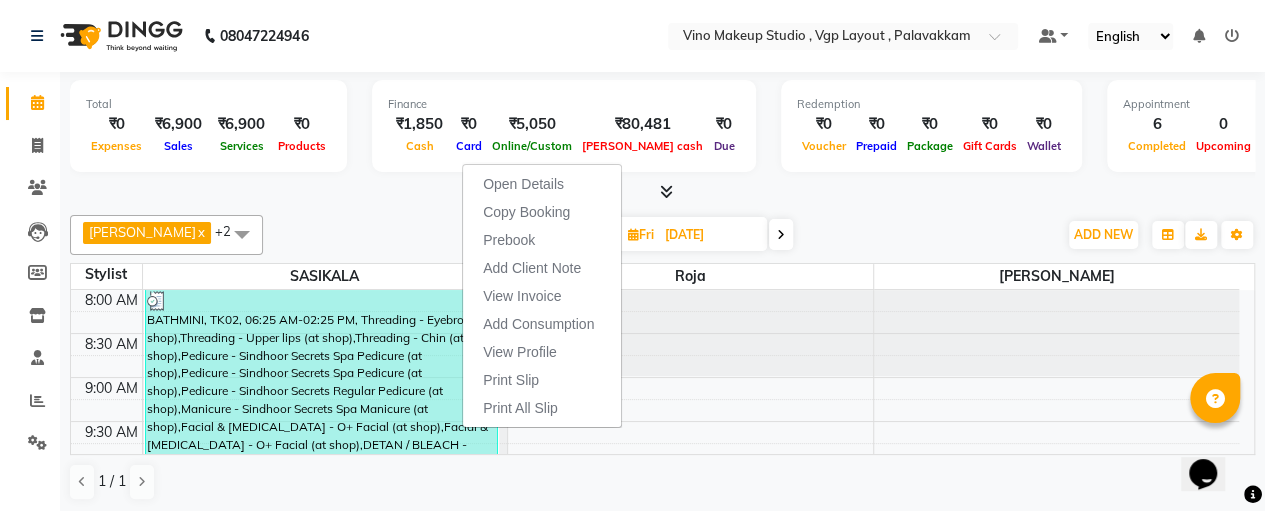 click on "BATHMINI, TK02, 06:25 AM-02:25 PM, Threading - Eyebrow (at shop),Threading - Upper lips (at shop),Threading - Chin (at shop),Pedicure - Sindhoor Secrets Spa Pedicure (at shop),Pedicure - Sindhoor Secrets Spa Pedicure (at shop),Pedicure - Sindhoor Secrets Regular Pedicure (at shop),Manicure - Sindhoor Secrets Spa Manicure (at shop),Facial & [MEDICAL_DATA] - O+ Facial (at shop),Facial & [MEDICAL_DATA] - O+ Facial (at shop),DETAN / BLEACH - FACE & NECK (at shop),DETAN / BLEACH - FACE & NECK (at shop),DETAN / BLEACH - FACE & NECK (at shop),Wax" at bounding box center [322, 567] 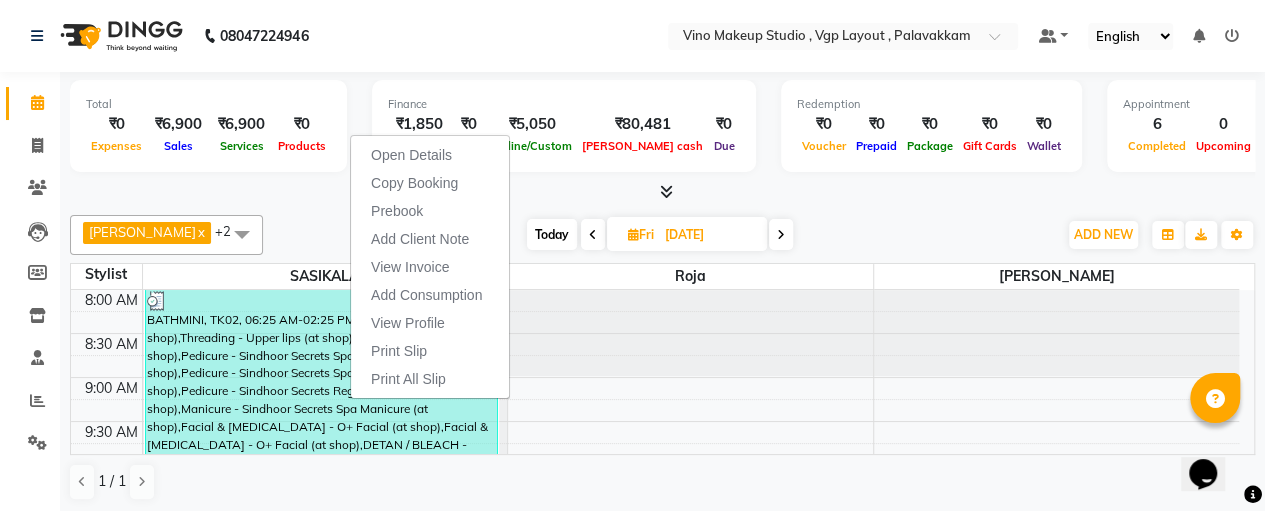 click at bounding box center [662, 192] 